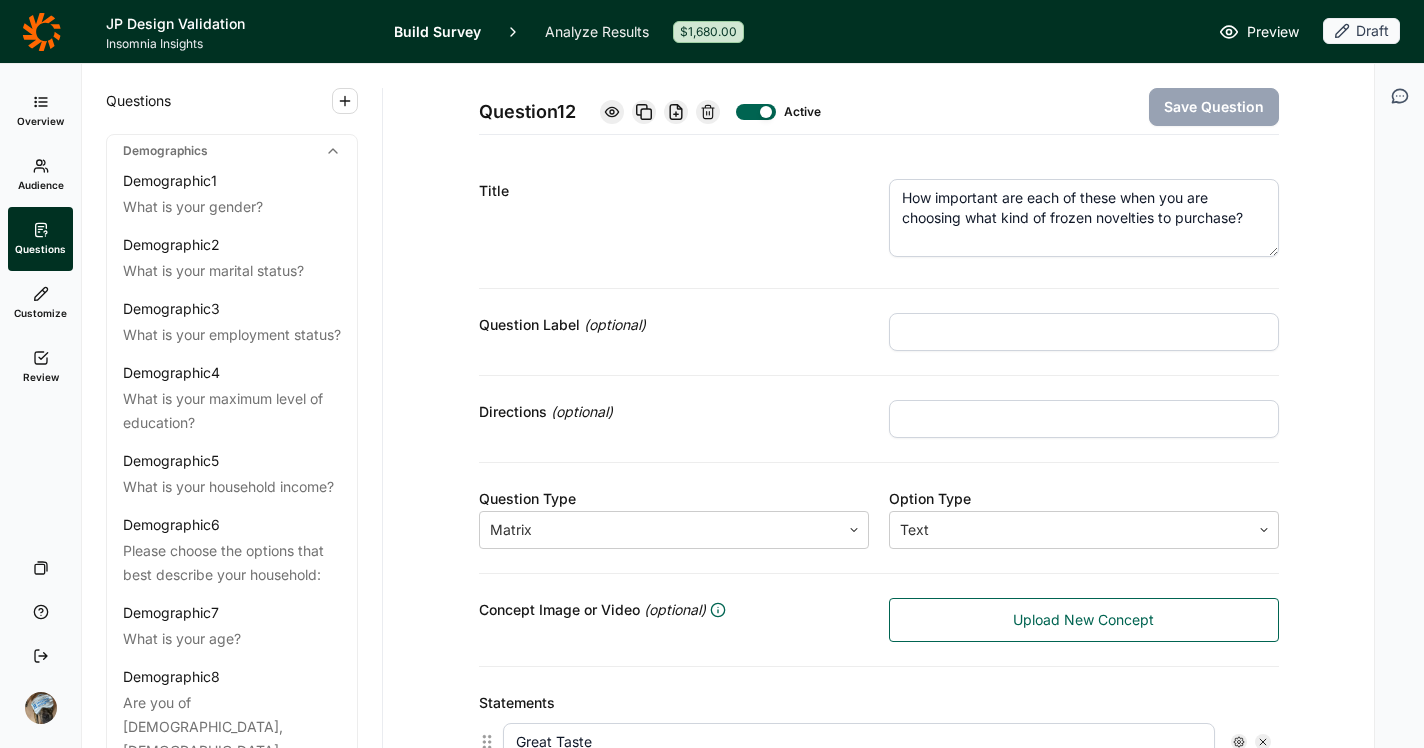 scroll, scrollTop: 0, scrollLeft: 0, axis: both 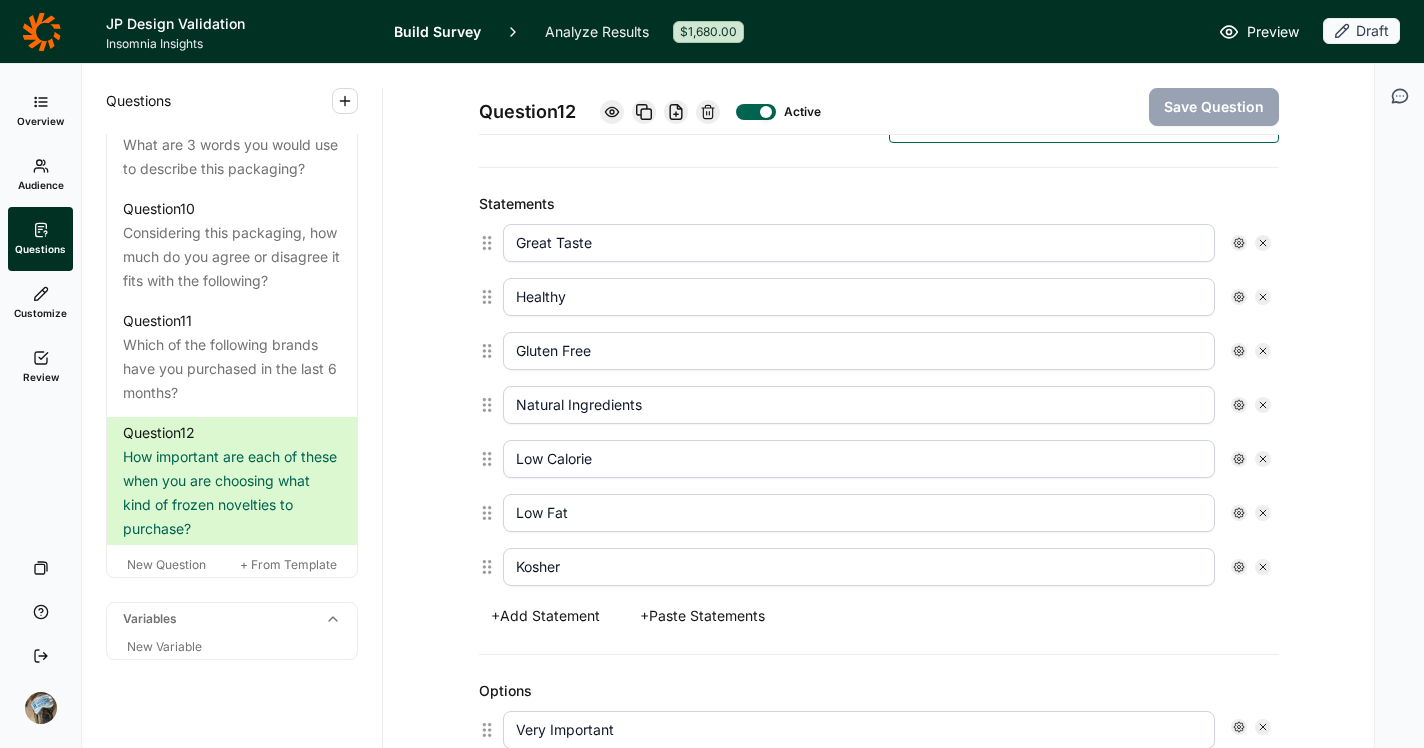 click on "+  Paste Statements" at bounding box center (702, 616) 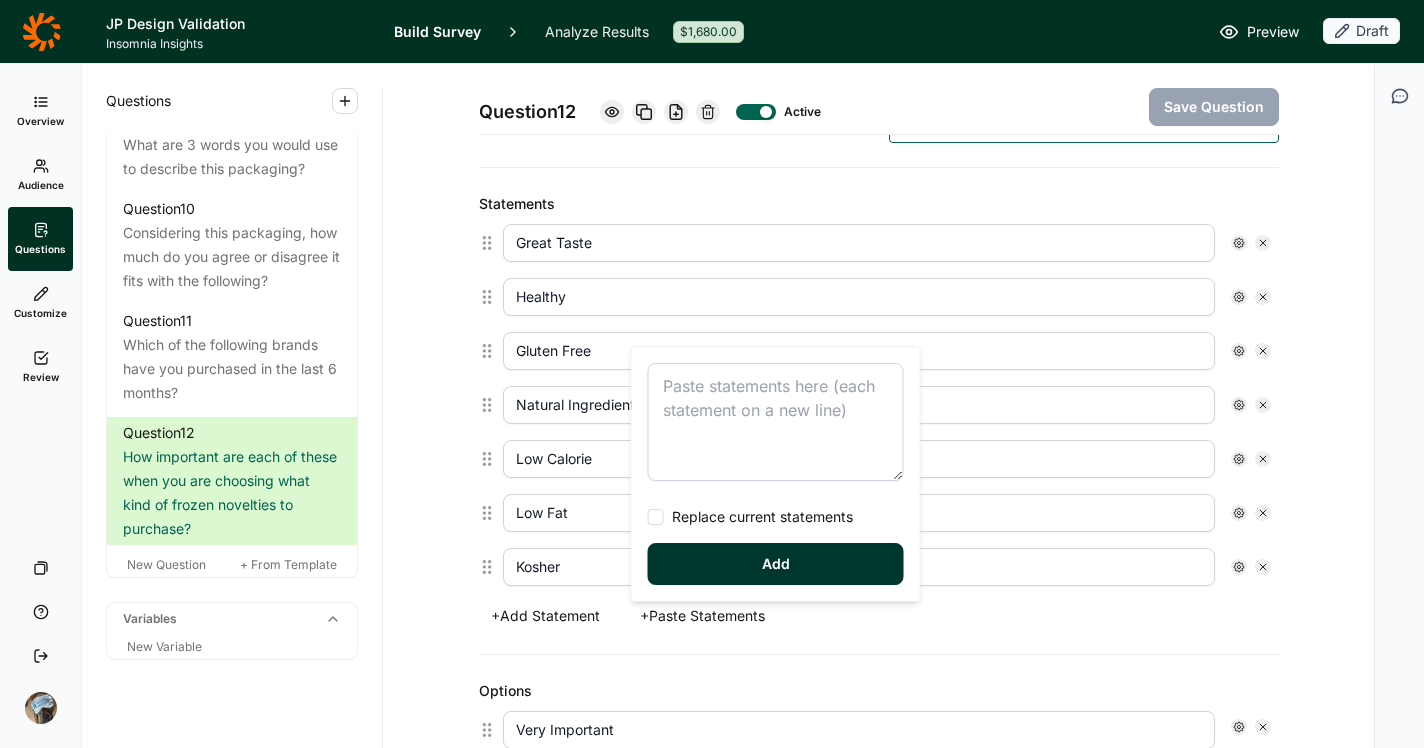 click at bounding box center (776, 422) 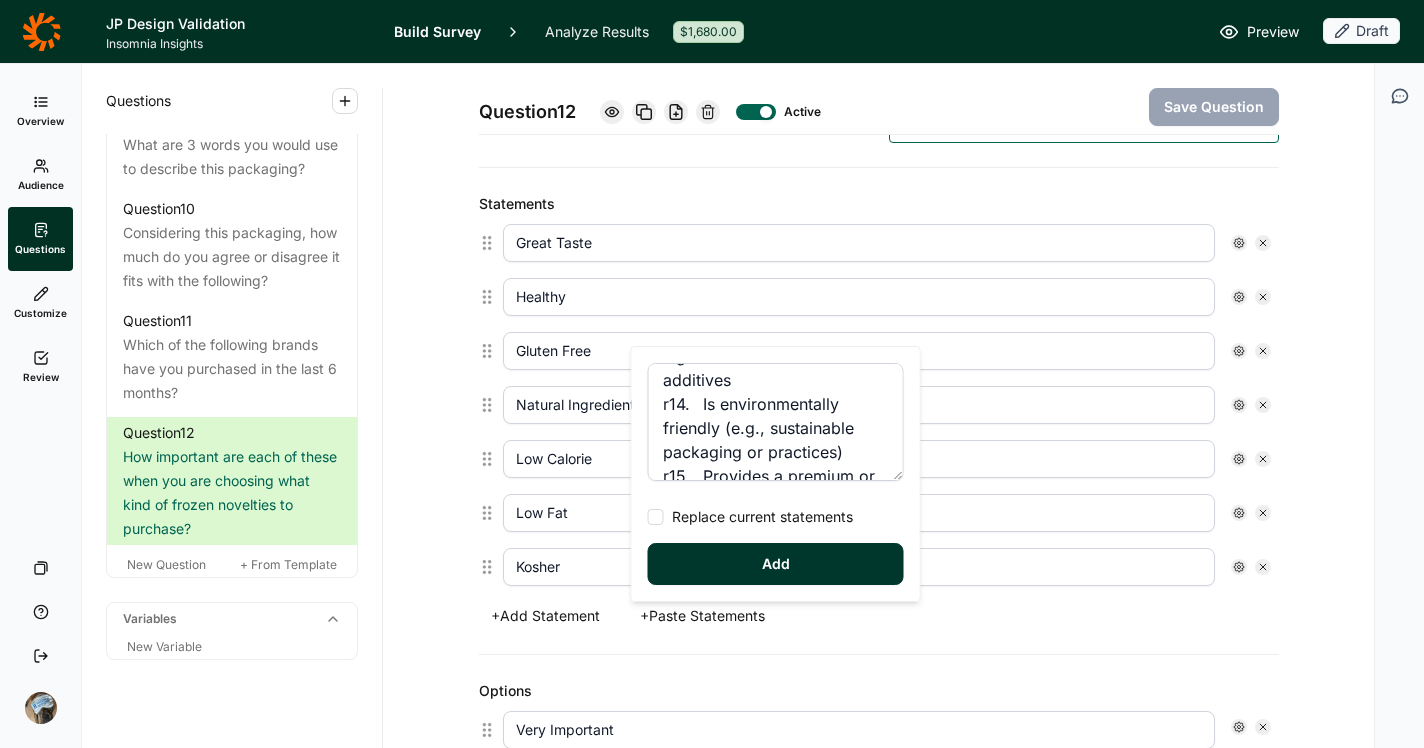 scroll, scrollTop: 478, scrollLeft: 0, axis: vertical 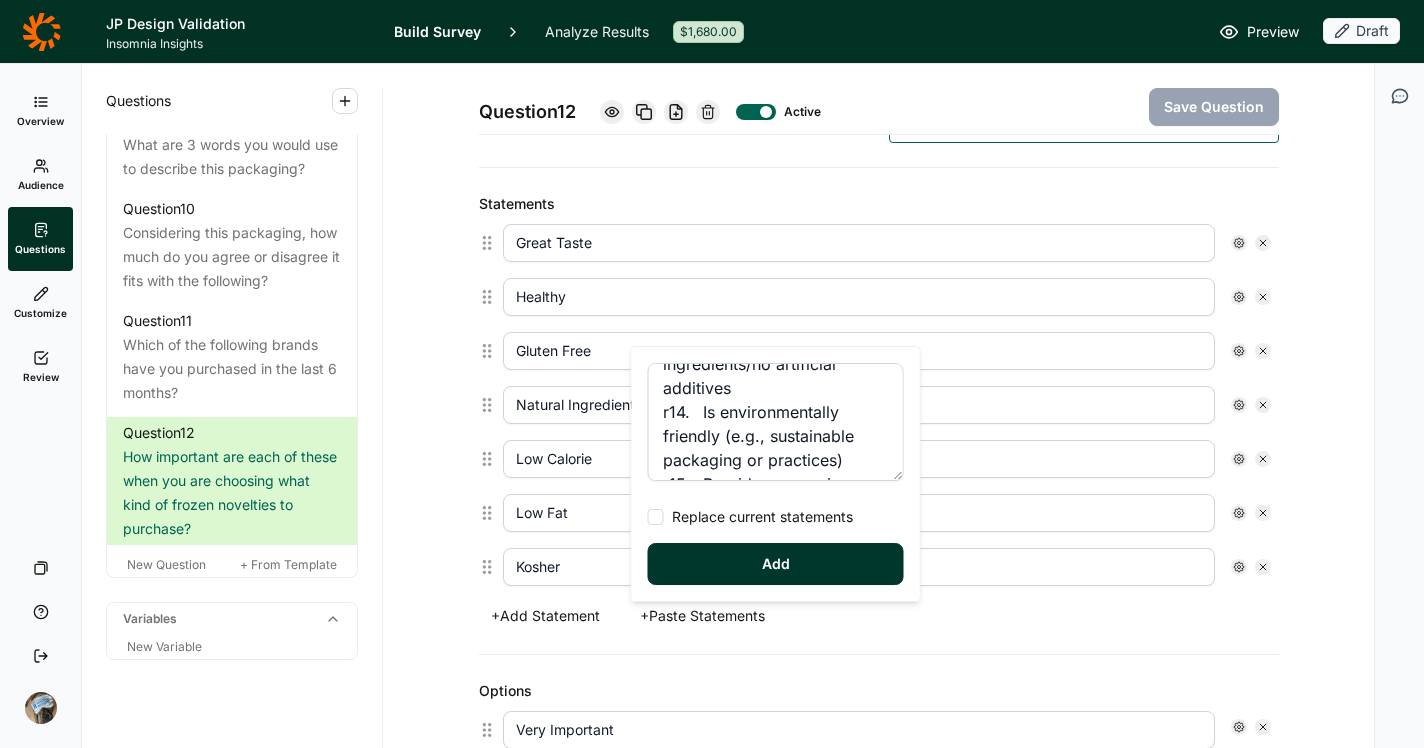 click on "Options  Very Important Somewhat Important Neither Important nor Unimportant Not Very Important Not Important At All +  Add Option +  Paste Options +  Reverse Options" at bounding box center (879, 844) 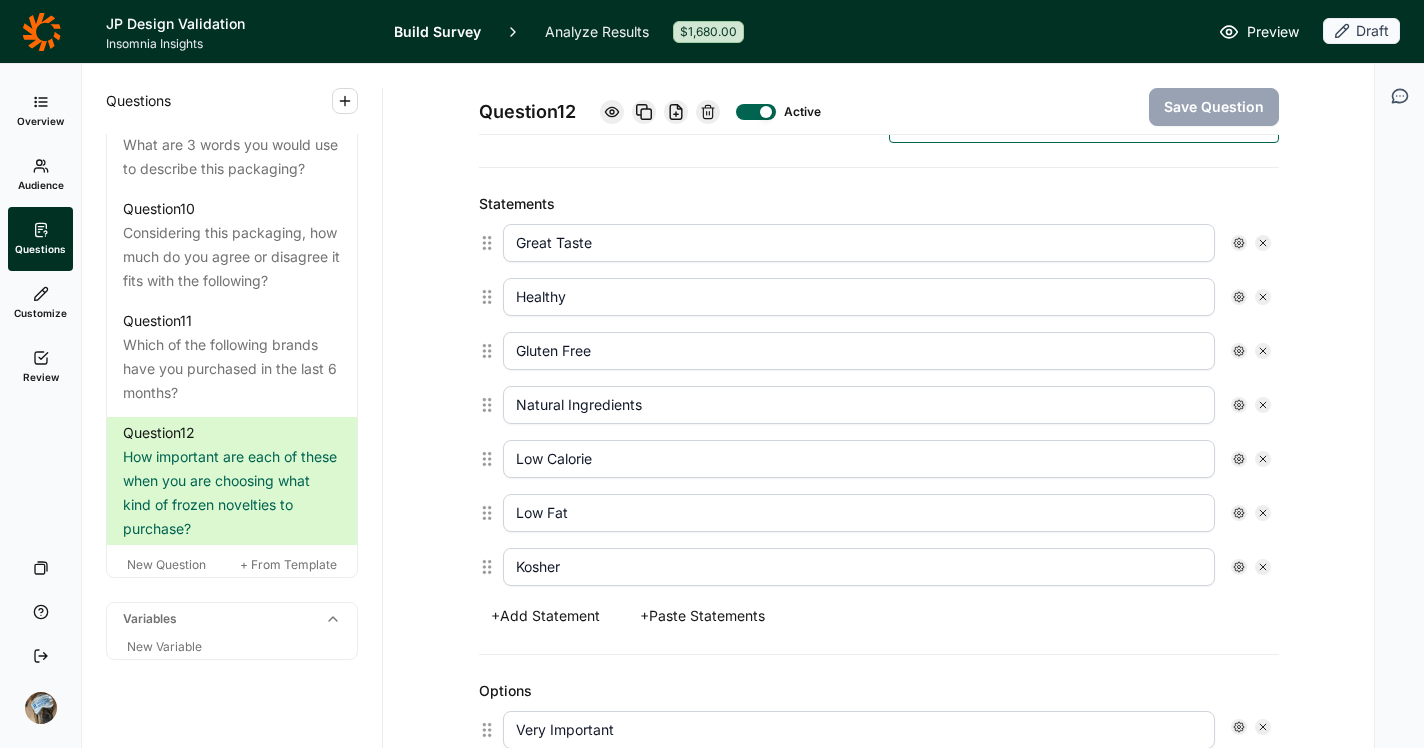 click on "+  Paste Statements" at bounding box center (702, 616) 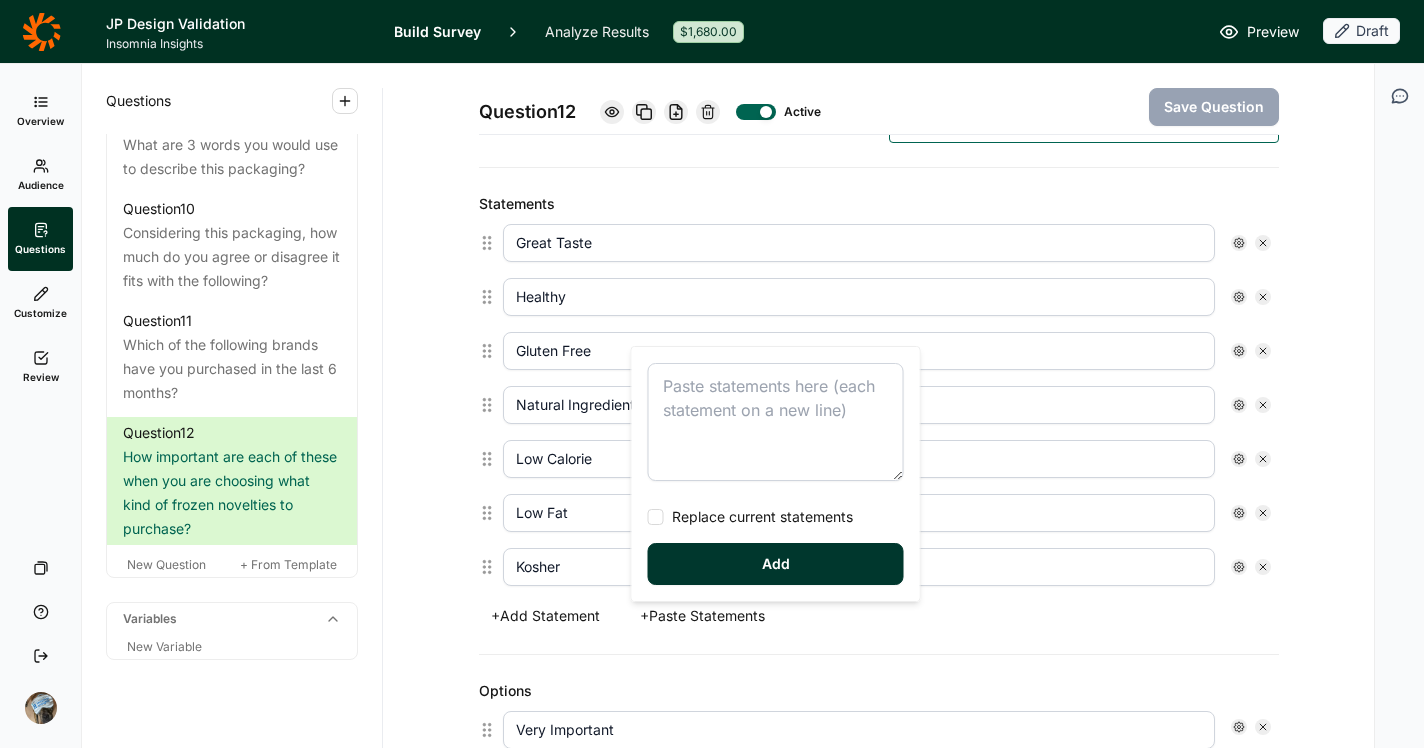 click at bounding box center (776, 422) 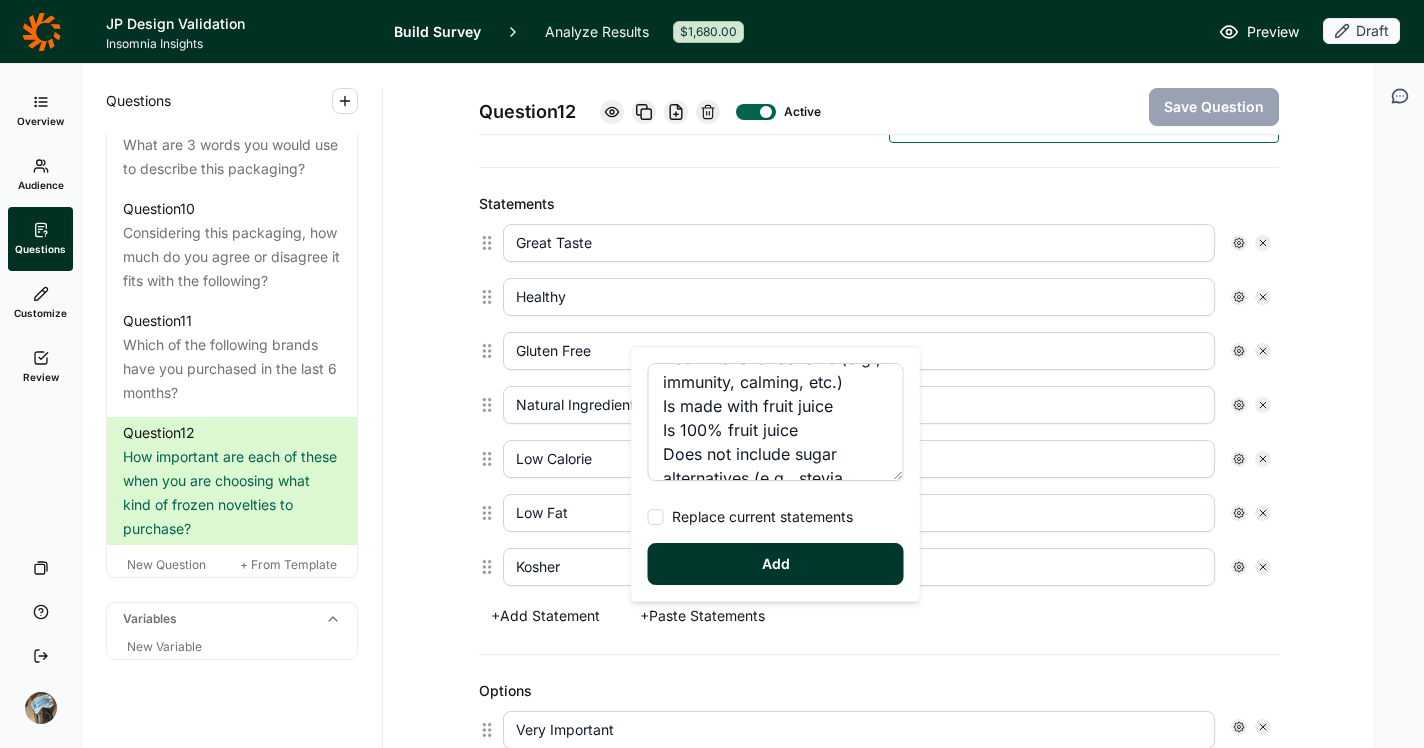 scroll, scrollTop: 1008, scrollLeft: 0, axis: vertical 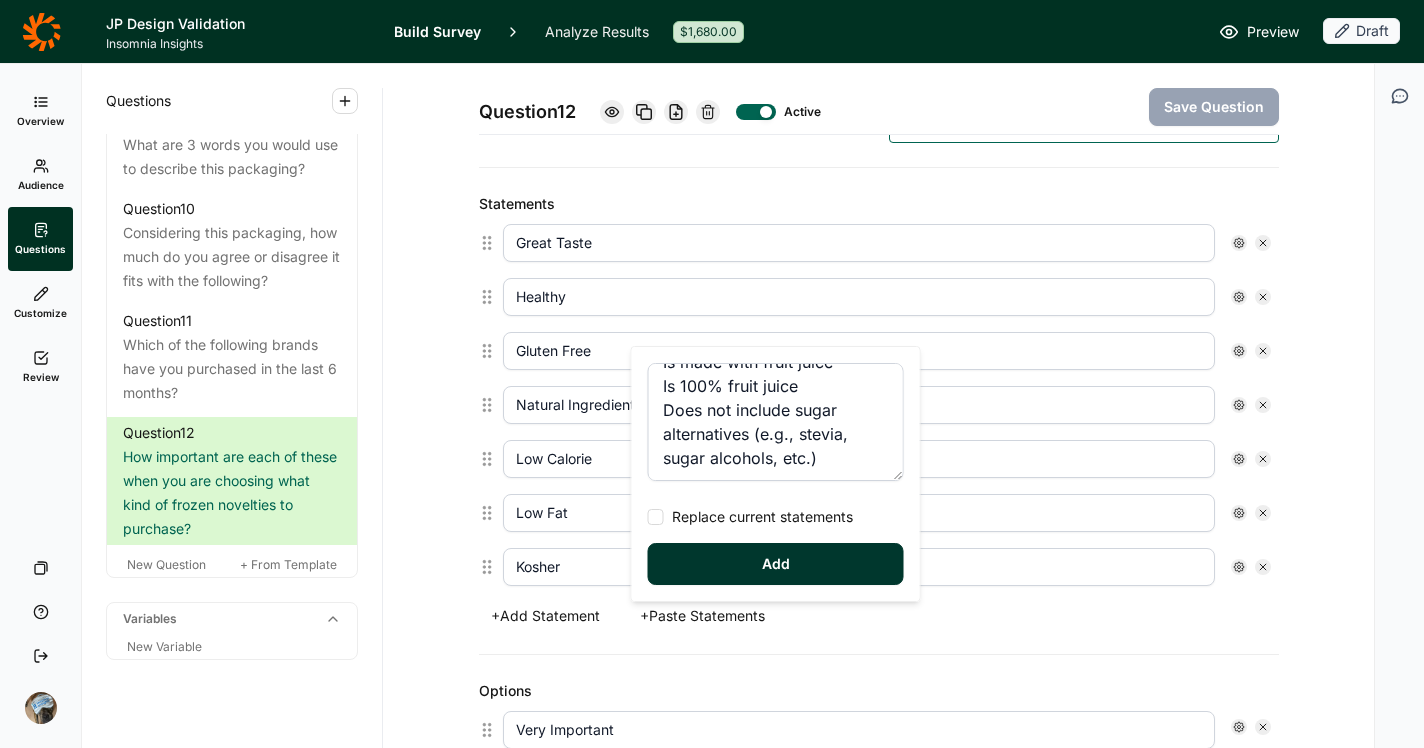 click on "Replace current statements" at bounding box center [758, 517] 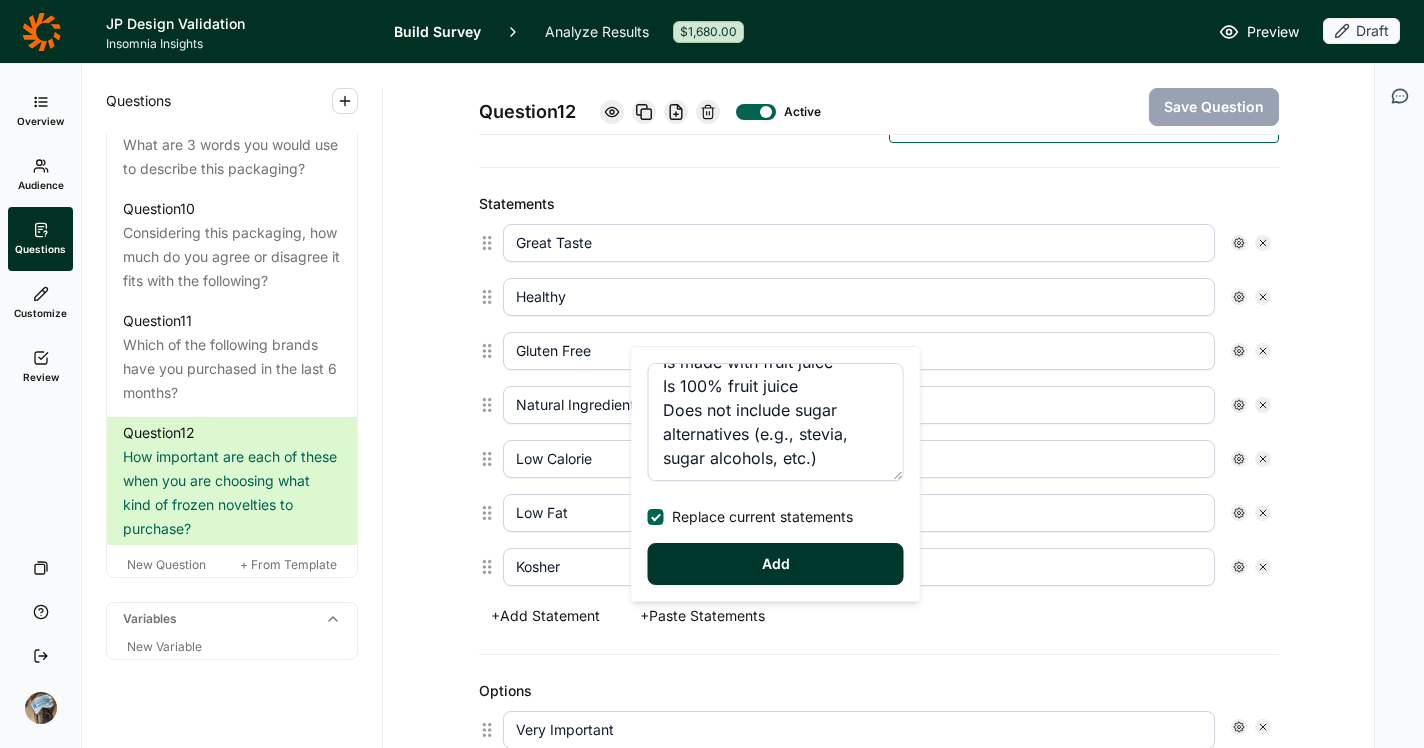 click on "Add" at bounding box center [776, 564] 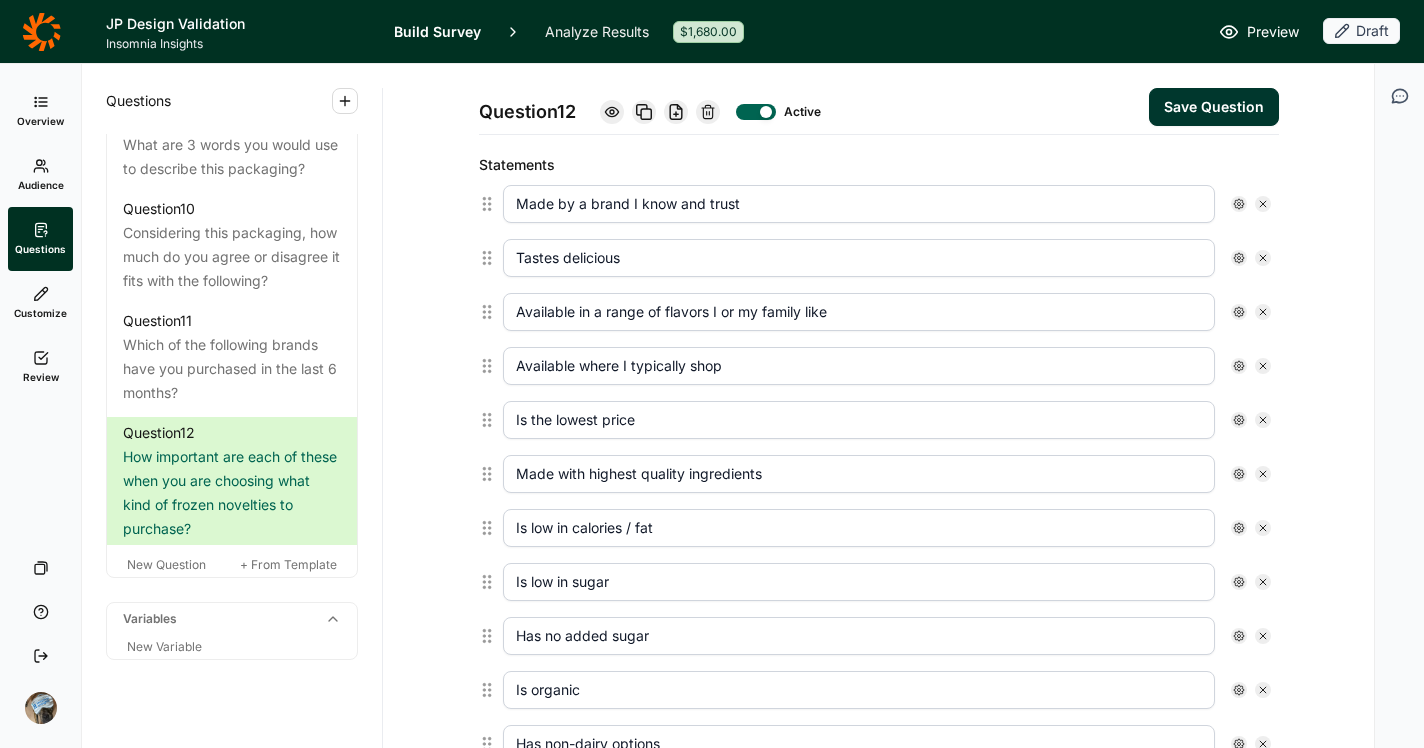 scroll, scrollTop: 543, scrollLeft: 0, axis: vertical 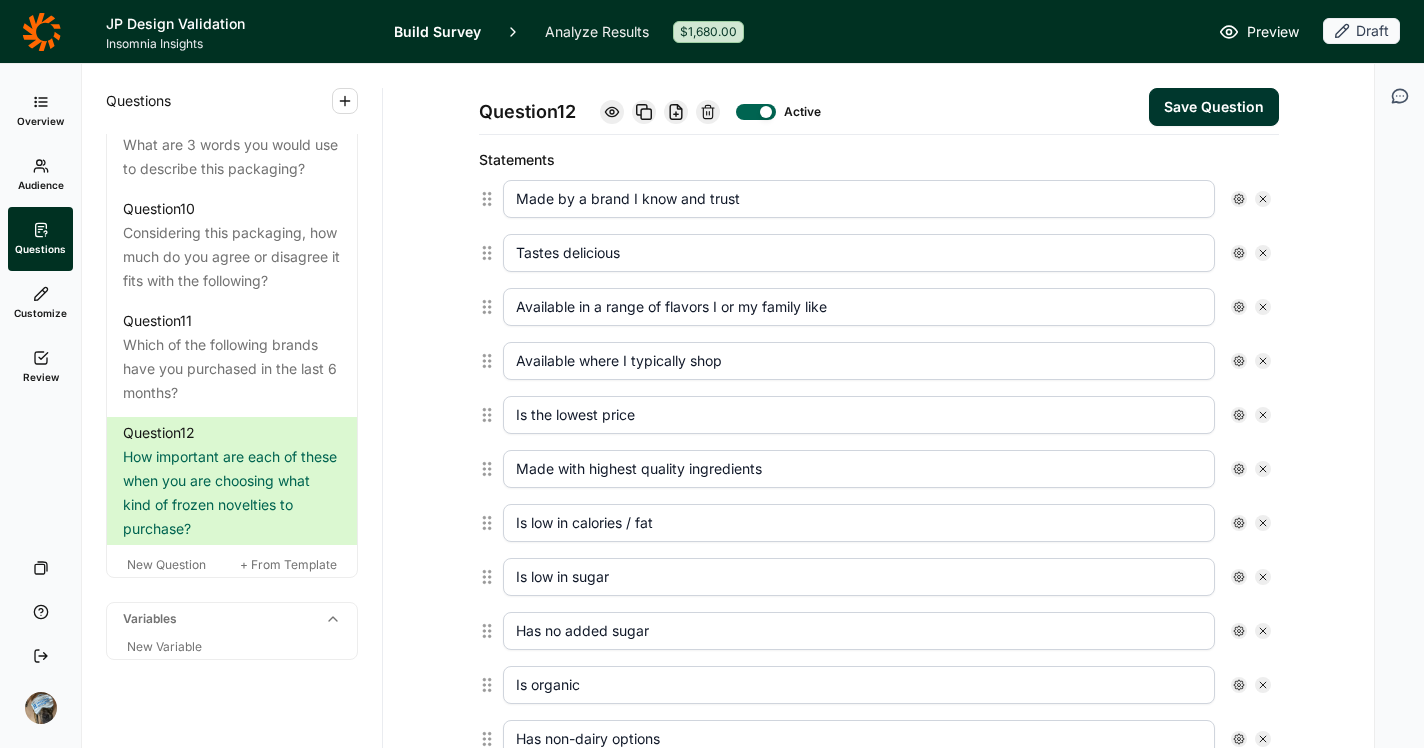 click 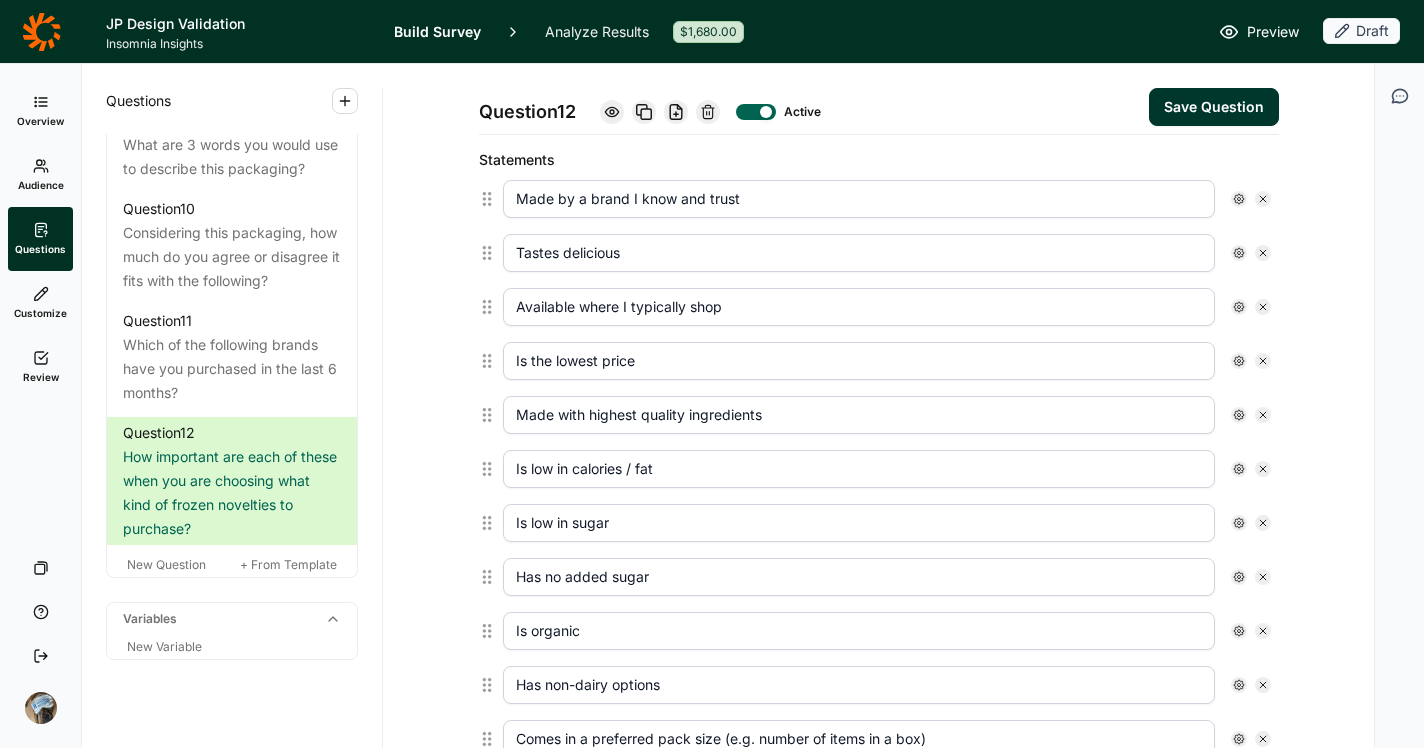 click 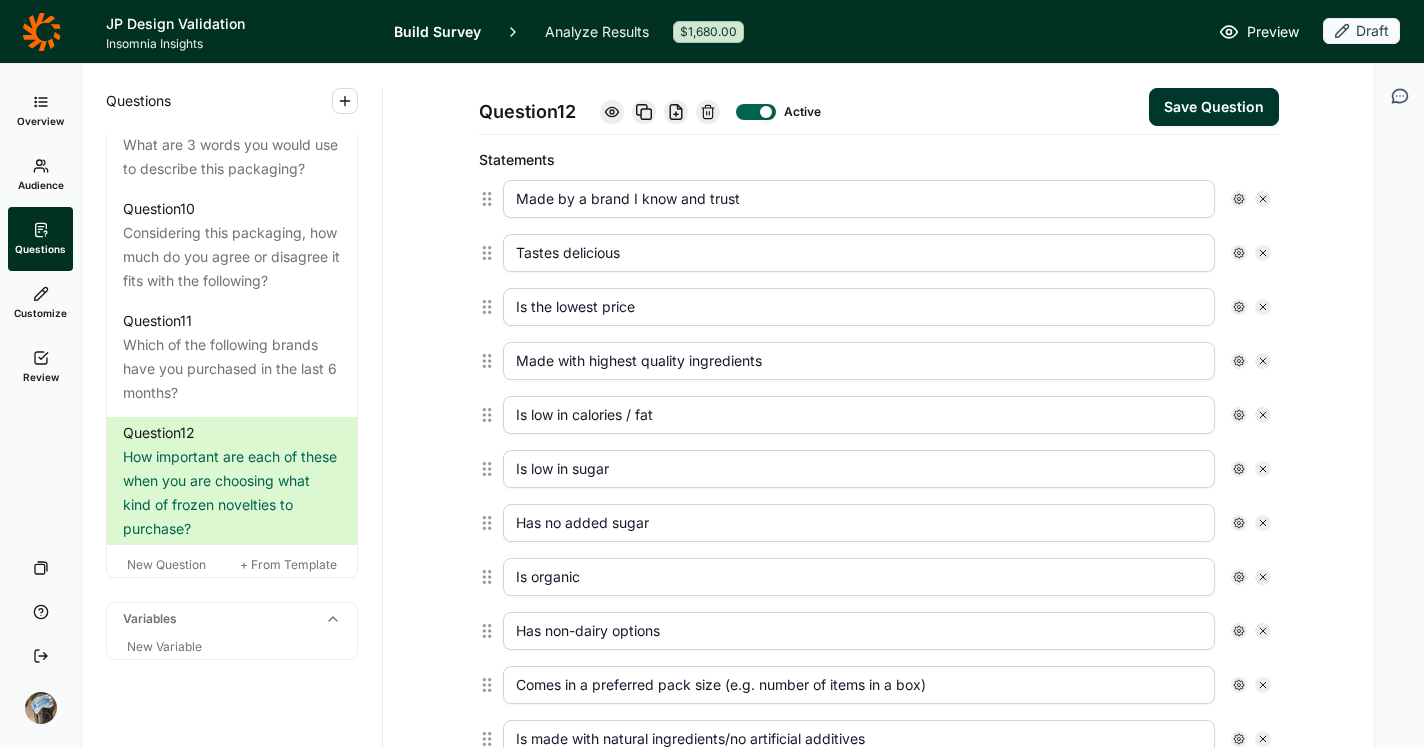 click 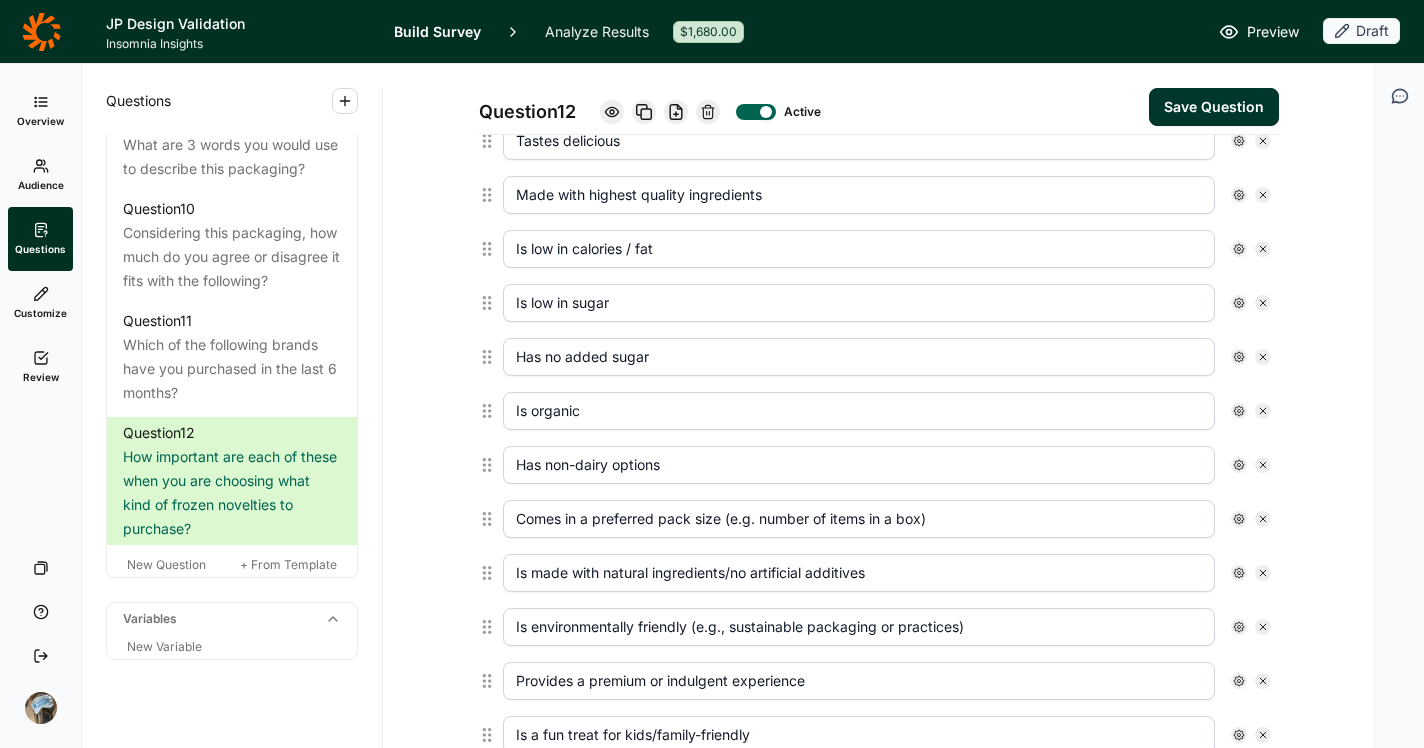 scroll, scrollTop: 684, scrollLeft: 0, axis: vertical 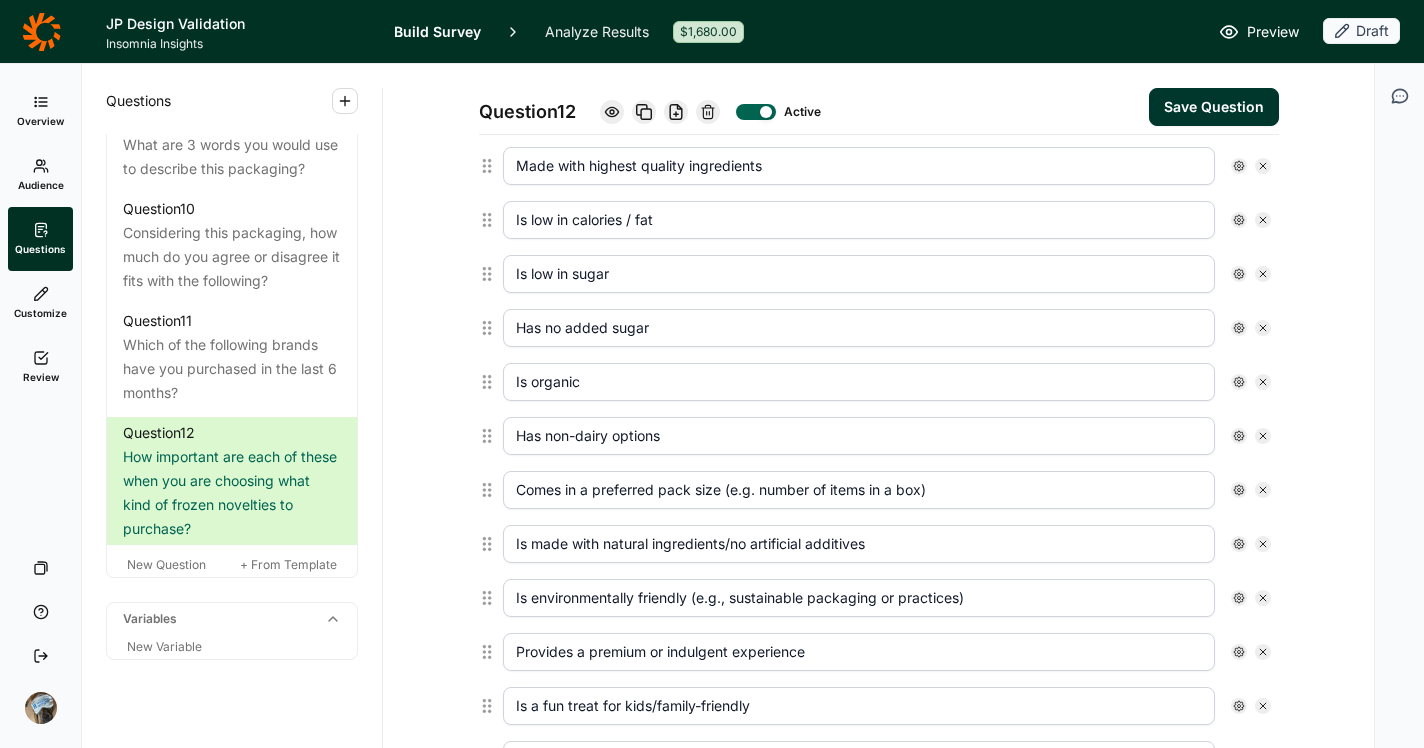 click on "Has non-dairy options" at bounding box center [859, 436] 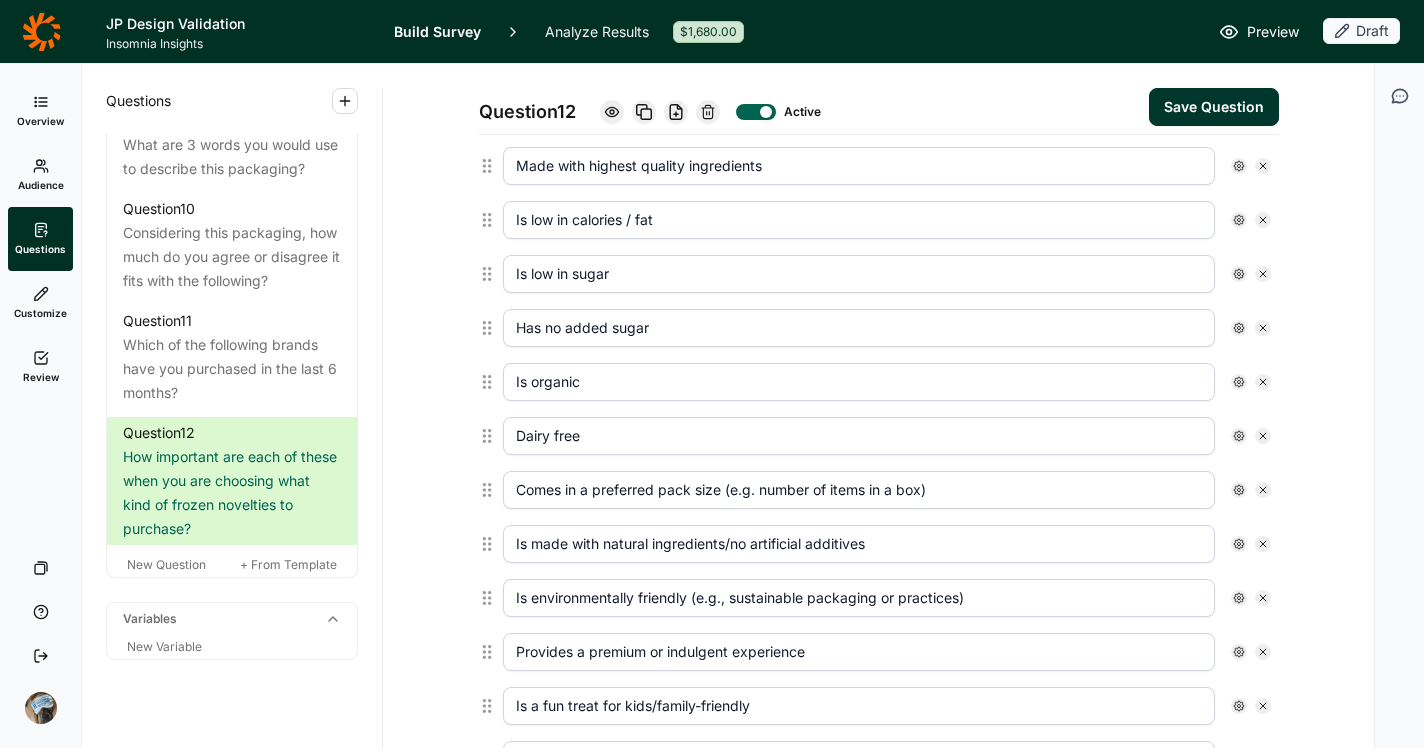 type on "Dairy free" 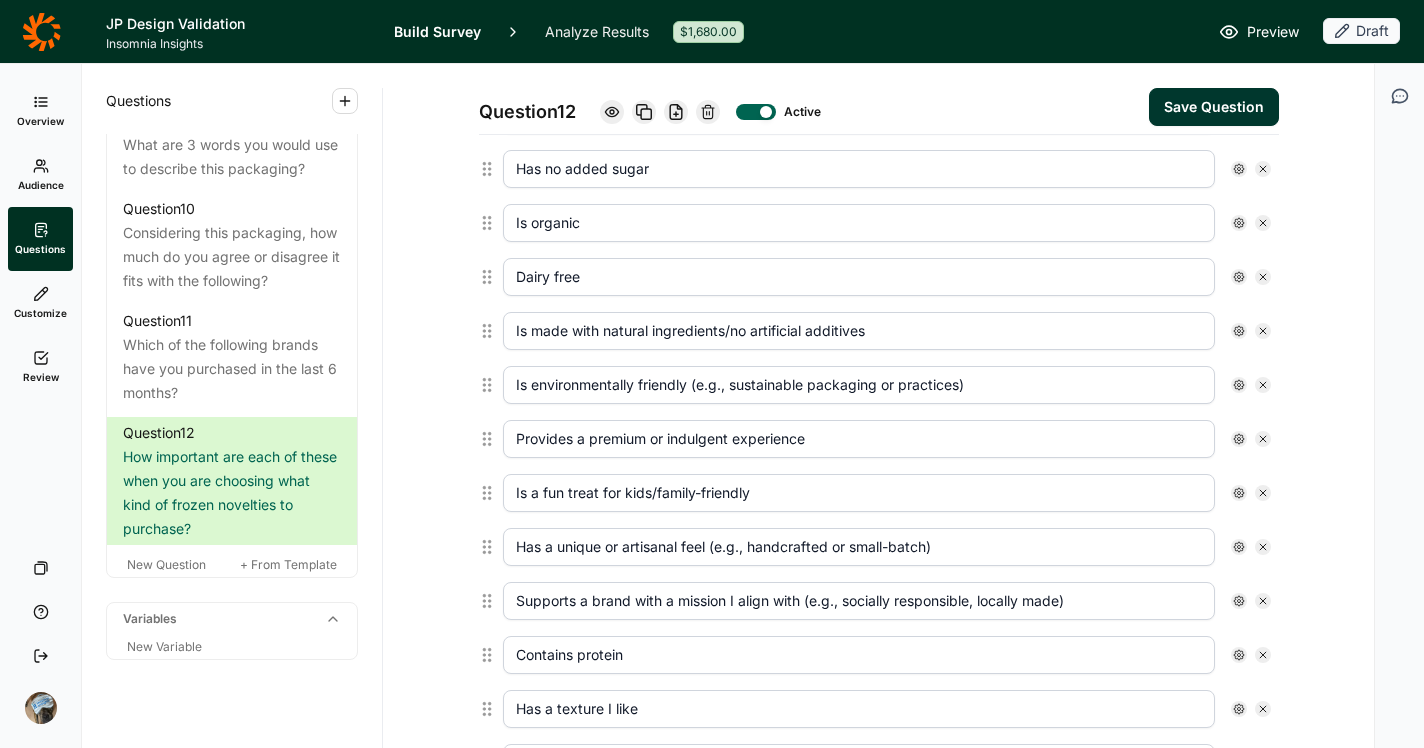 scroll, scrollTop: 832, scrollLeft: 0, axis: vertical 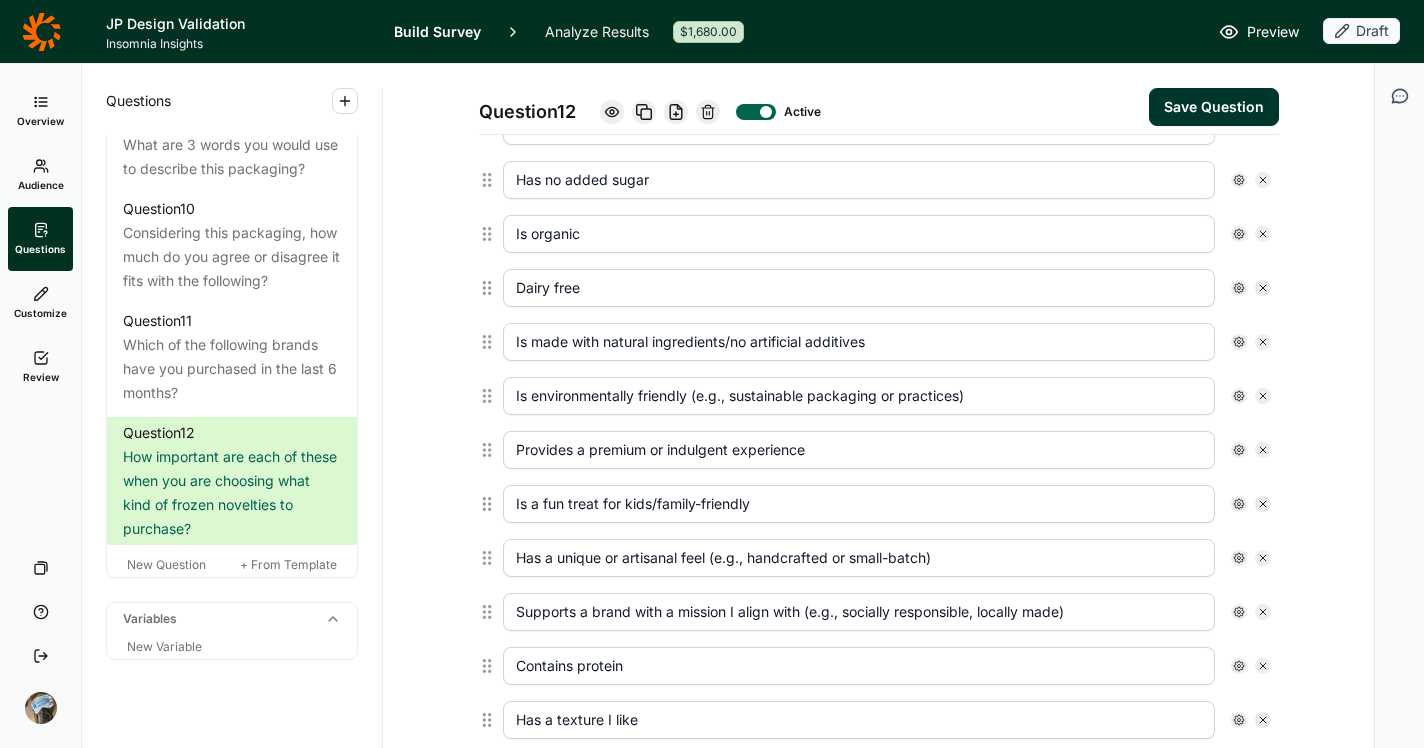 click 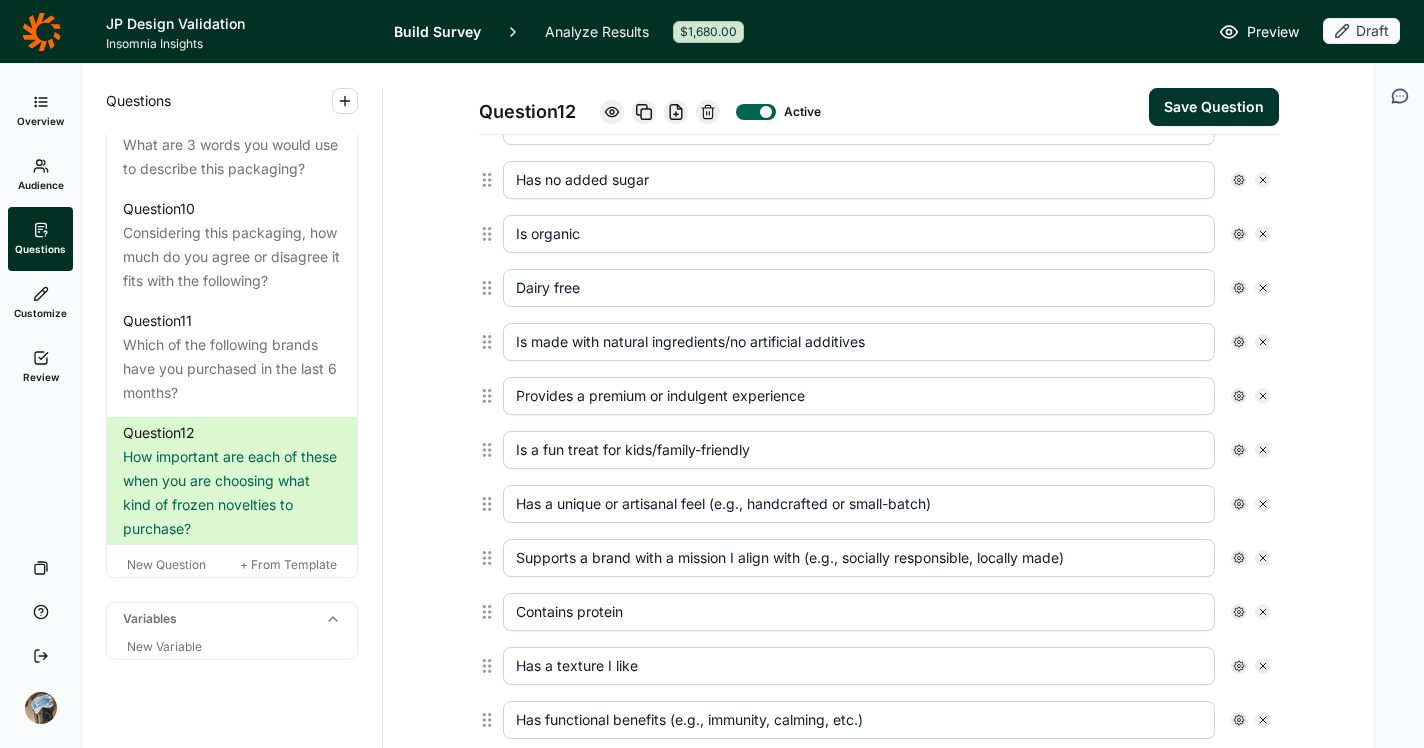 drag, startPoint x: 881, startPoint y: 343, endPoint x: 719, endPoint y: 342, distance: 162.00308 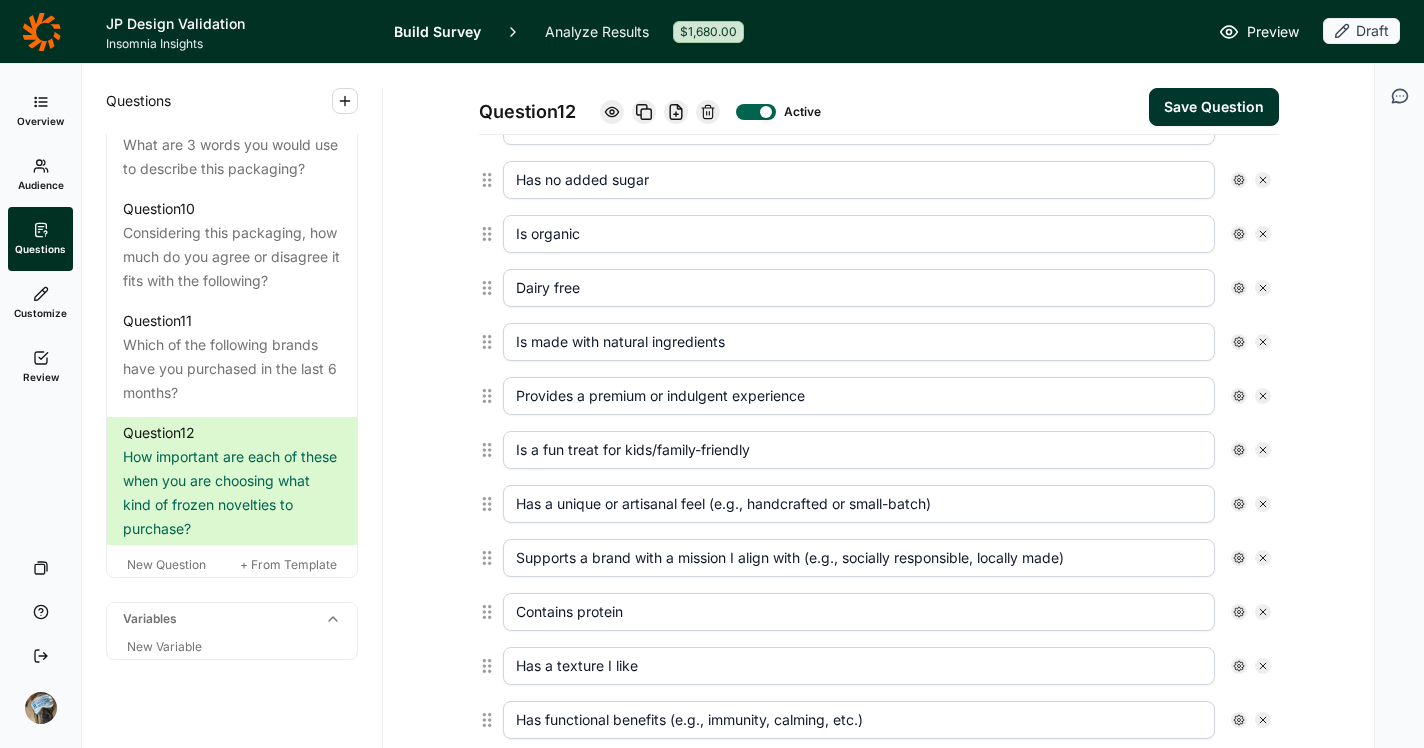 type on "Is made with natural ingredients" 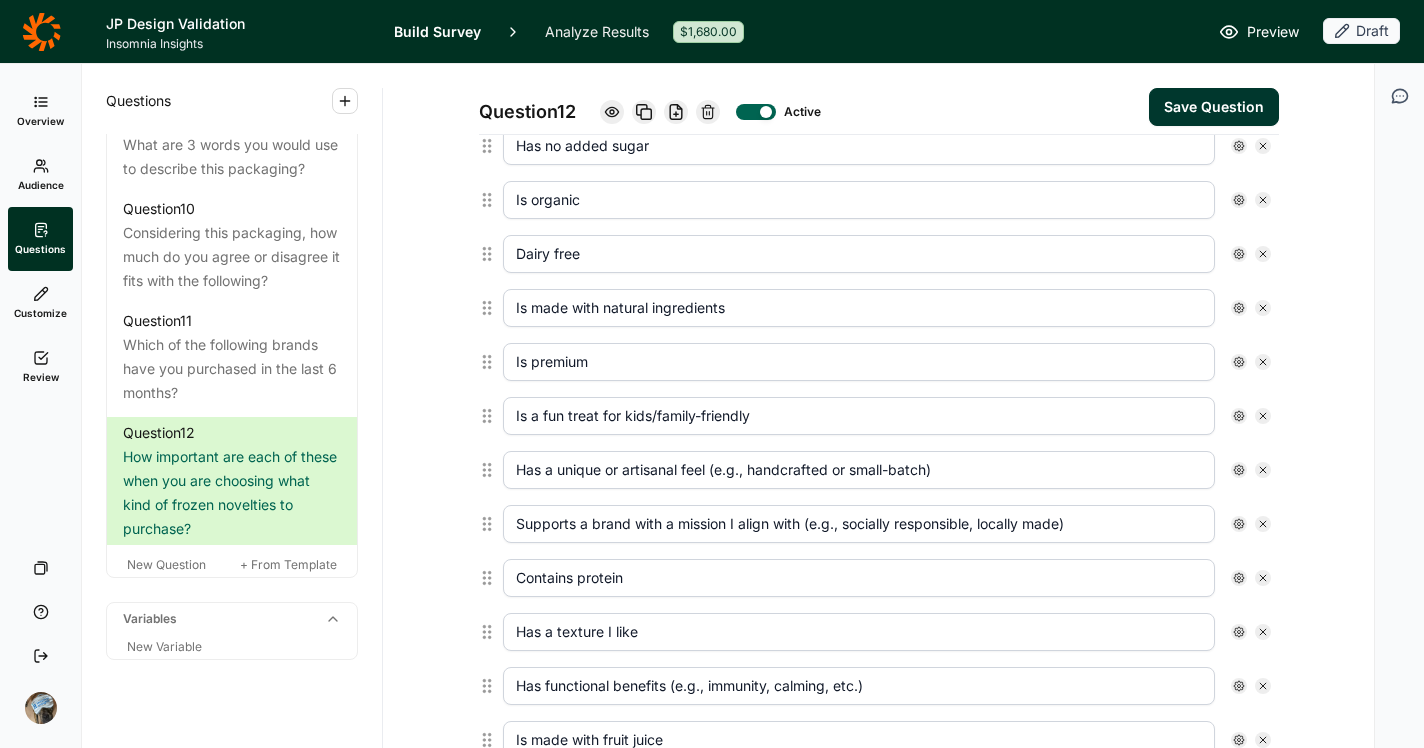 scroll, scrollTop: 885, scrollLeft: 0, axis: vertical 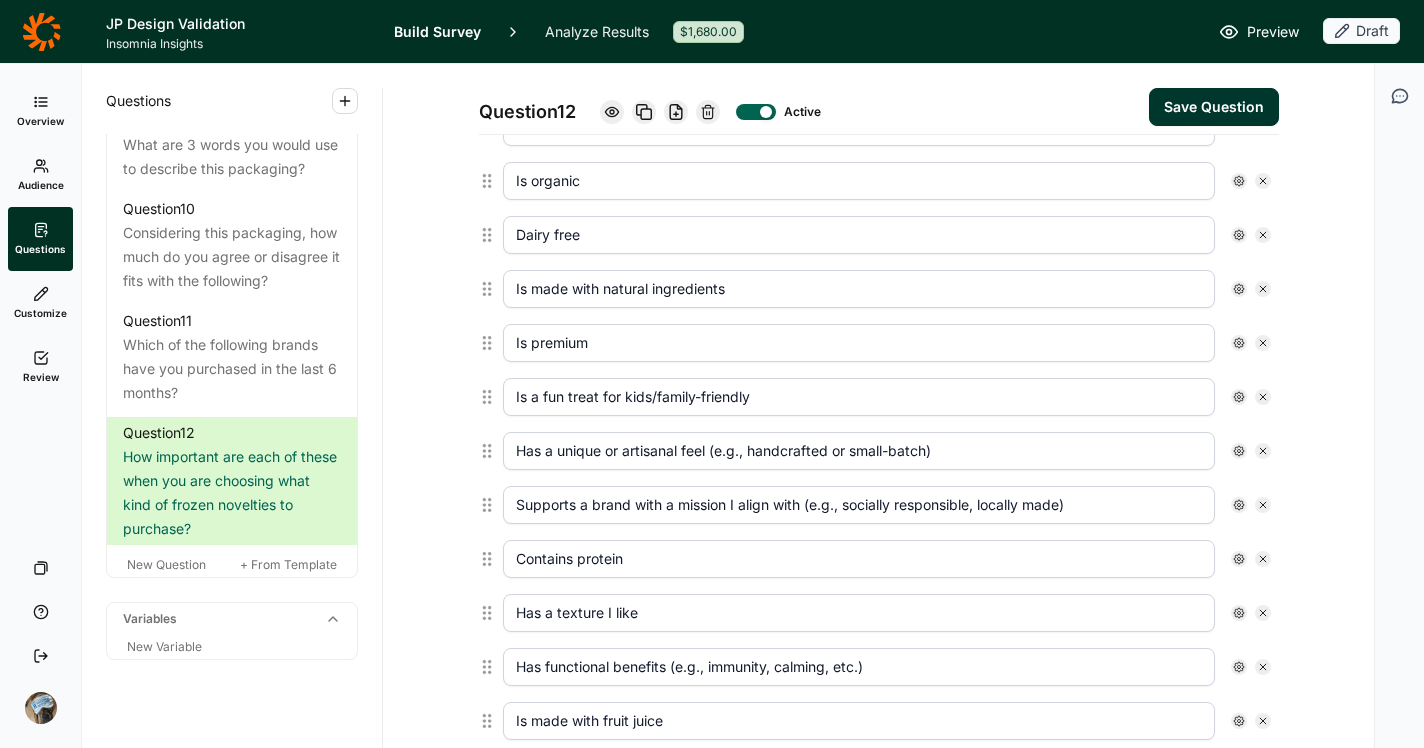 type on "Is premium" 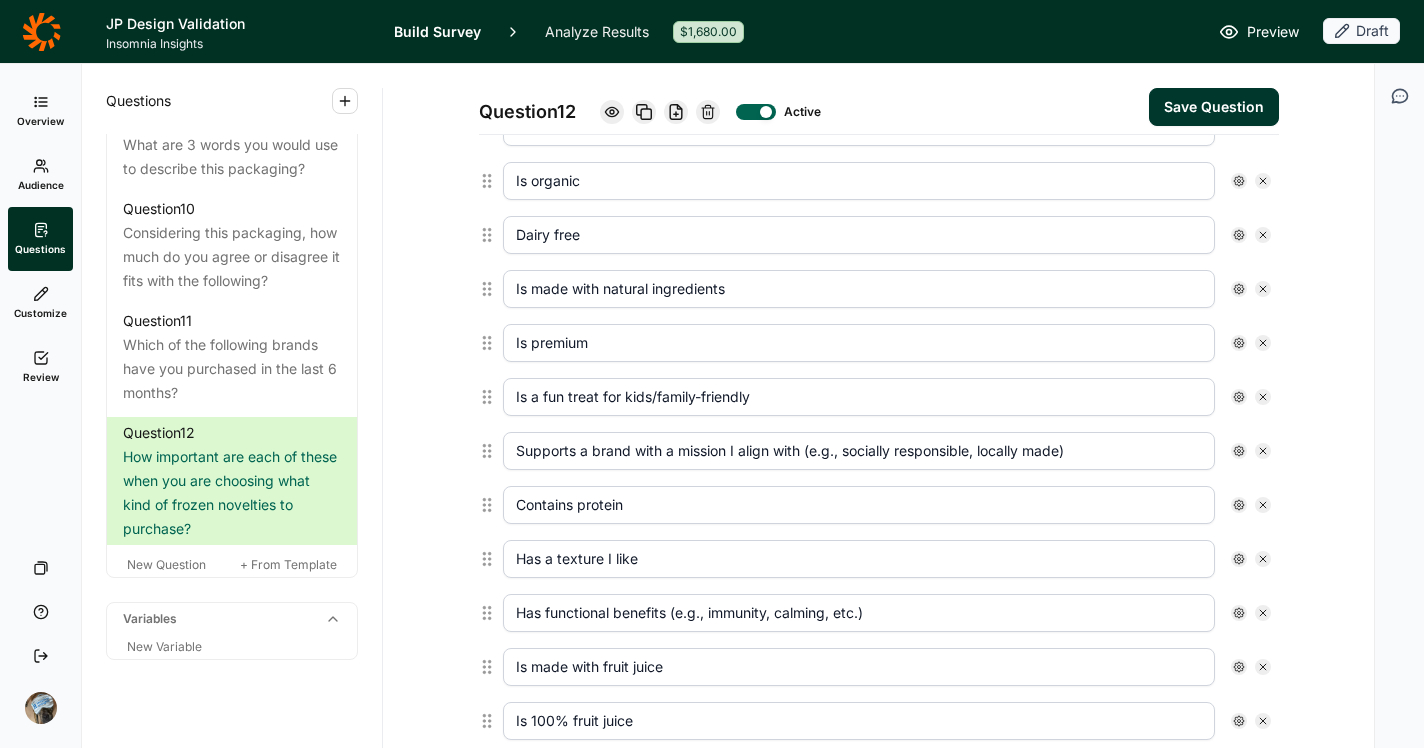 click 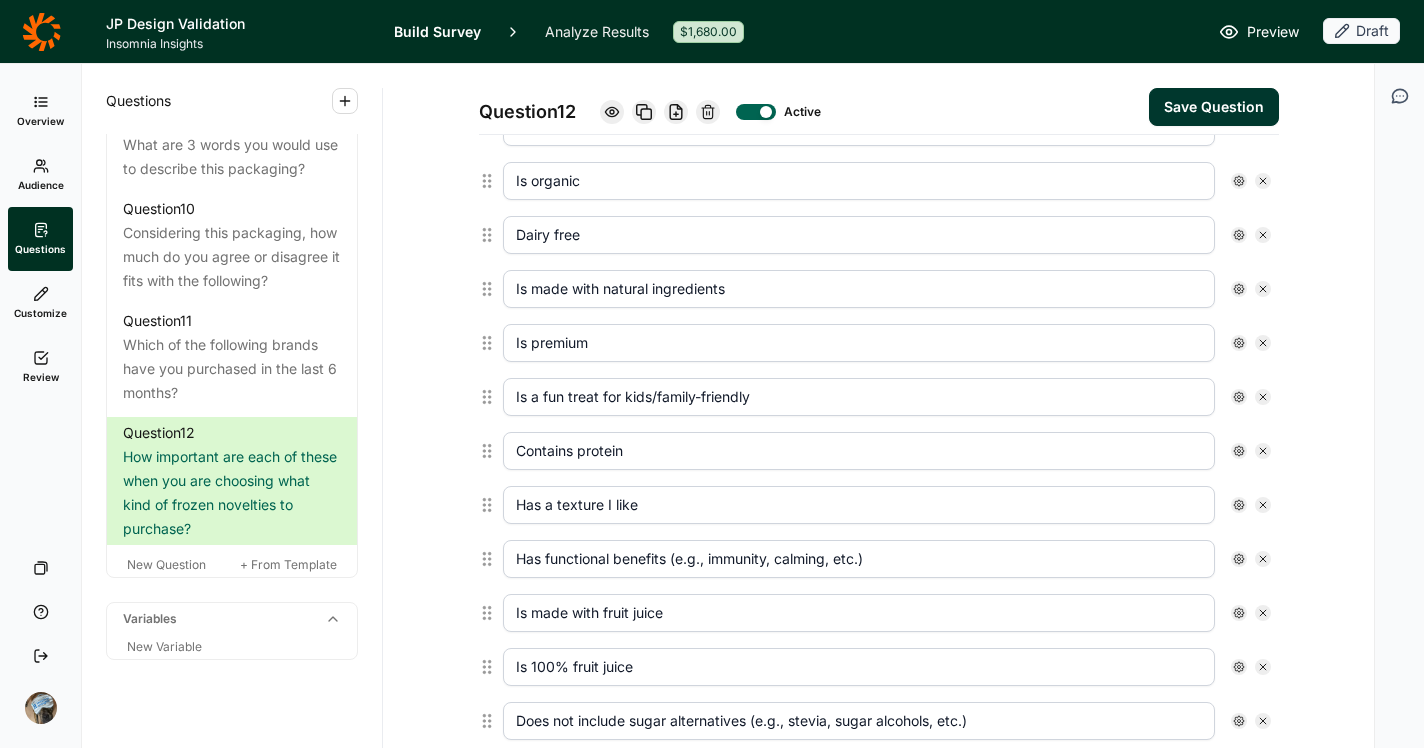 click 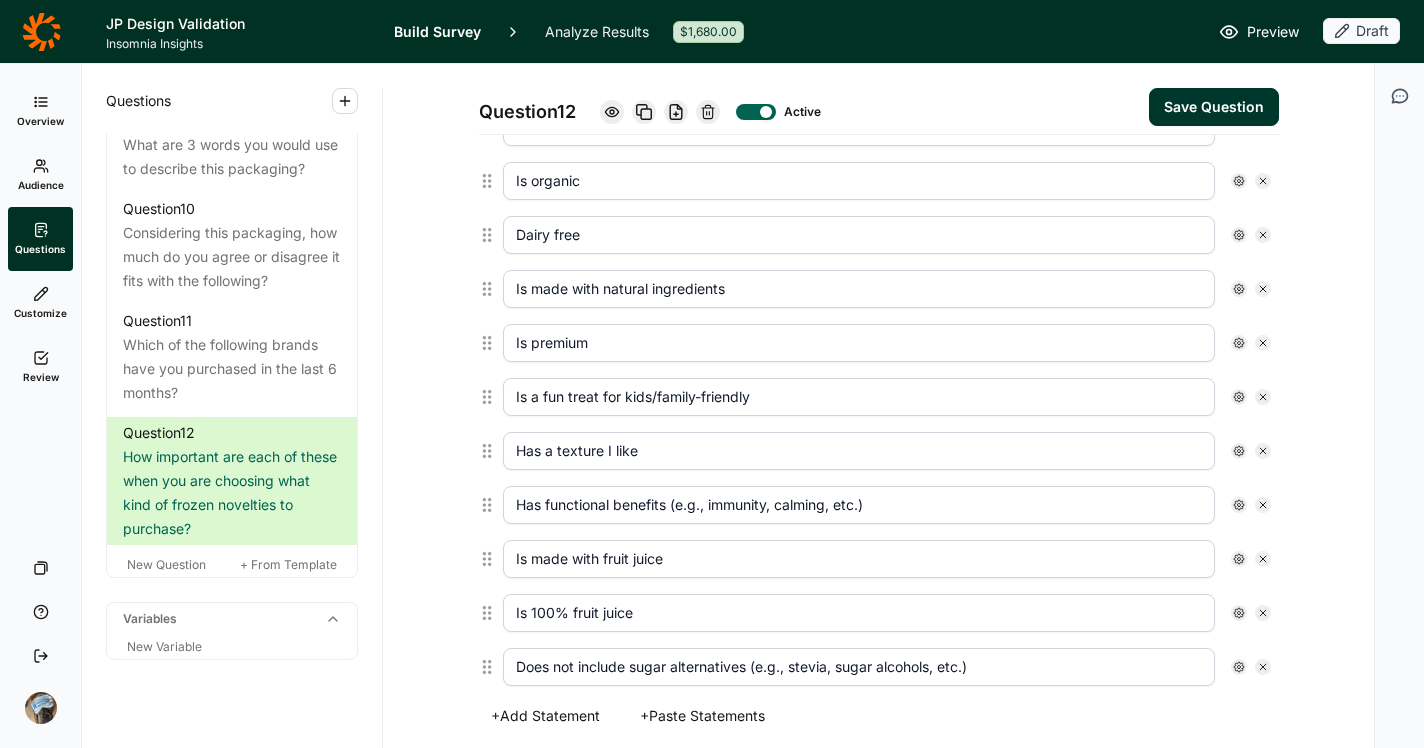 click 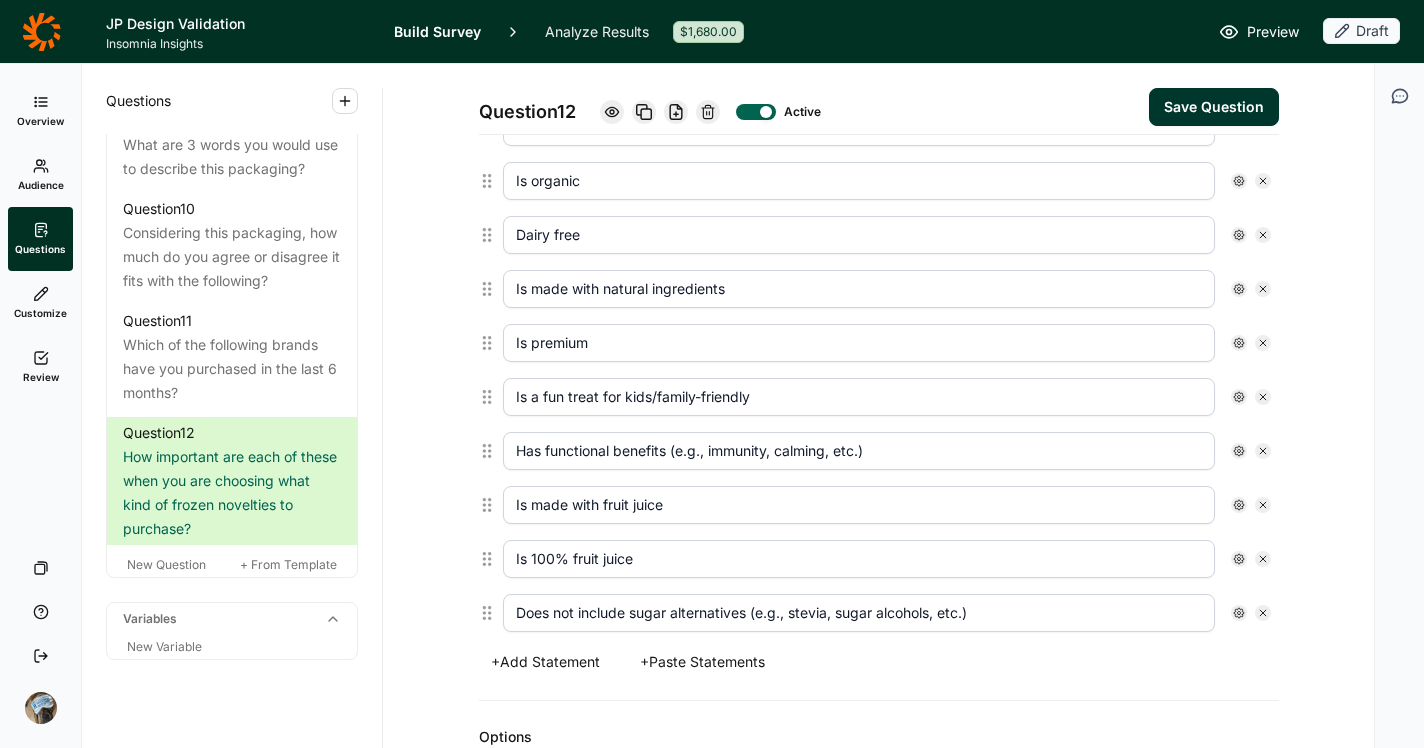 click 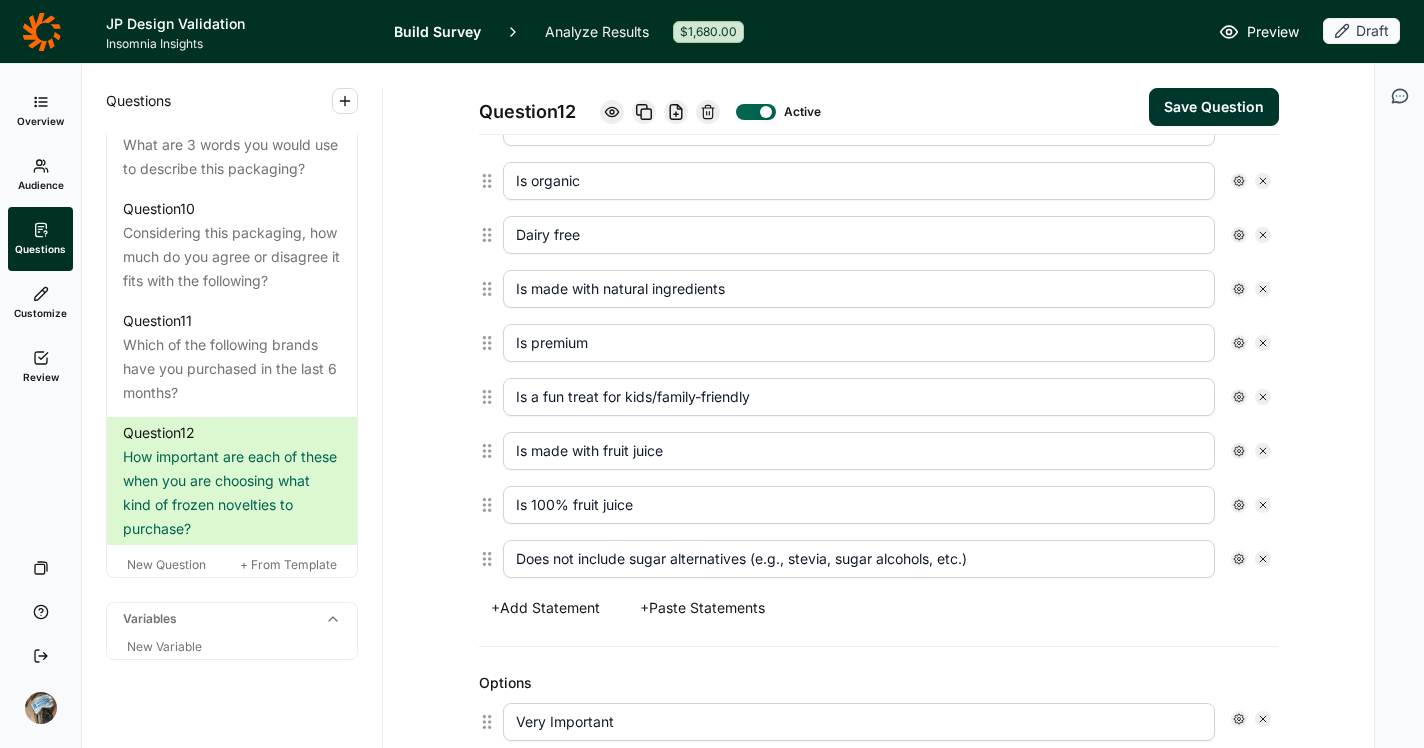 click 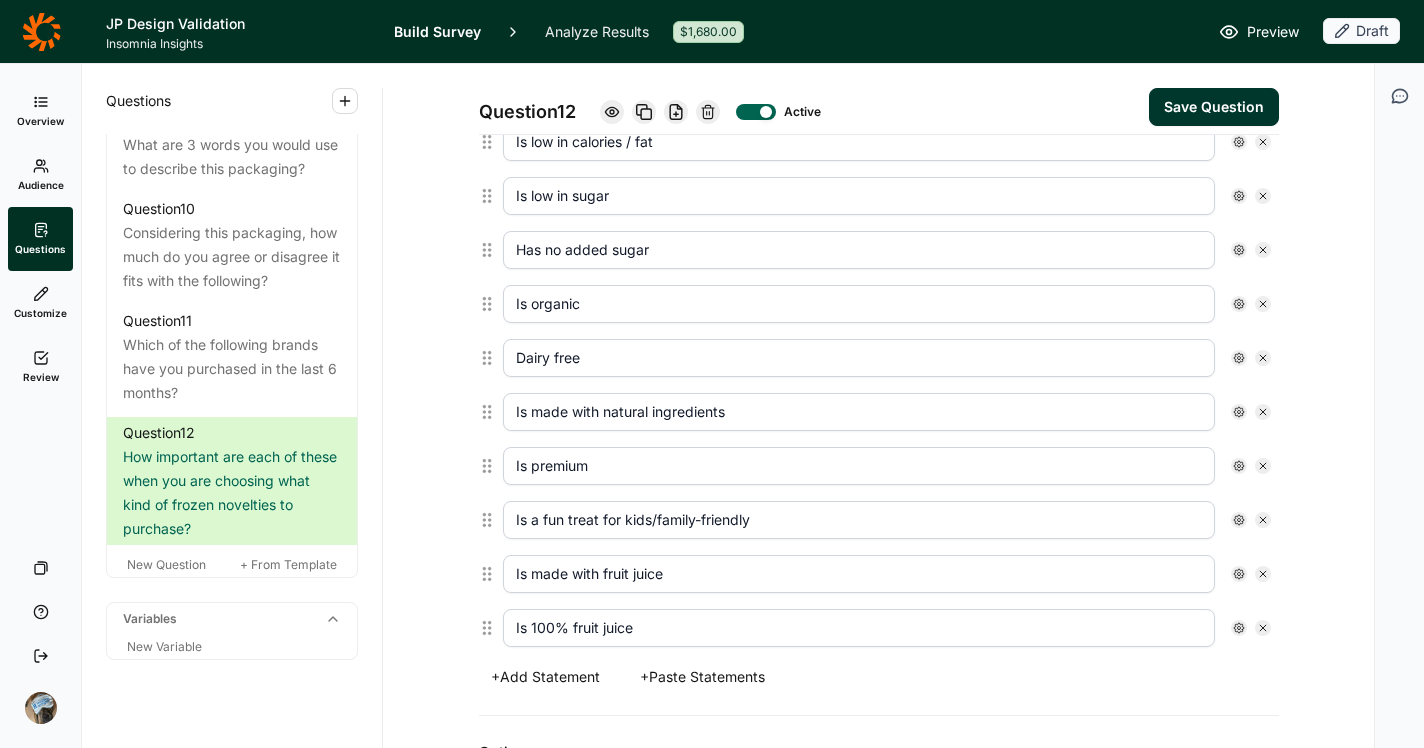scroll, scrollTop: 736, scrollLeft: 0, axis: vertical 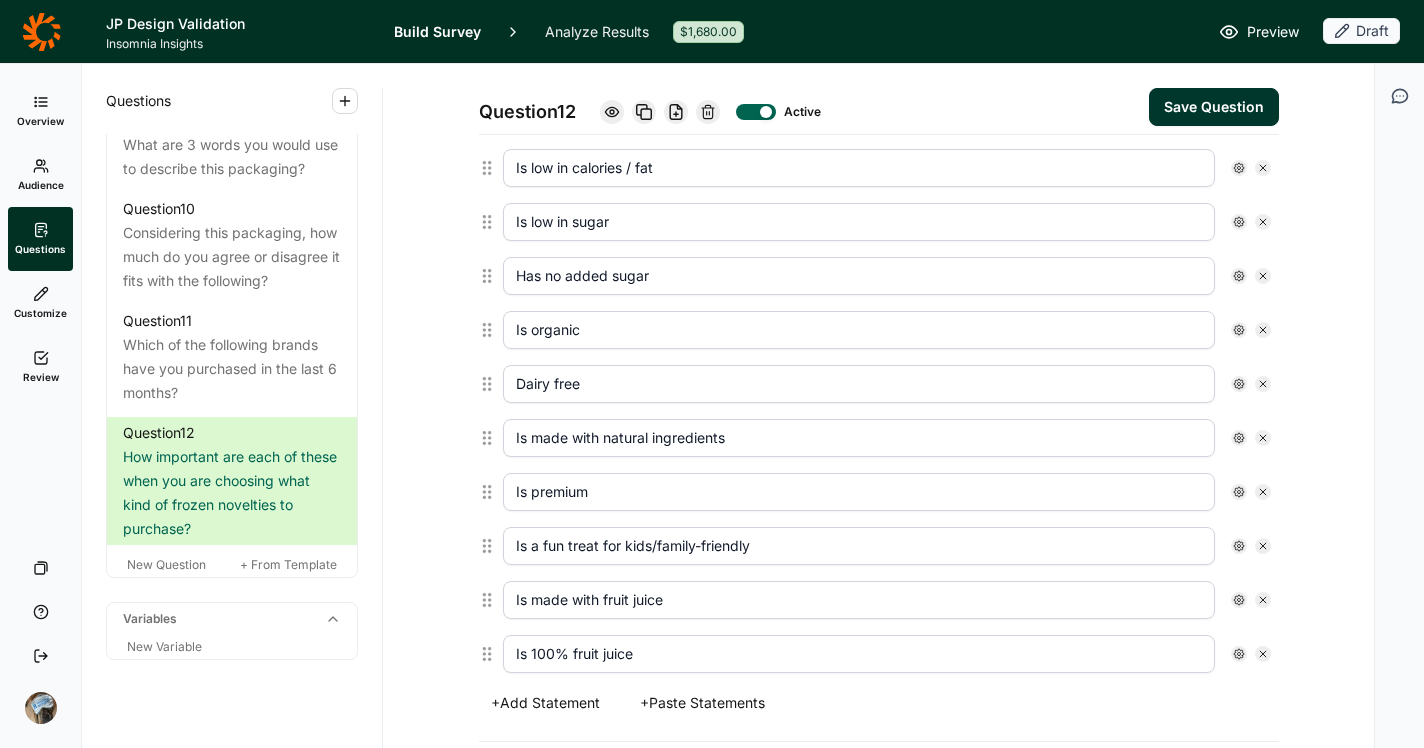 click 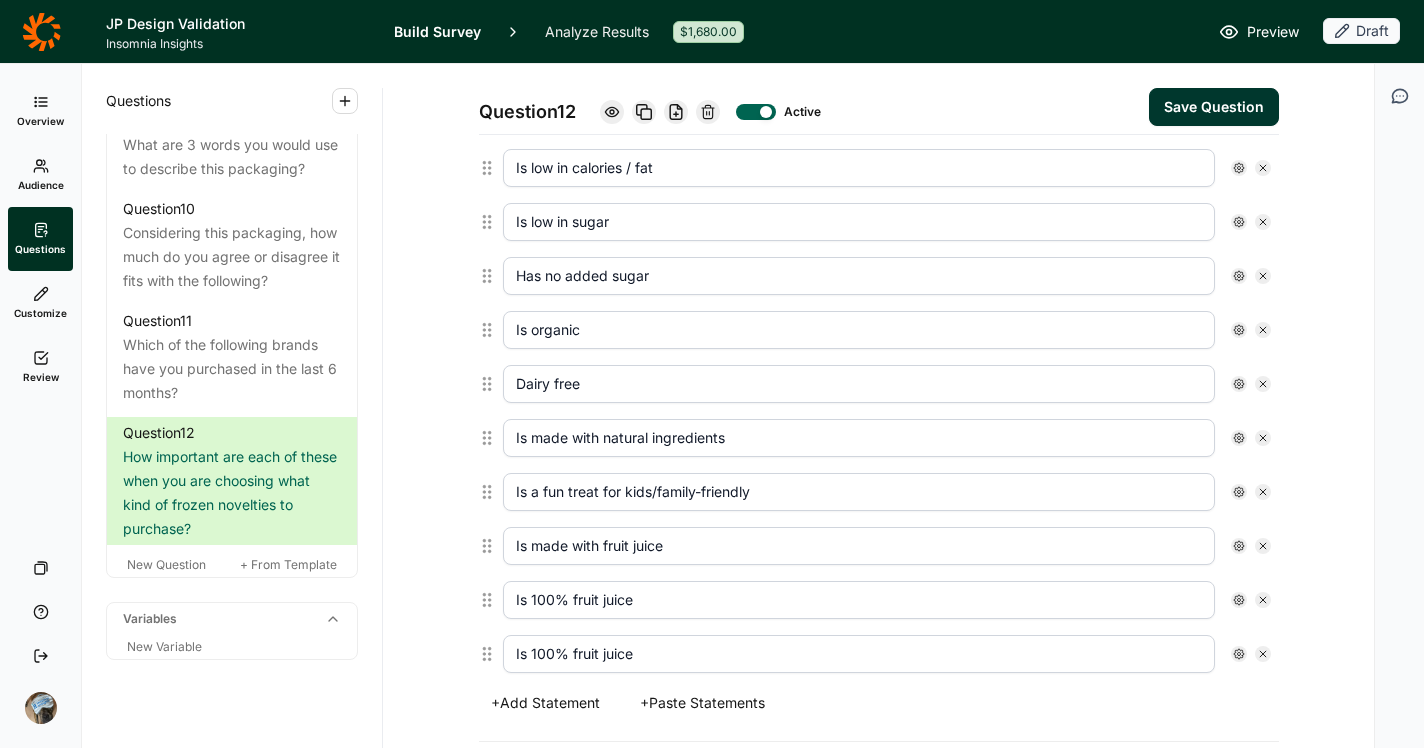 scroll, scrollTop: 682, scrollLeft: 0, axis: vertical 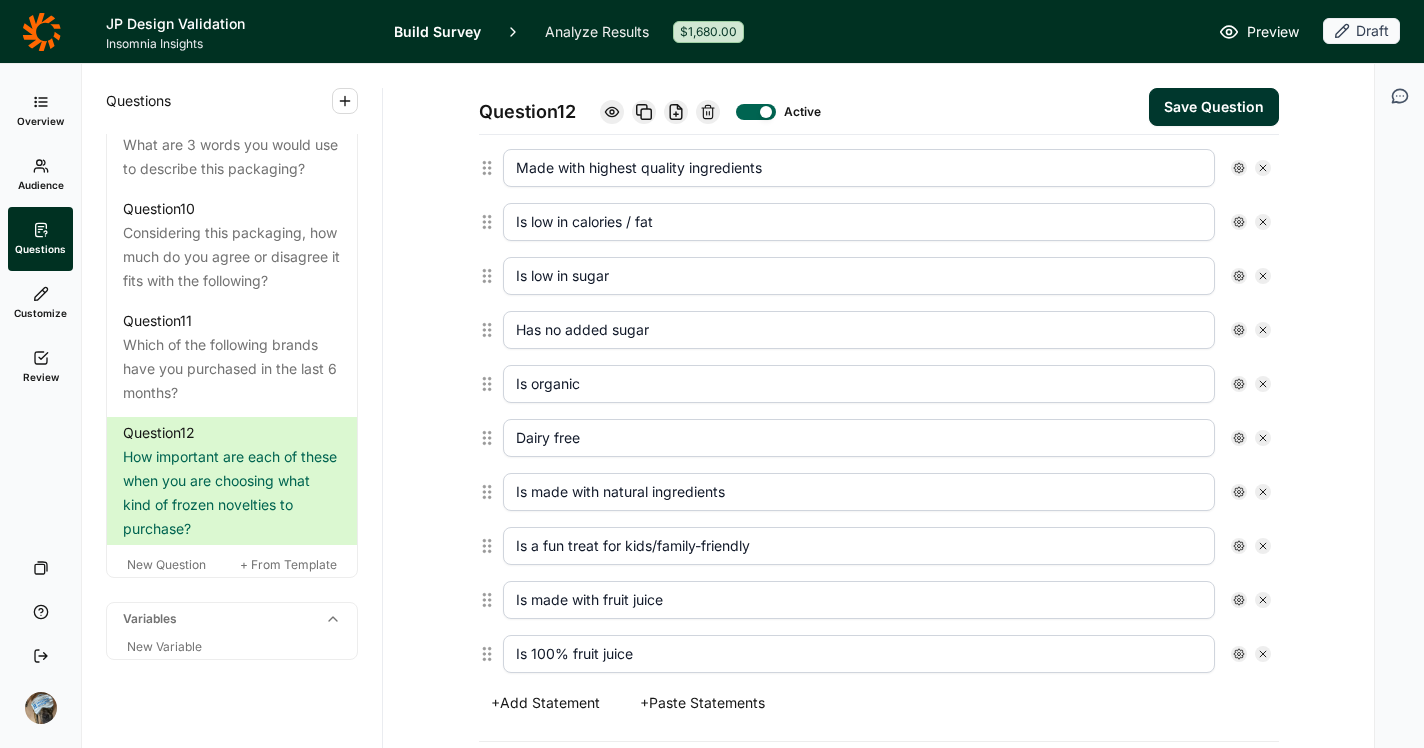 click 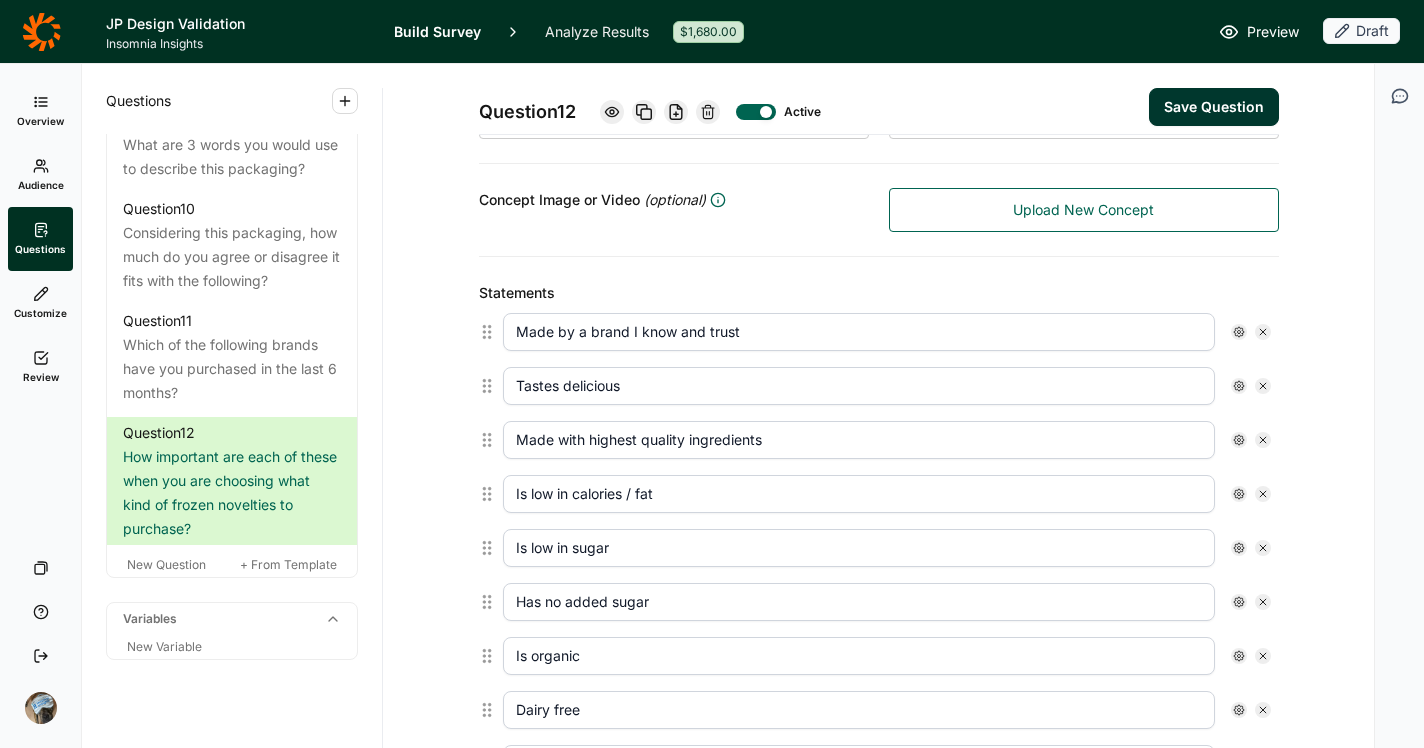 scroll, scrollTop: 398, scrollLeft: 0, axis: vertical 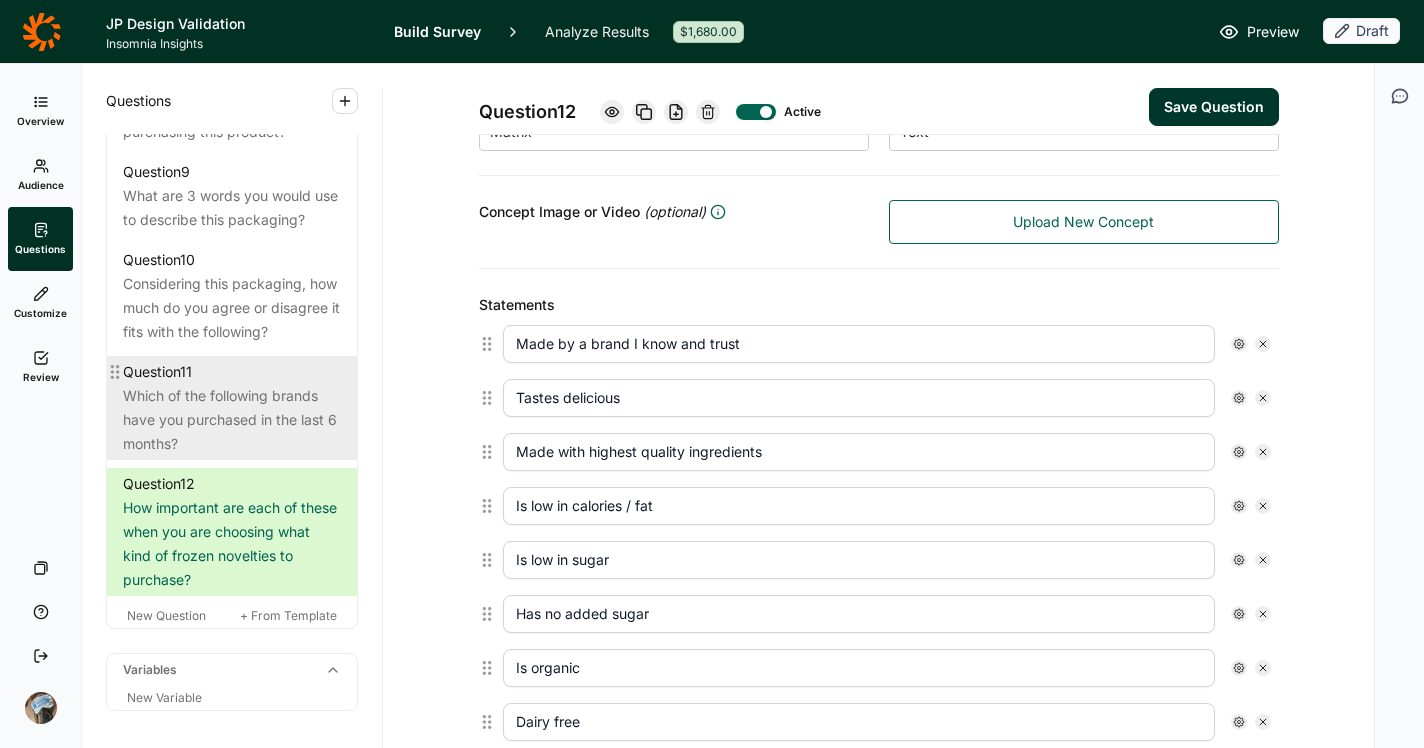 click on "Question  11" at bounding box center (232, 372) 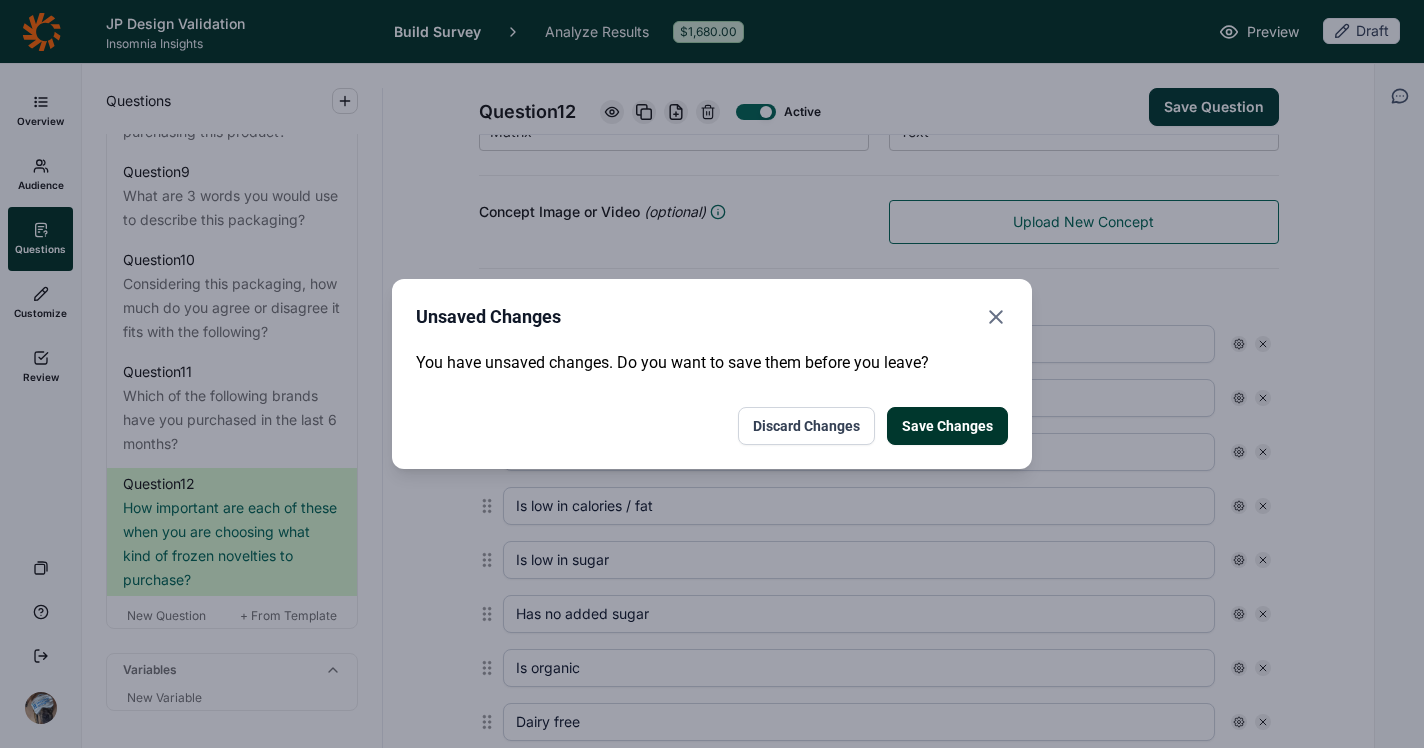 click on "Discard Changes" at bounding box center (806, 426) 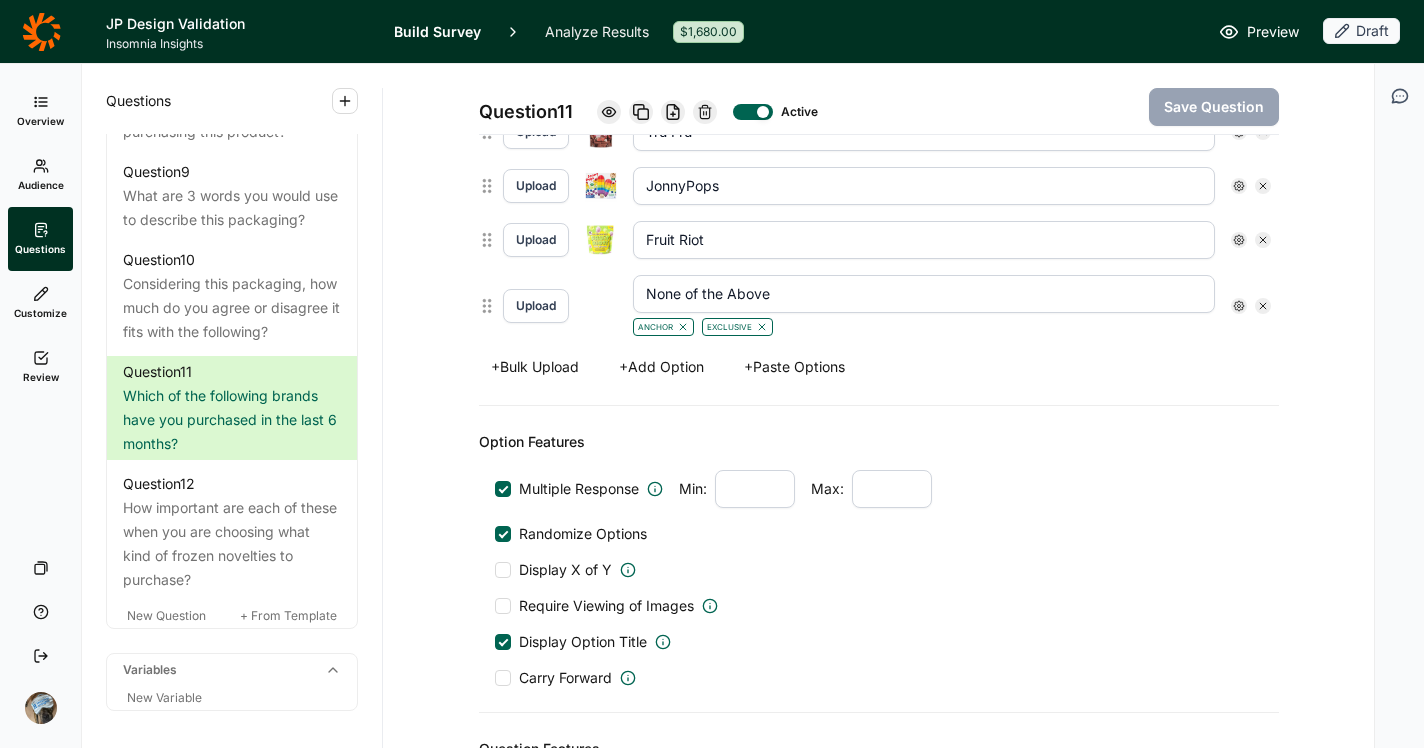 scroll, scrollTop: 827, scrollLeft: 0, axis: vertical 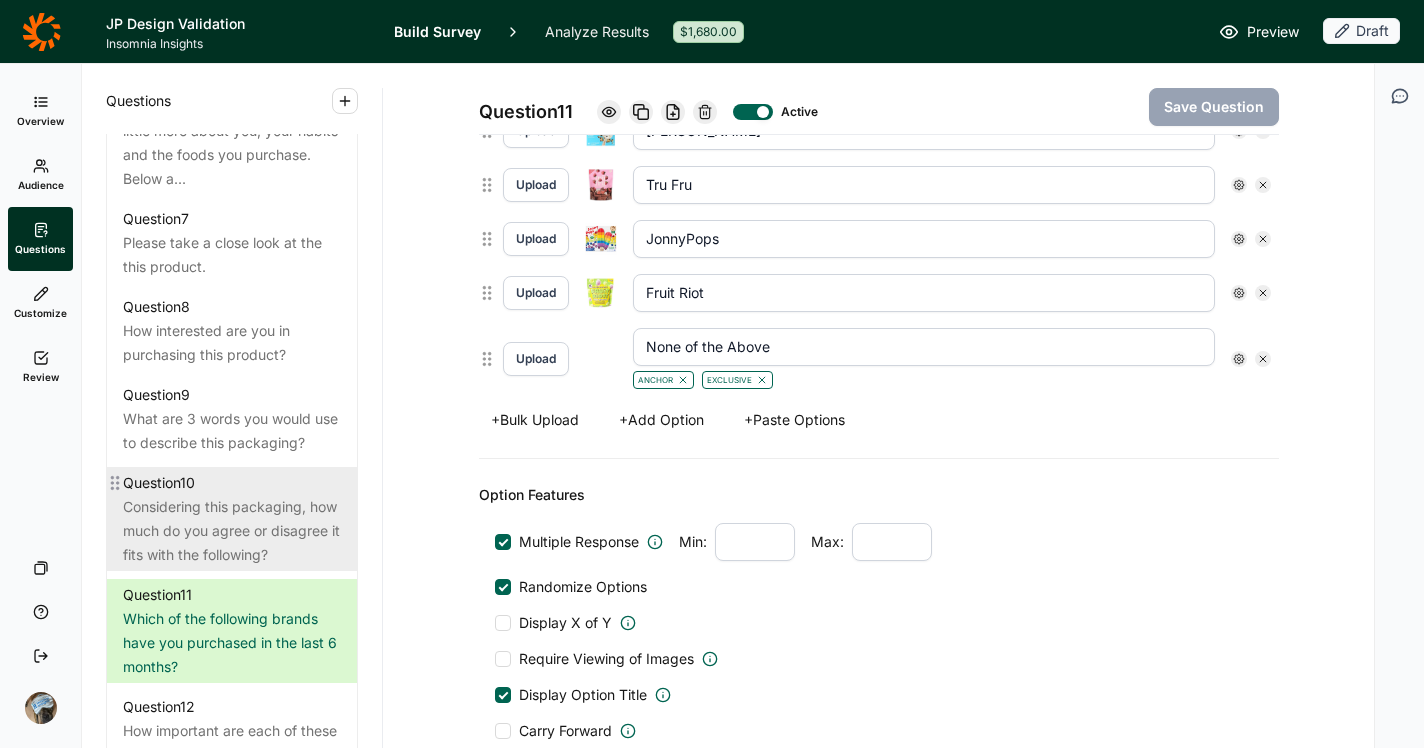 click on "Considering this packaging, how much do you agree or disagree it fits with the following?" at bounding box center [232, 531] 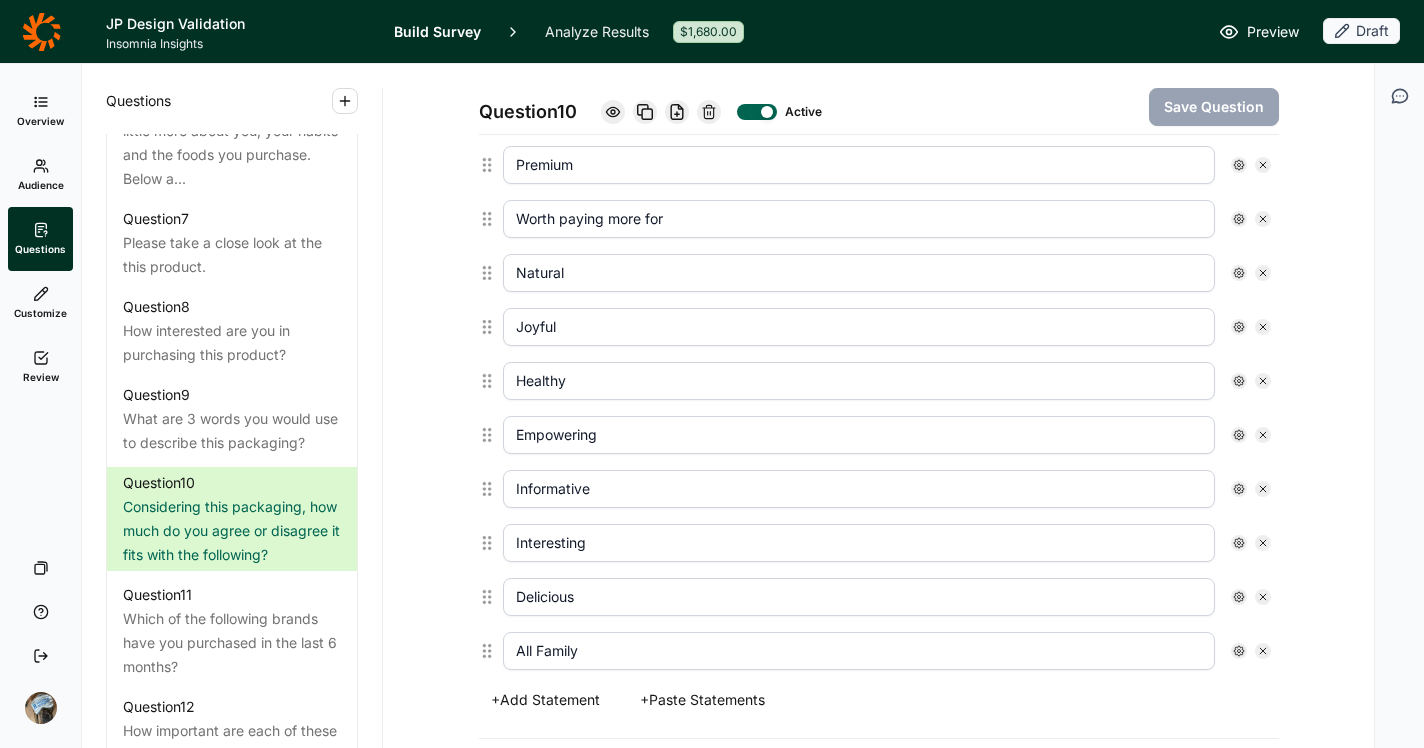 scroll, scrollTop: 678, scrollLeft: 0, axis: vertical 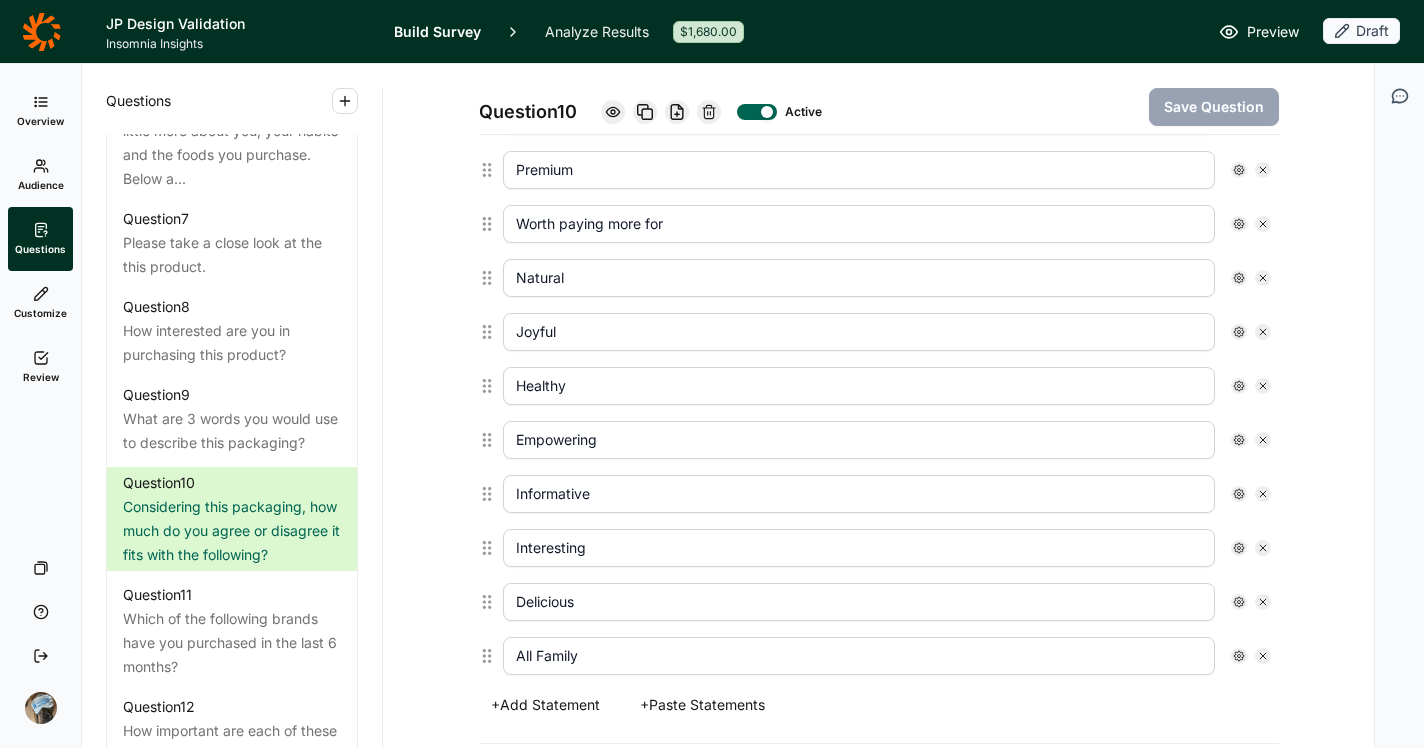 click 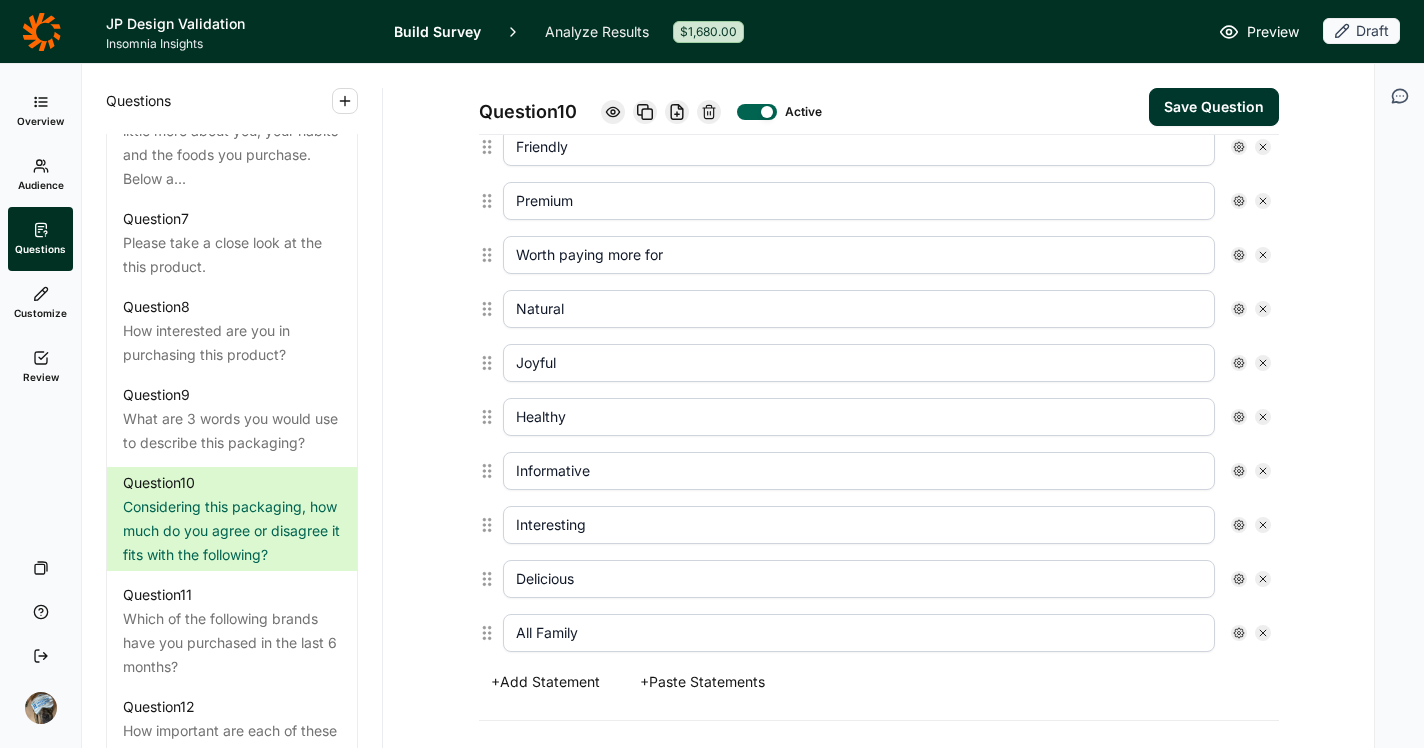scroll, scrollTop: 649, scrollLeft: 0, axis: vertical 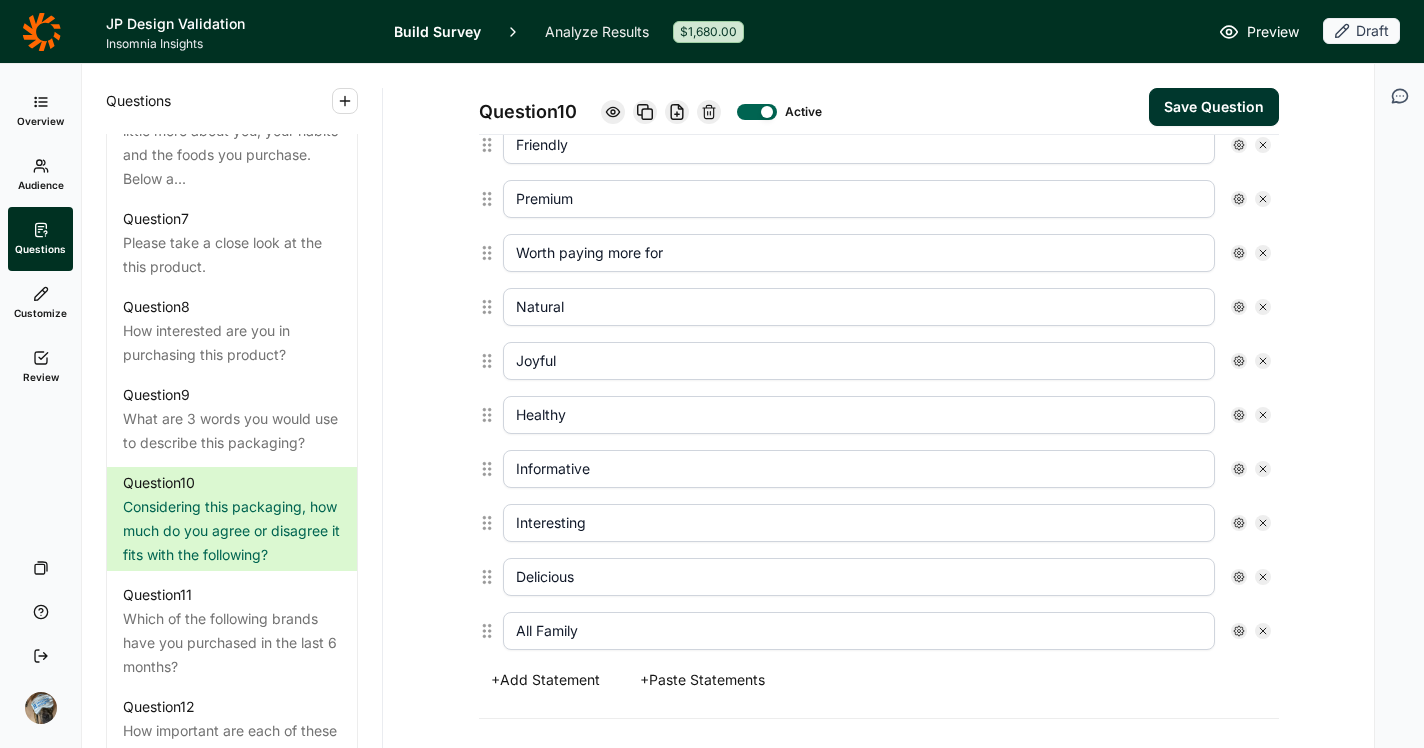 click 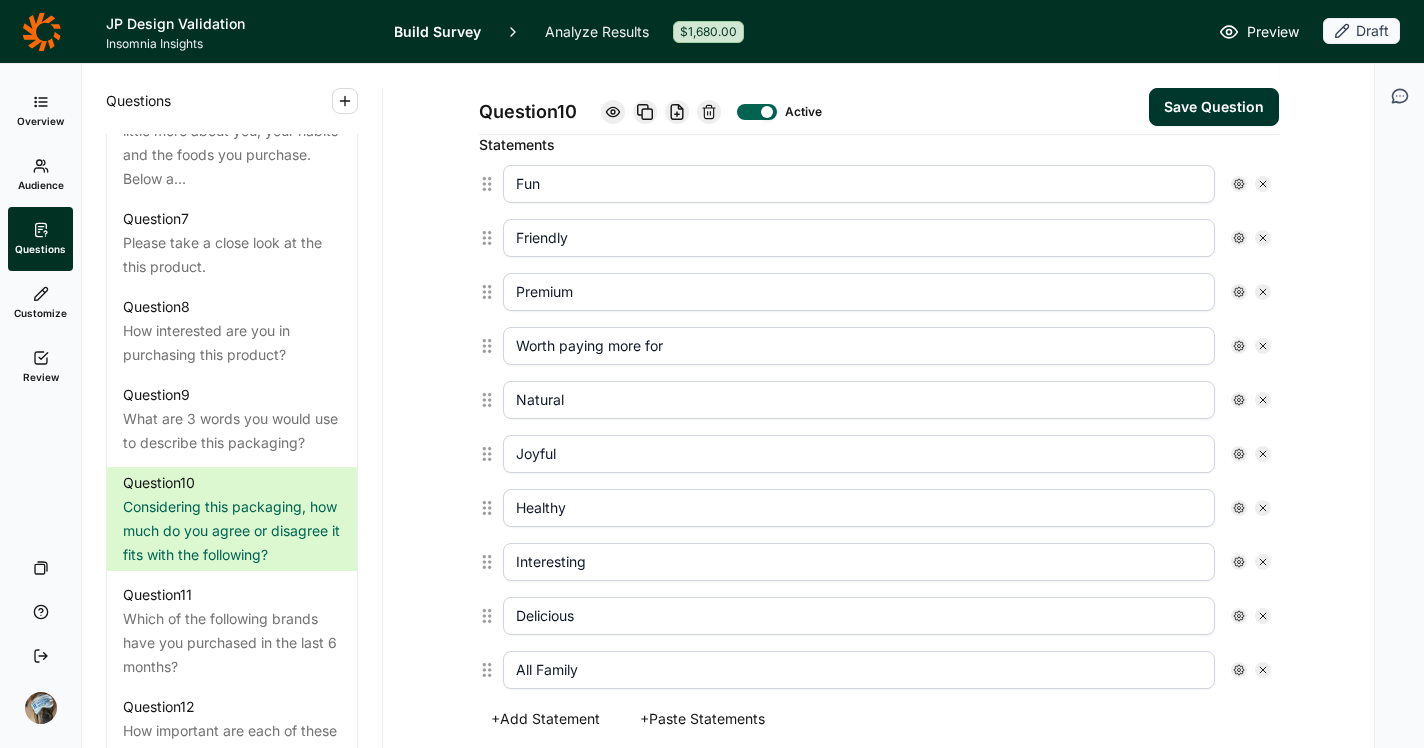 scroll, scrollTop: 552, scrollLeft: 0, axis: vertical 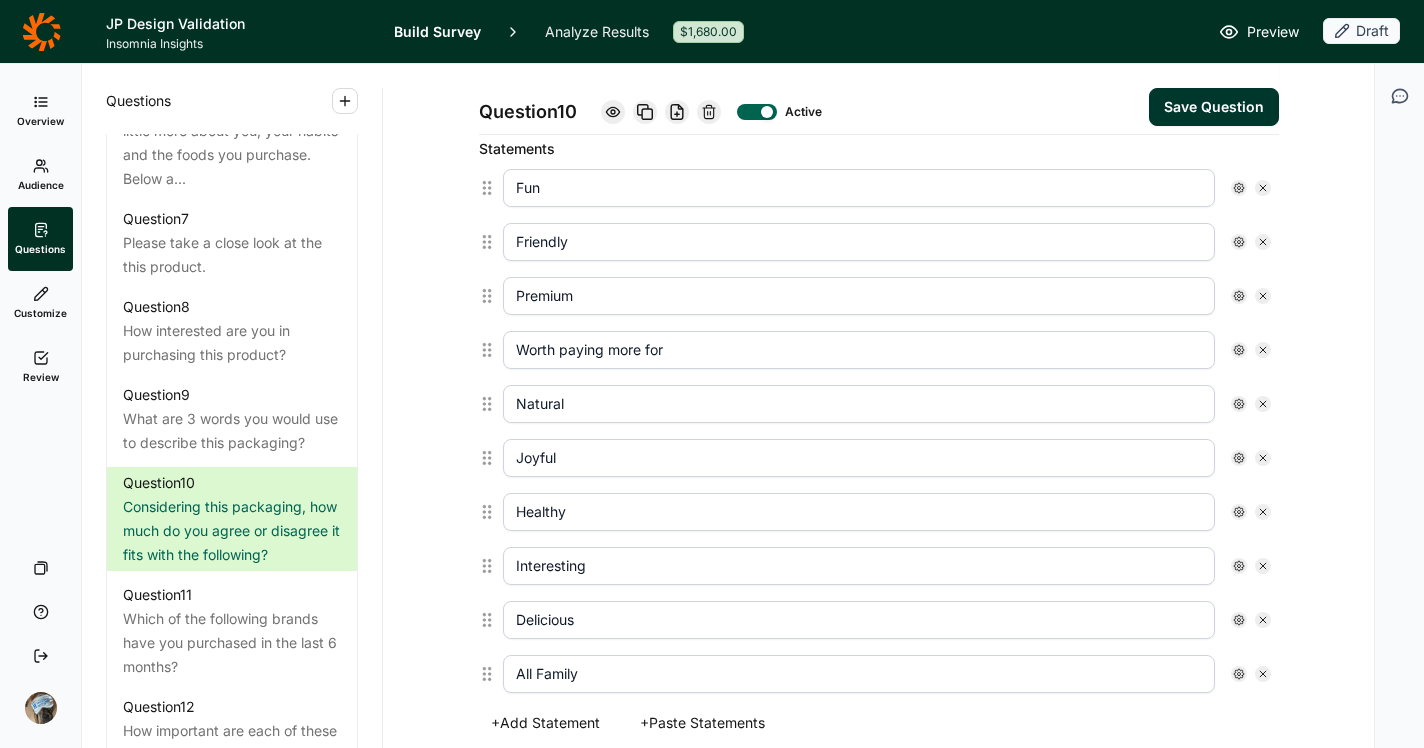 click on "Interesting" at bounding box center (859, 566) 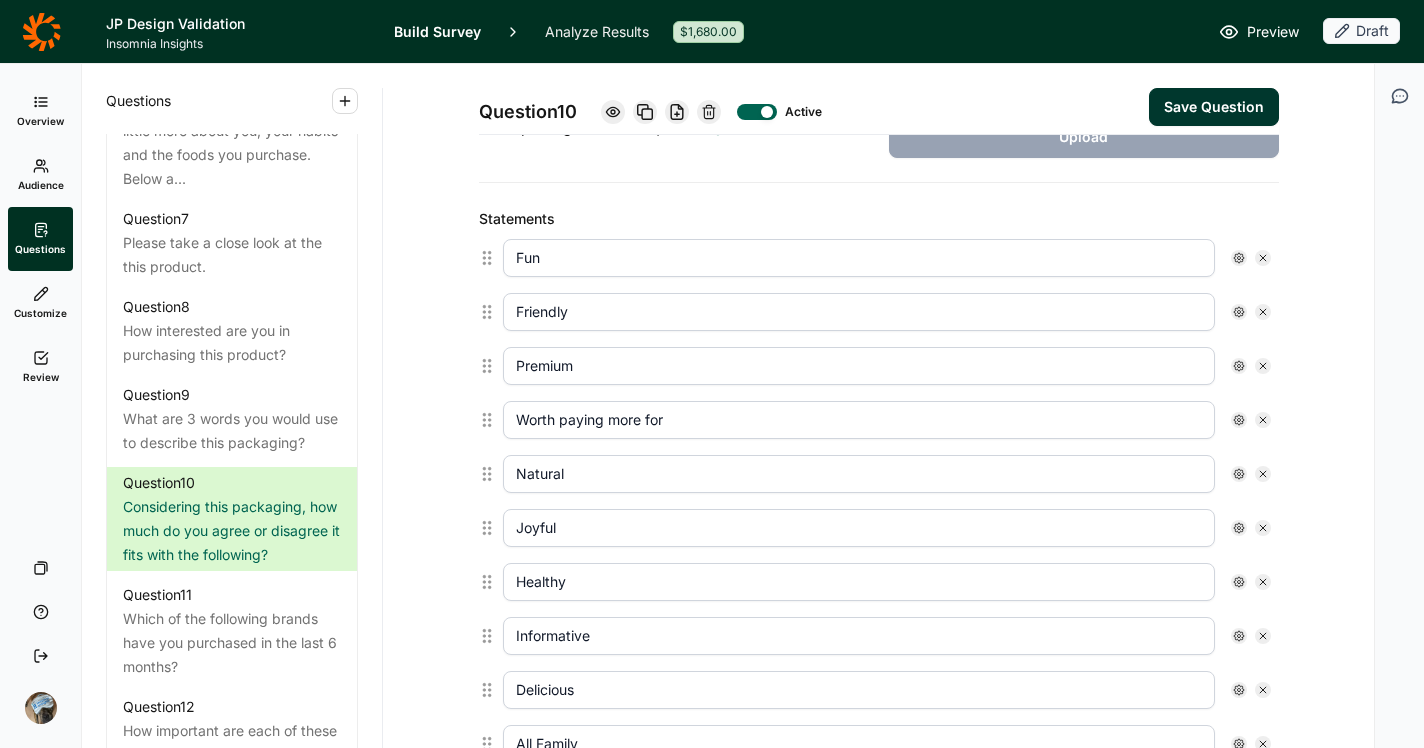 scroll, scrollTop: 468, scrollLeft: 0, axis: vertical 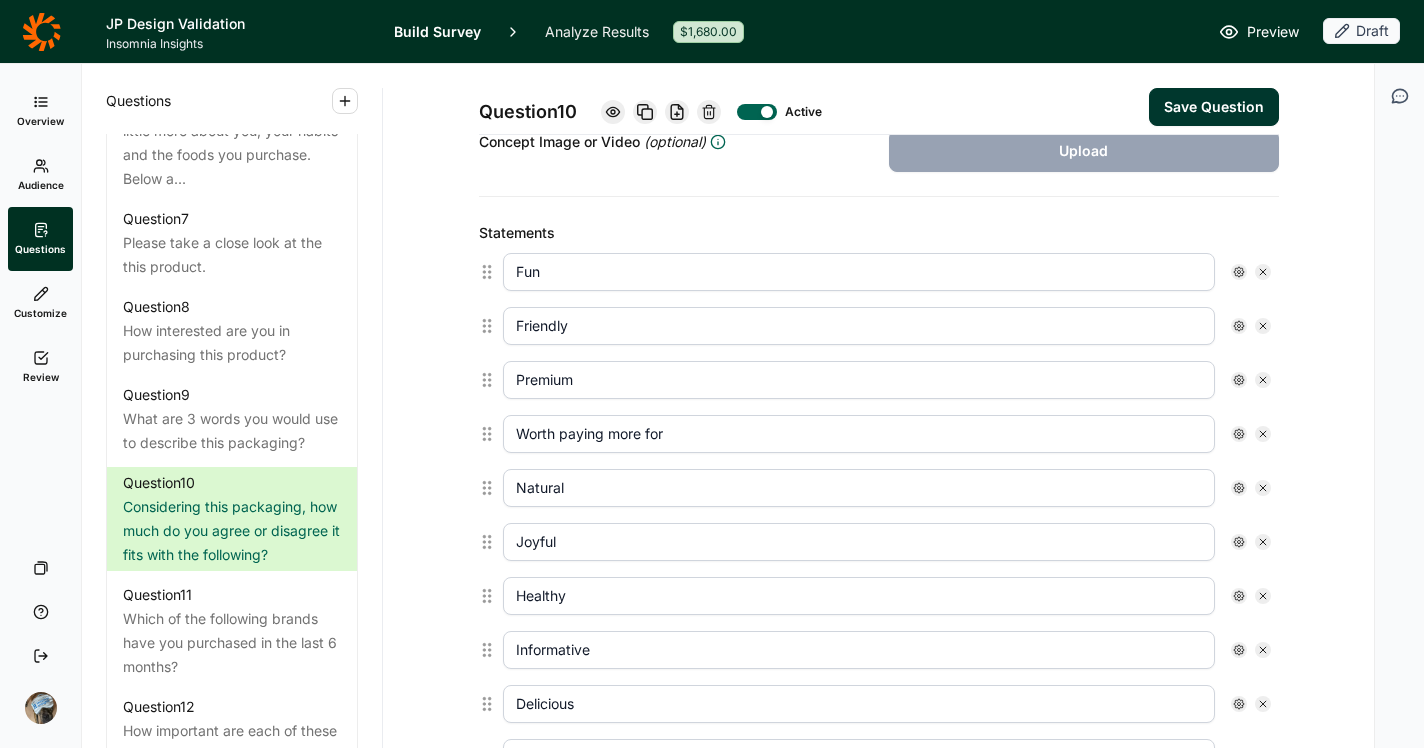 type on "Informative" 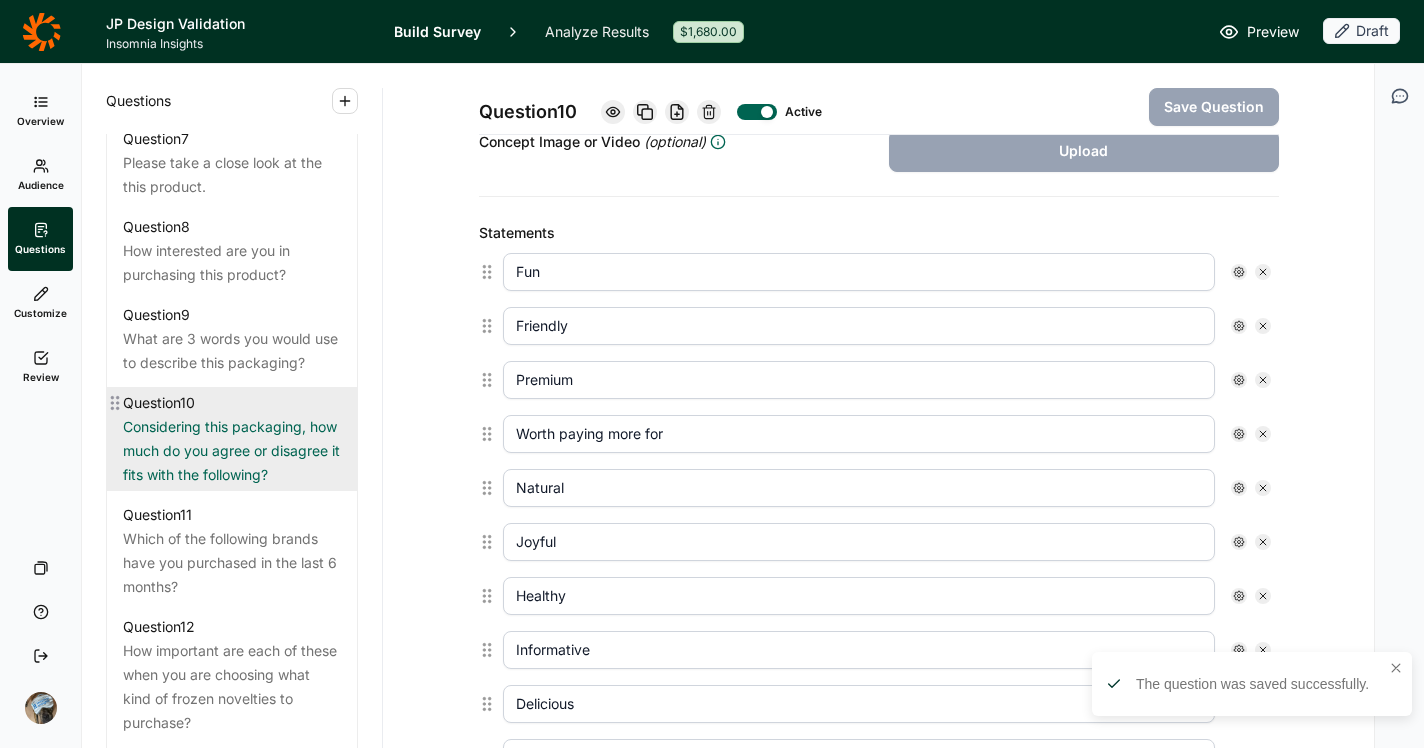 scroll, scrollTop: 1606, scrollLeft: 0, axis: vertical 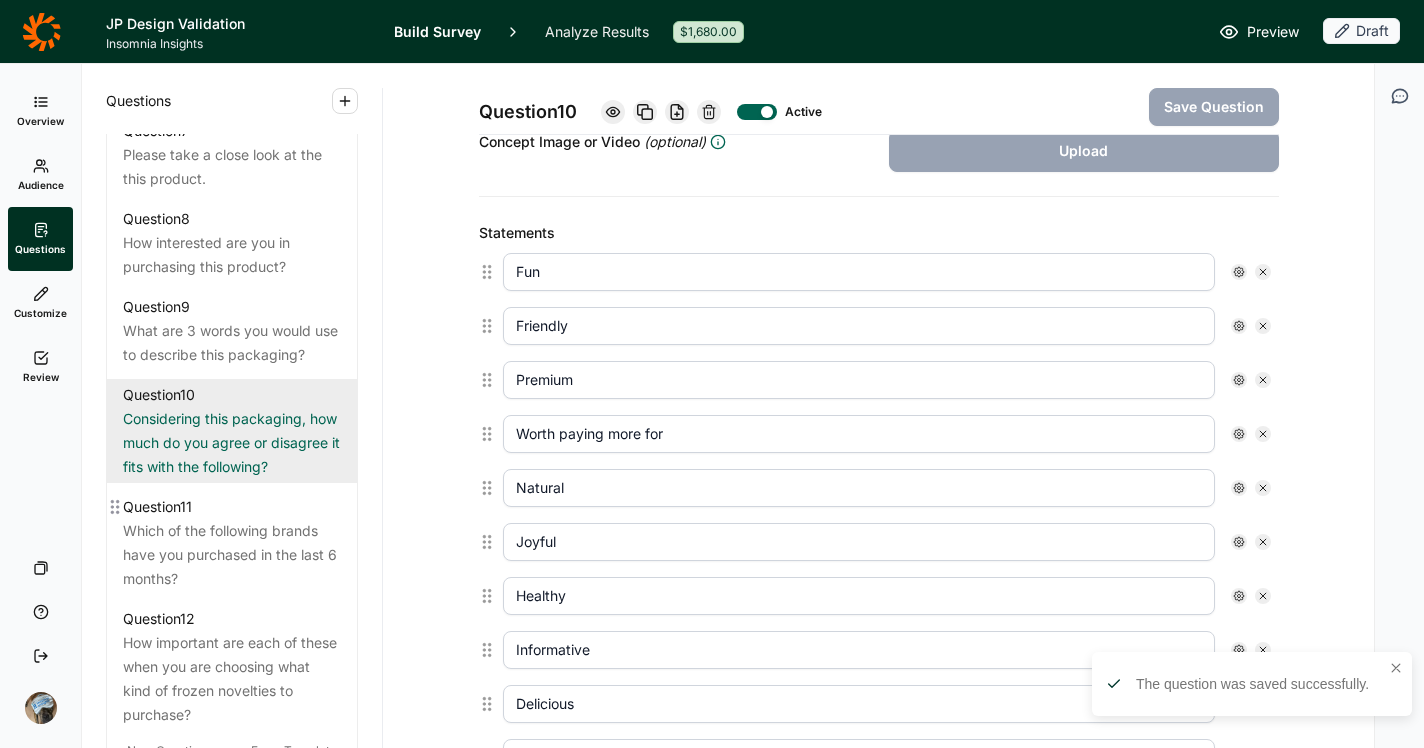 click on "Which of the following brands have you purchased in the last 6 months?" at bounding box center (232, 555) 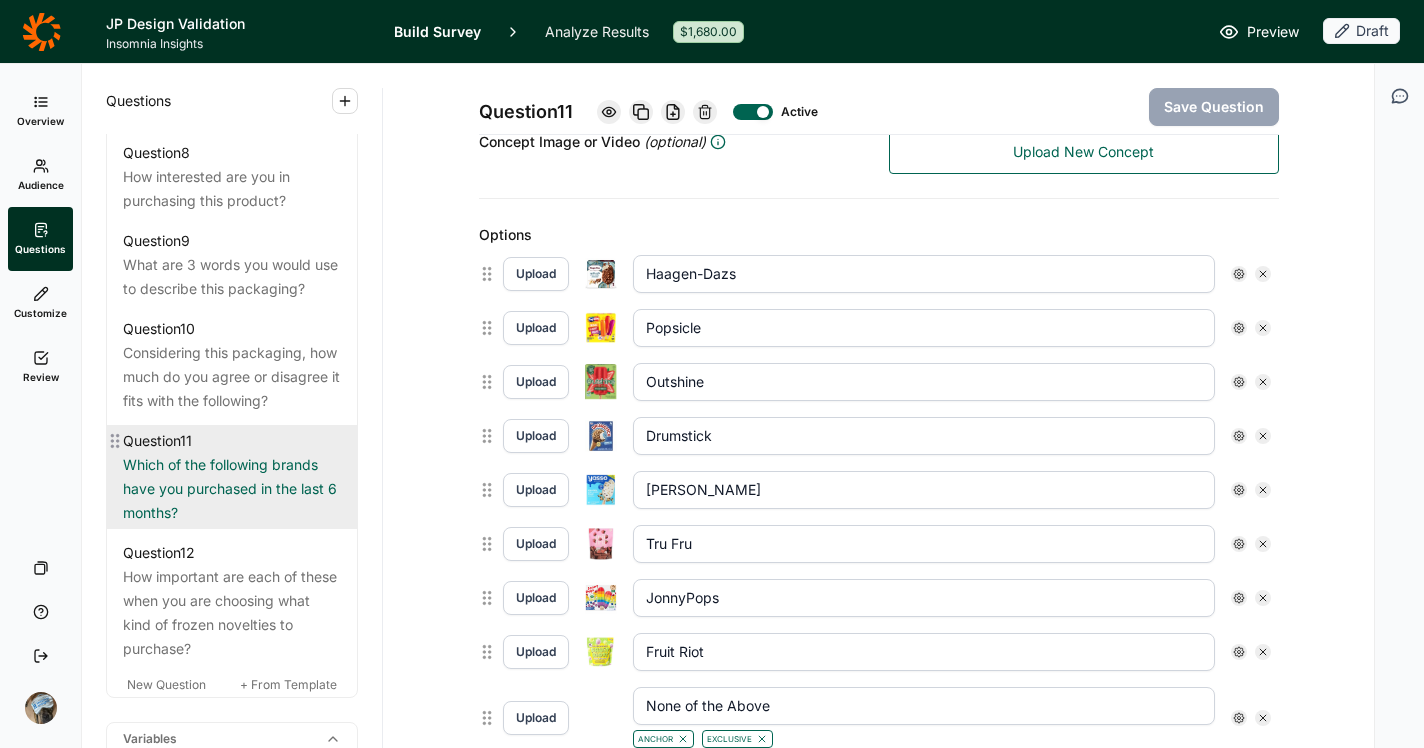 scroll, scrollTop: 1716, scrollLeft: 0, axis: vertical 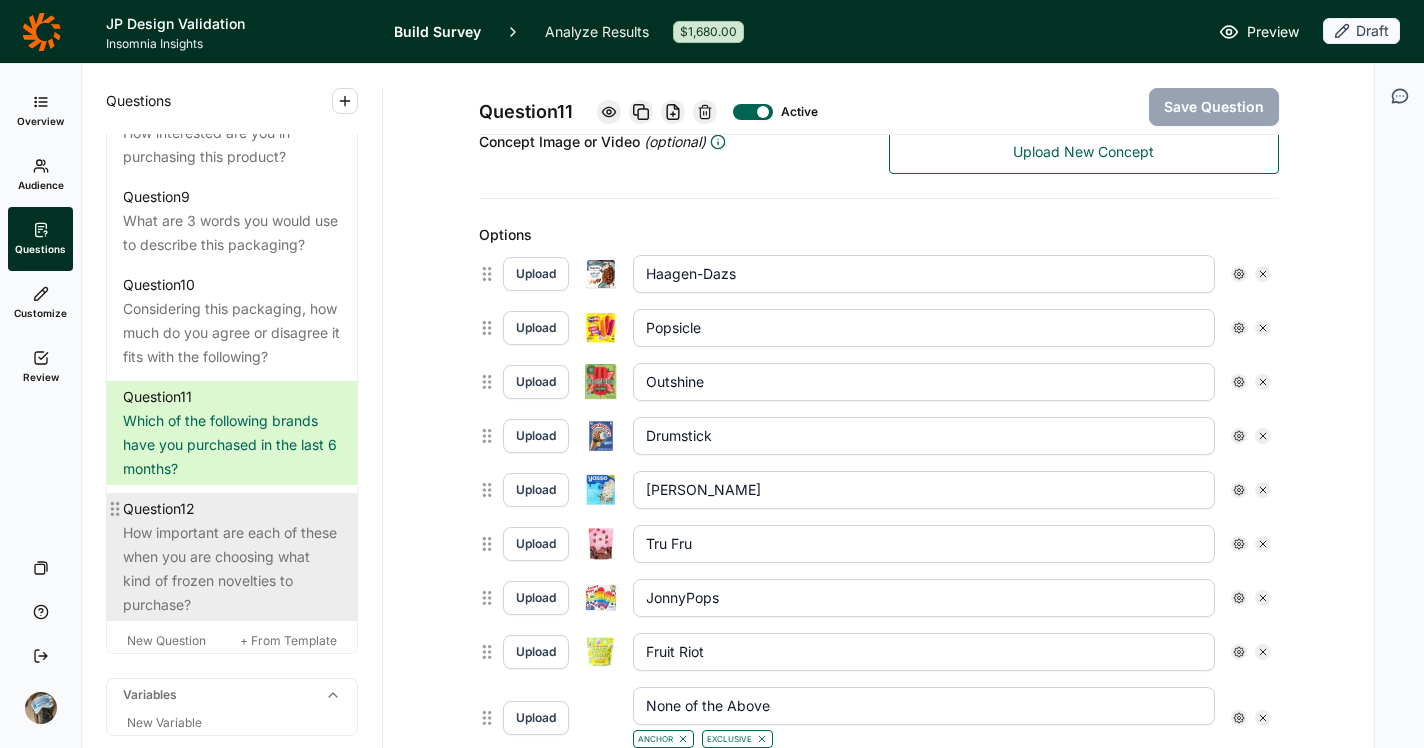 click on "How important are each of these when you are choosing what kind of frozen novelties to purchase?" at bounding box center [232, 569] 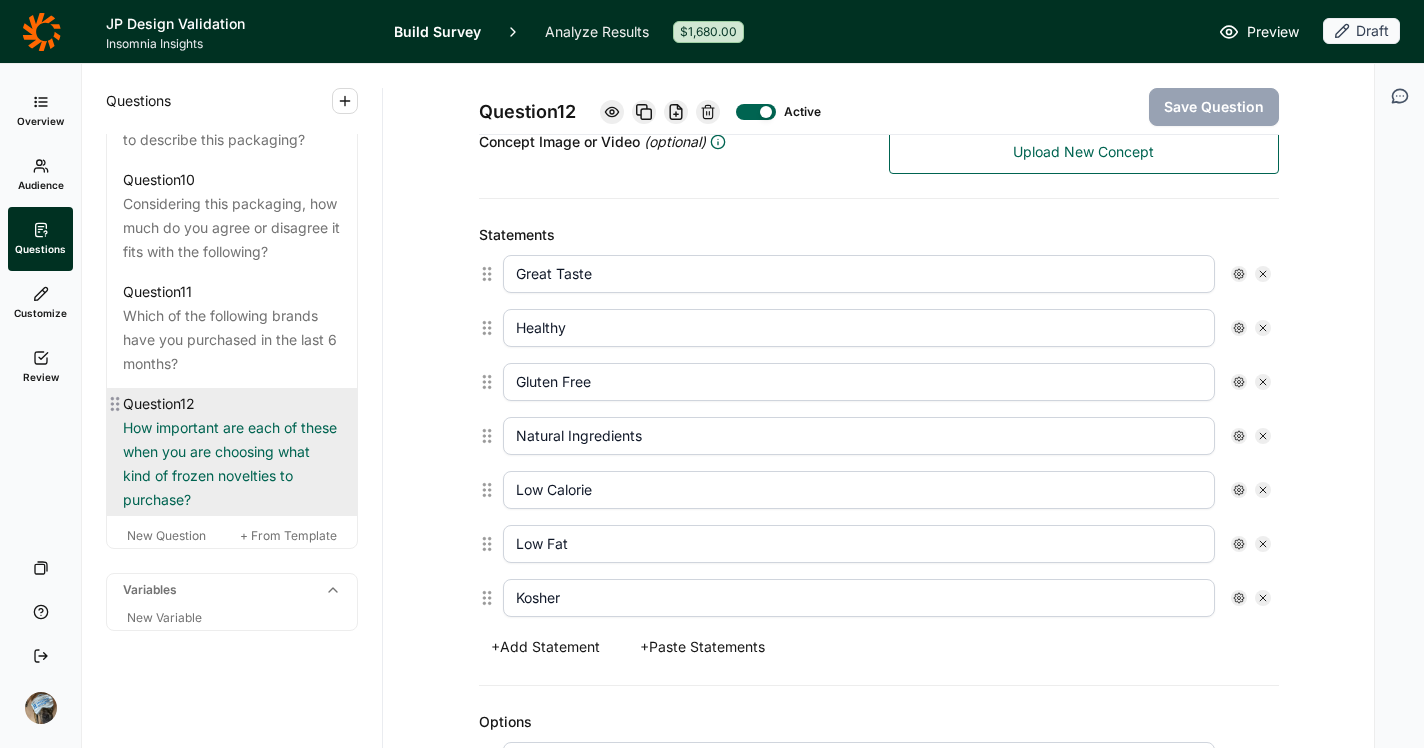 scroll, scrollTop: 1817, scrollLeft: 0, axis: vertical 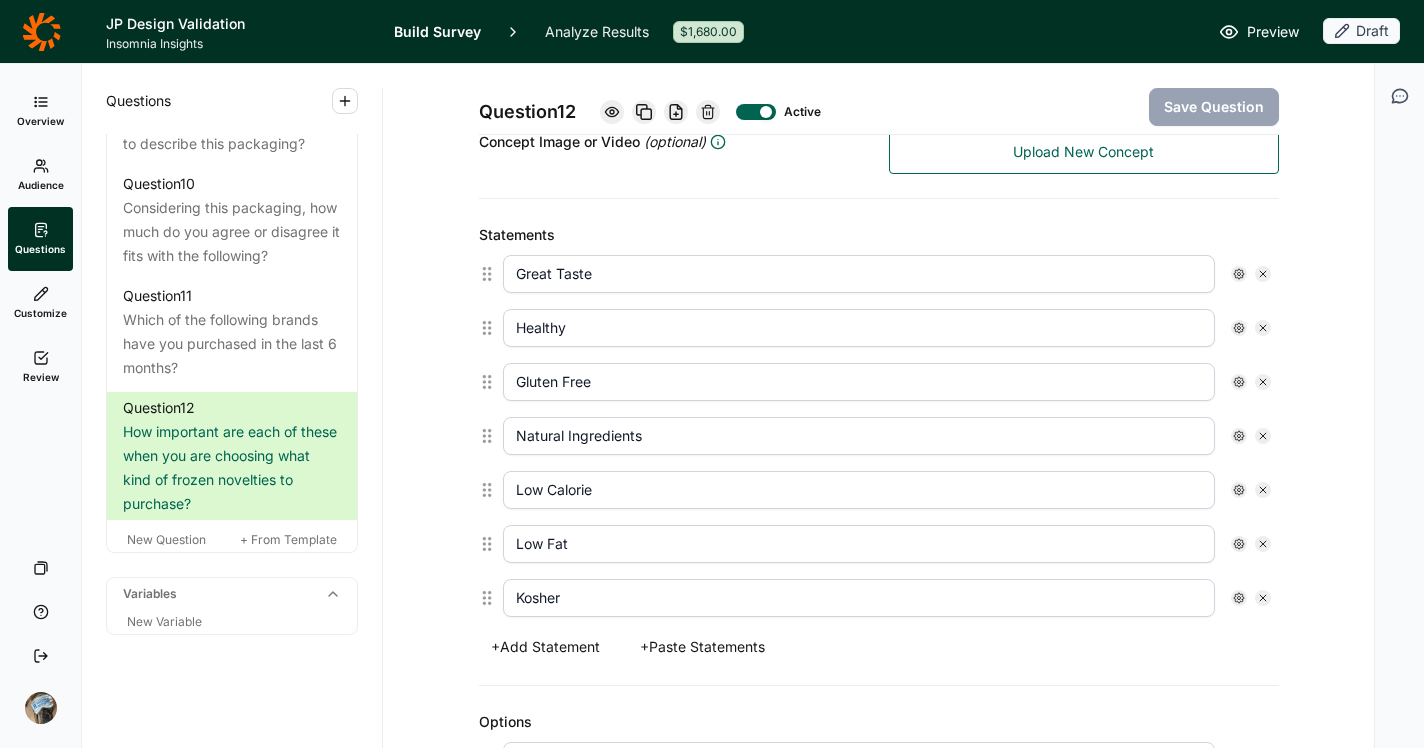 click on "+  Add Statement" at bounding box center [545, 647] 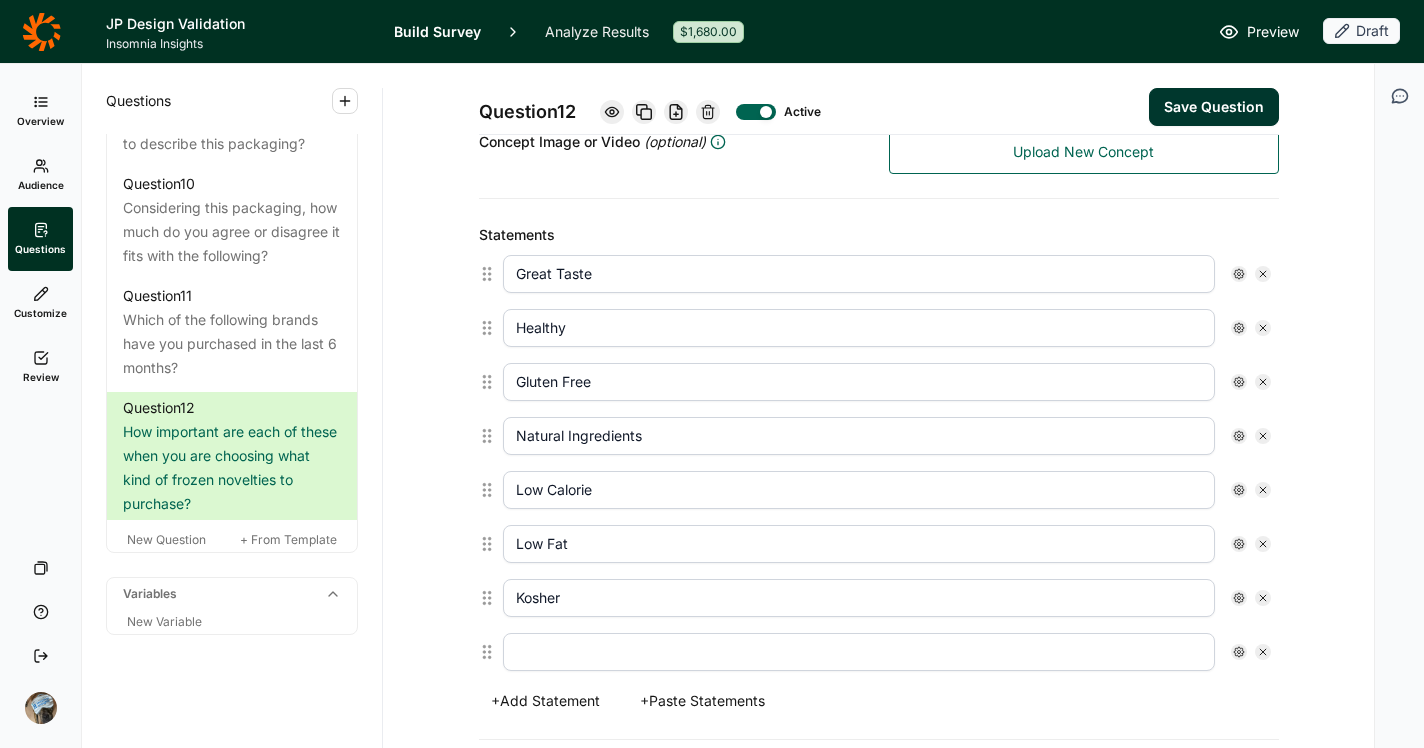 click at bounding box center [859, 652] 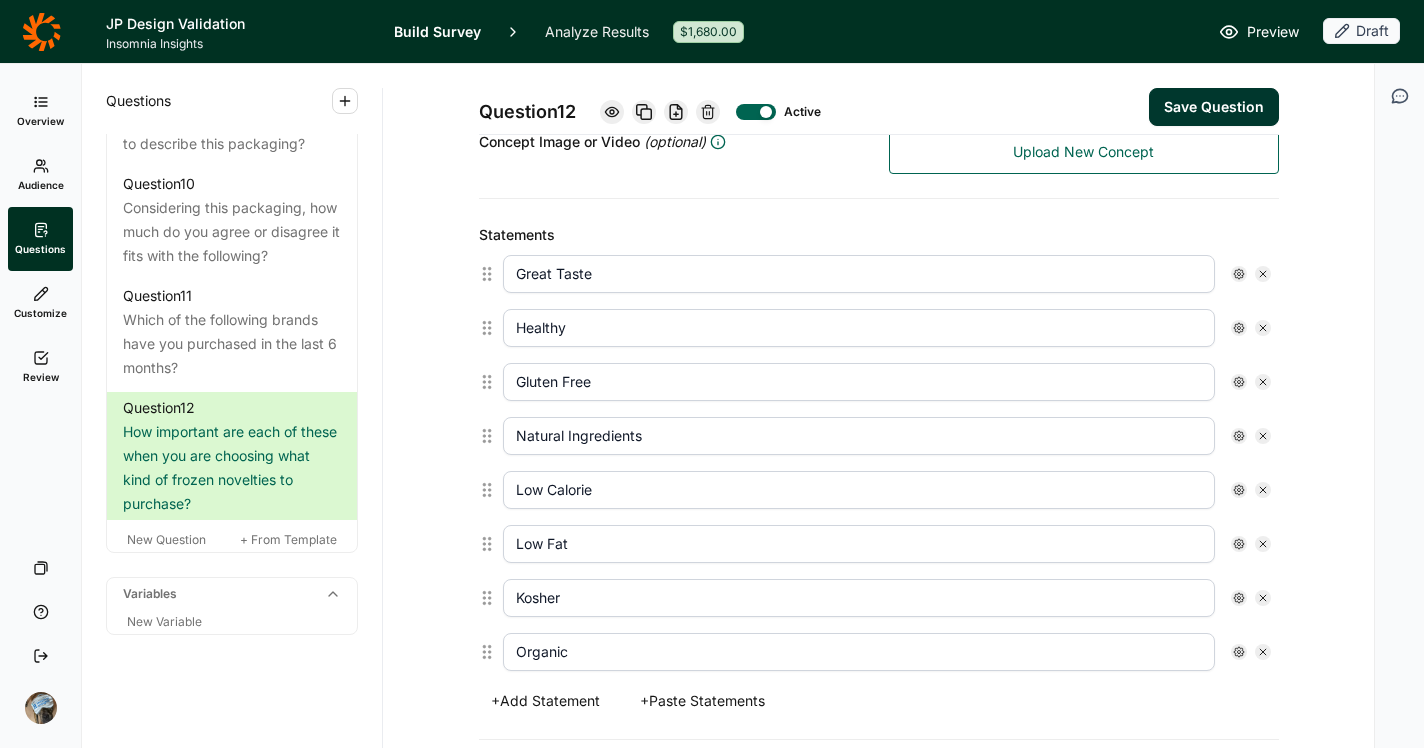type on "Organic" 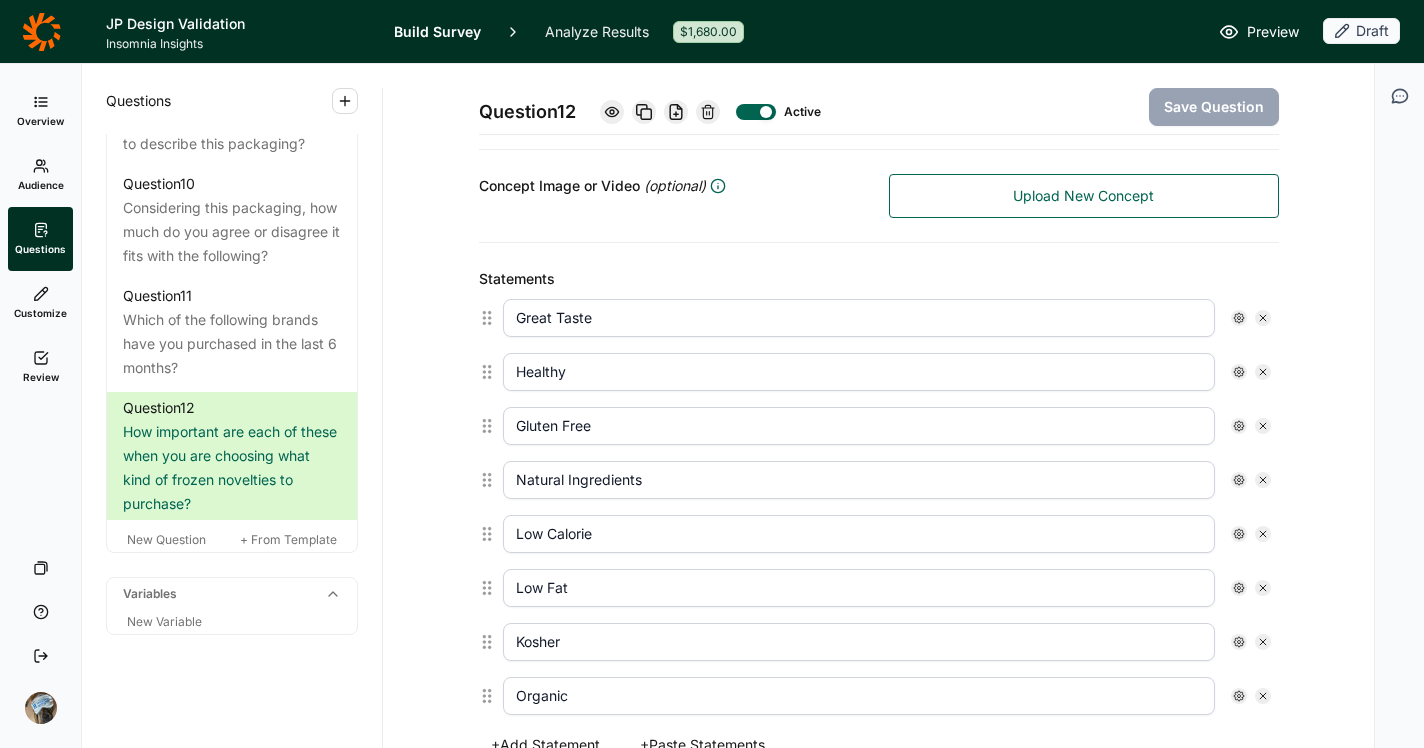 scroll, scrollTop: 413, scrollLeft: 0, axis: vertical 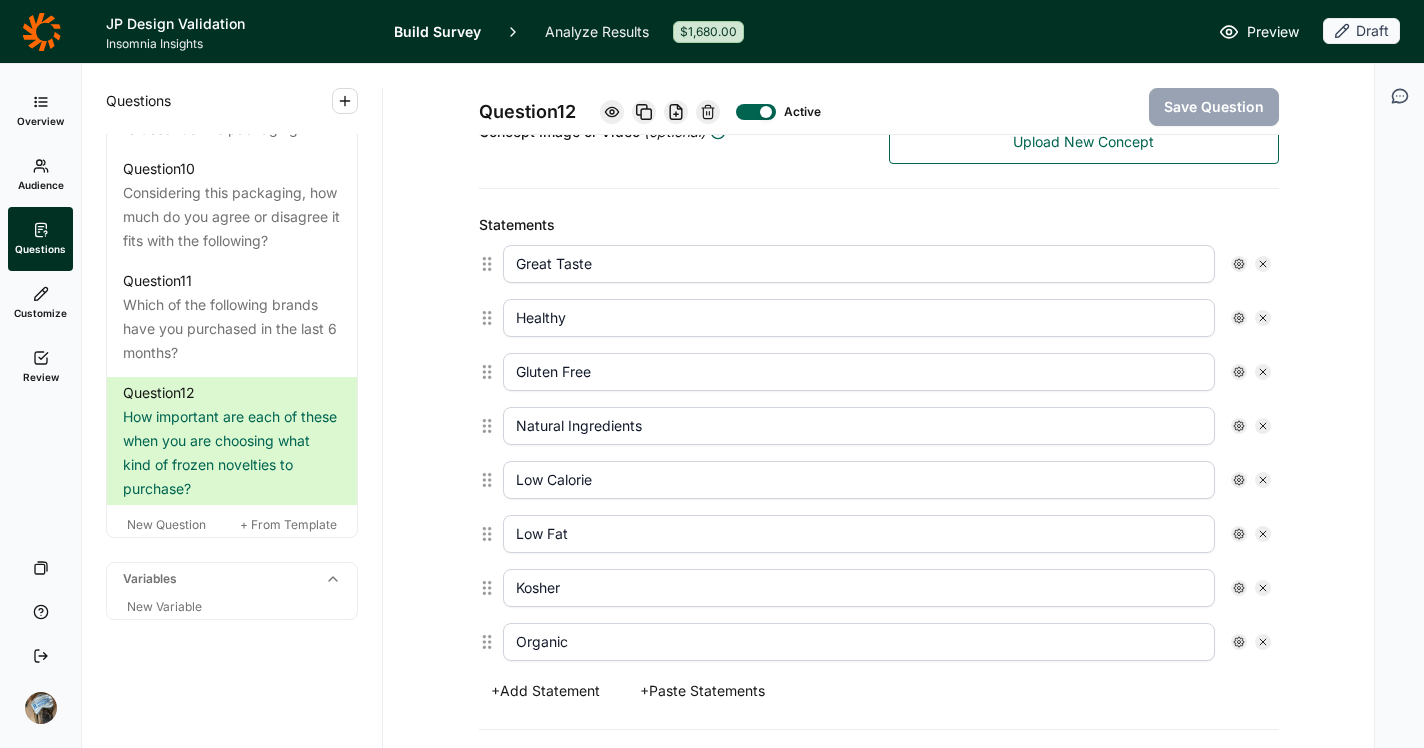 click on "+  Add Statement" at bounding box center (545, 691) 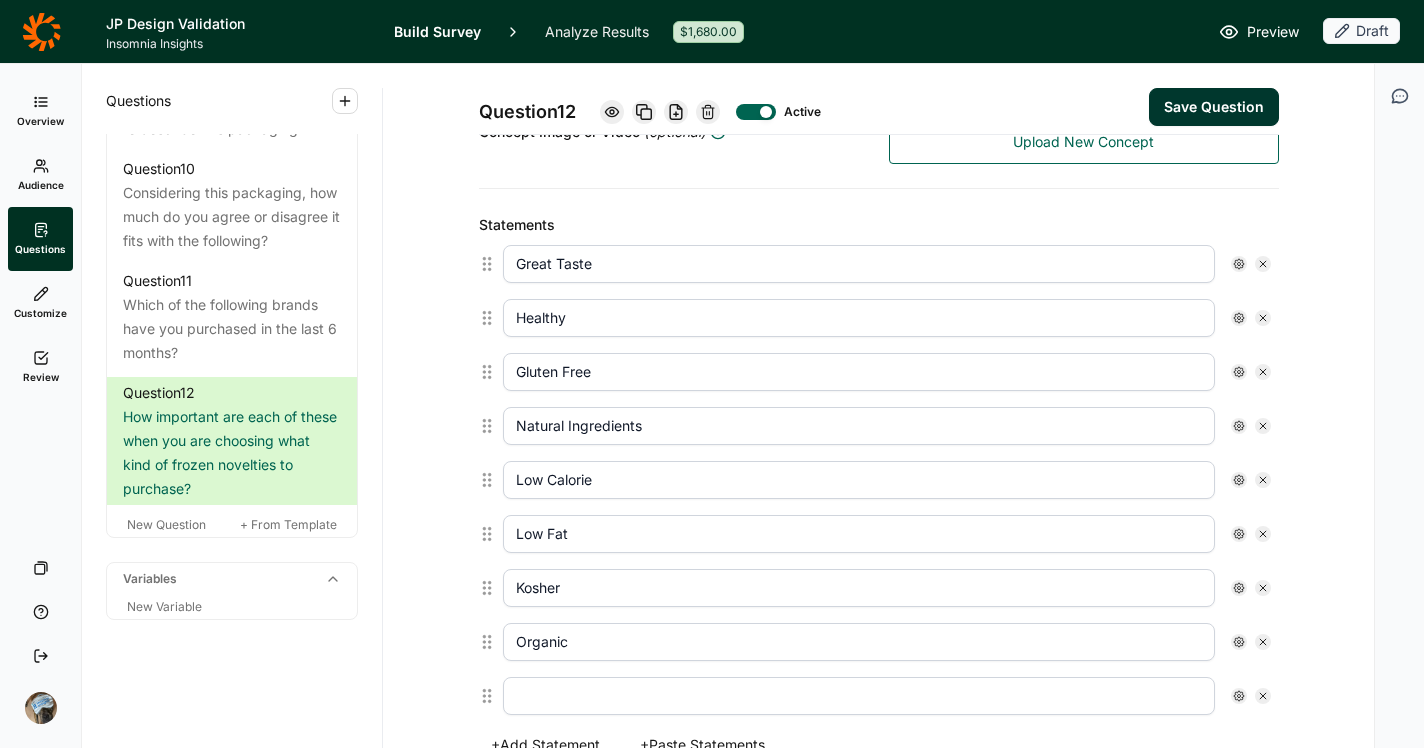click at bounding box center [859, 696] 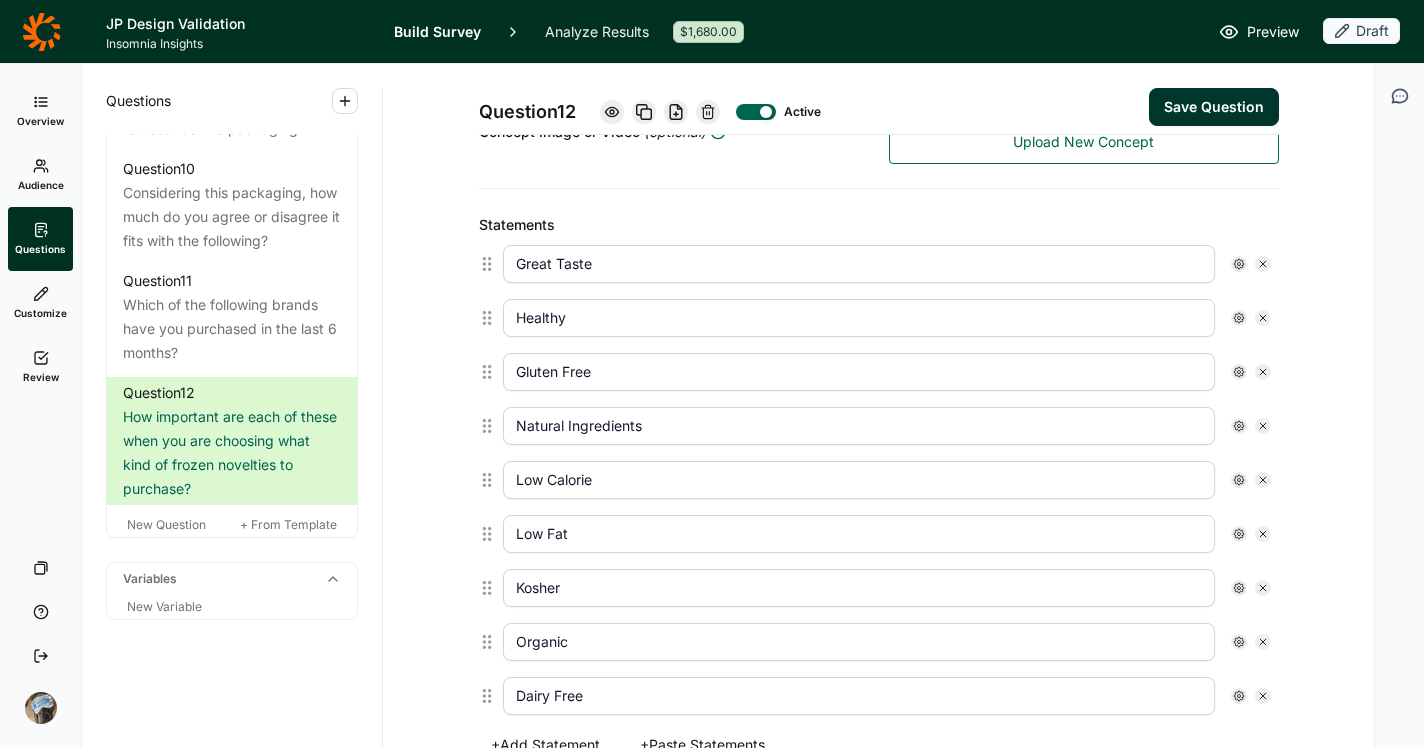 type on "Dairy Free" 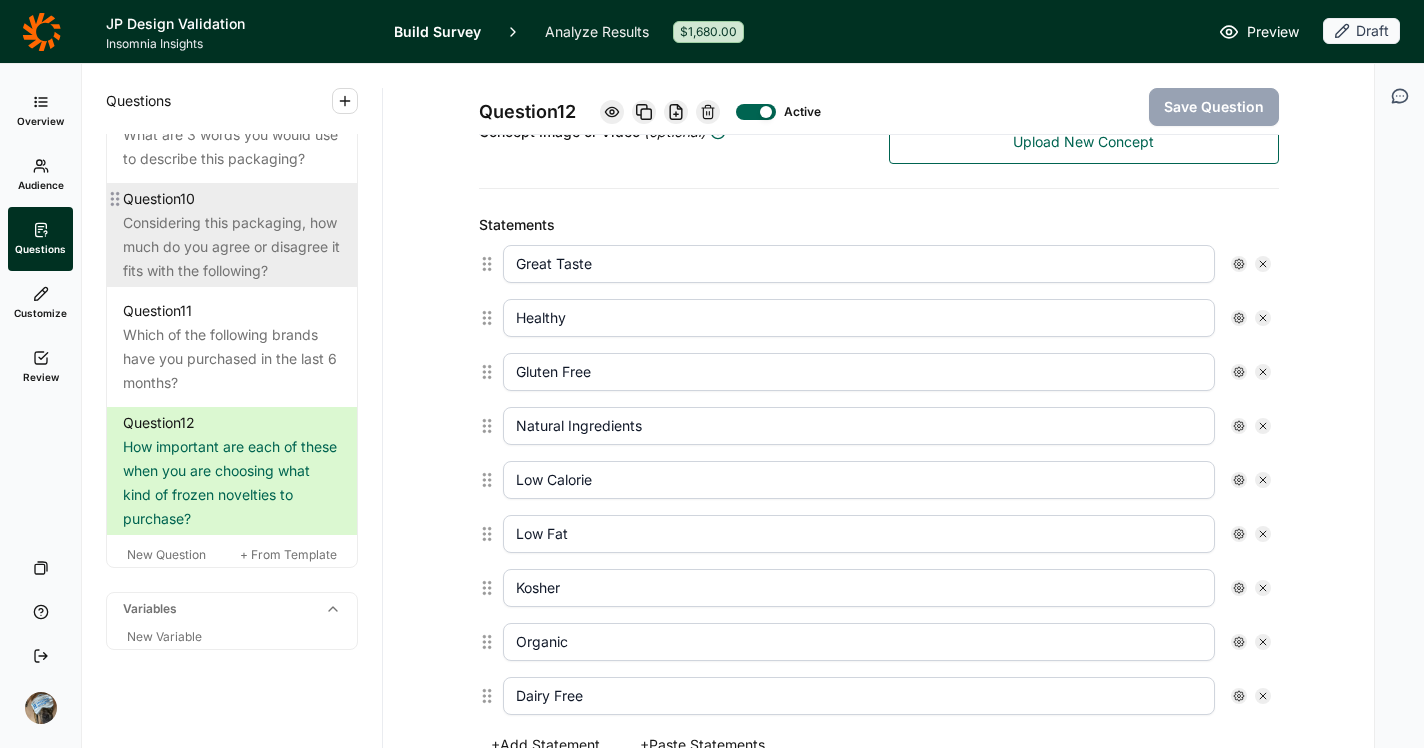 scroll, scrollTop: 1787, scrollLeft: 0, axis: vertical 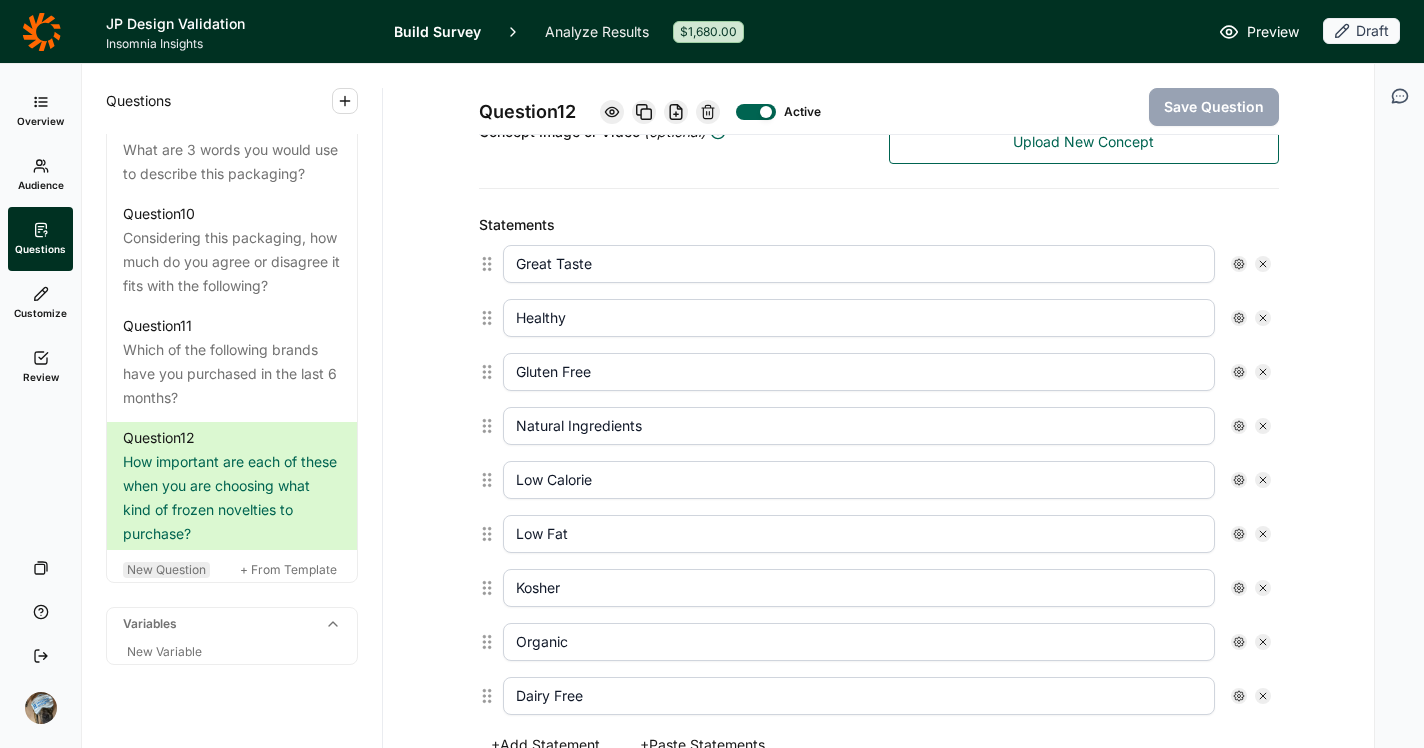 click on "New Question" at bounding box center [166, 569] 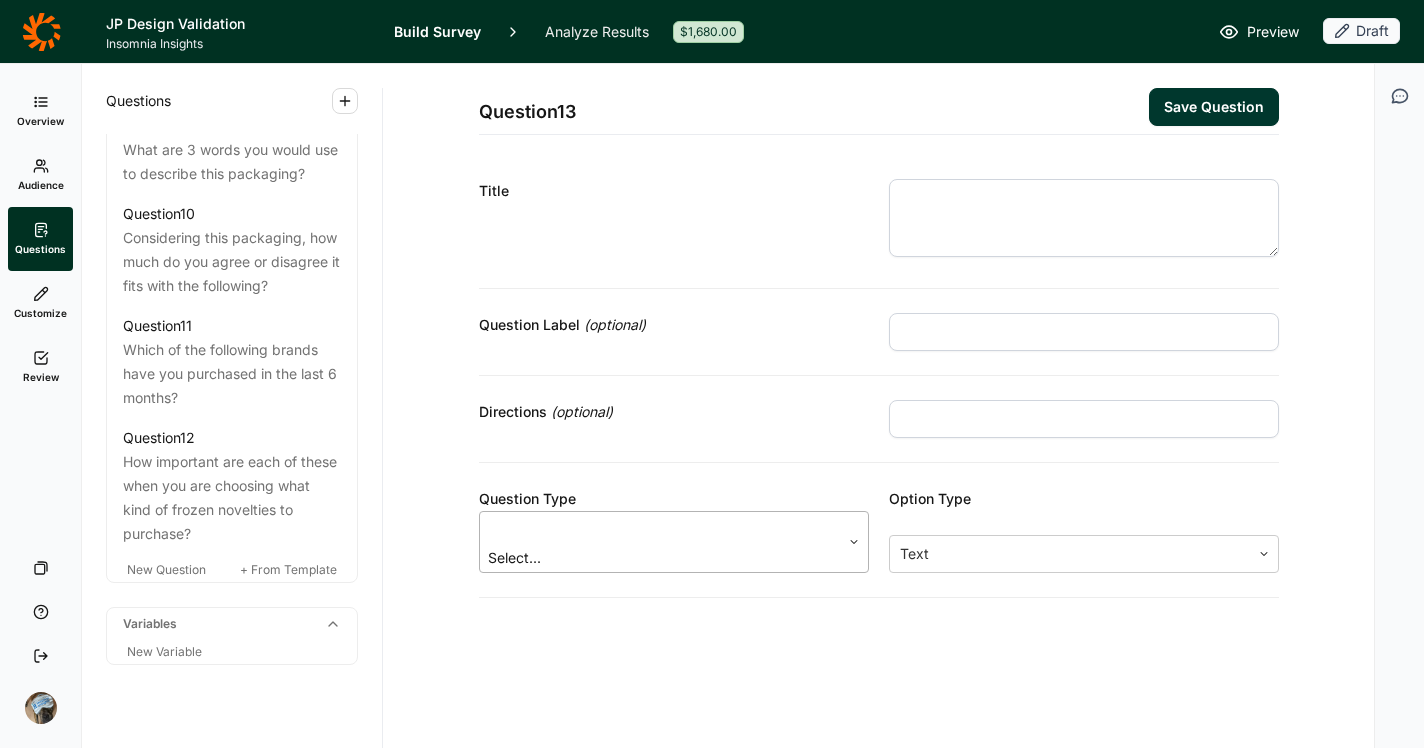 click on "Select..." at bounding box center (660, 542) 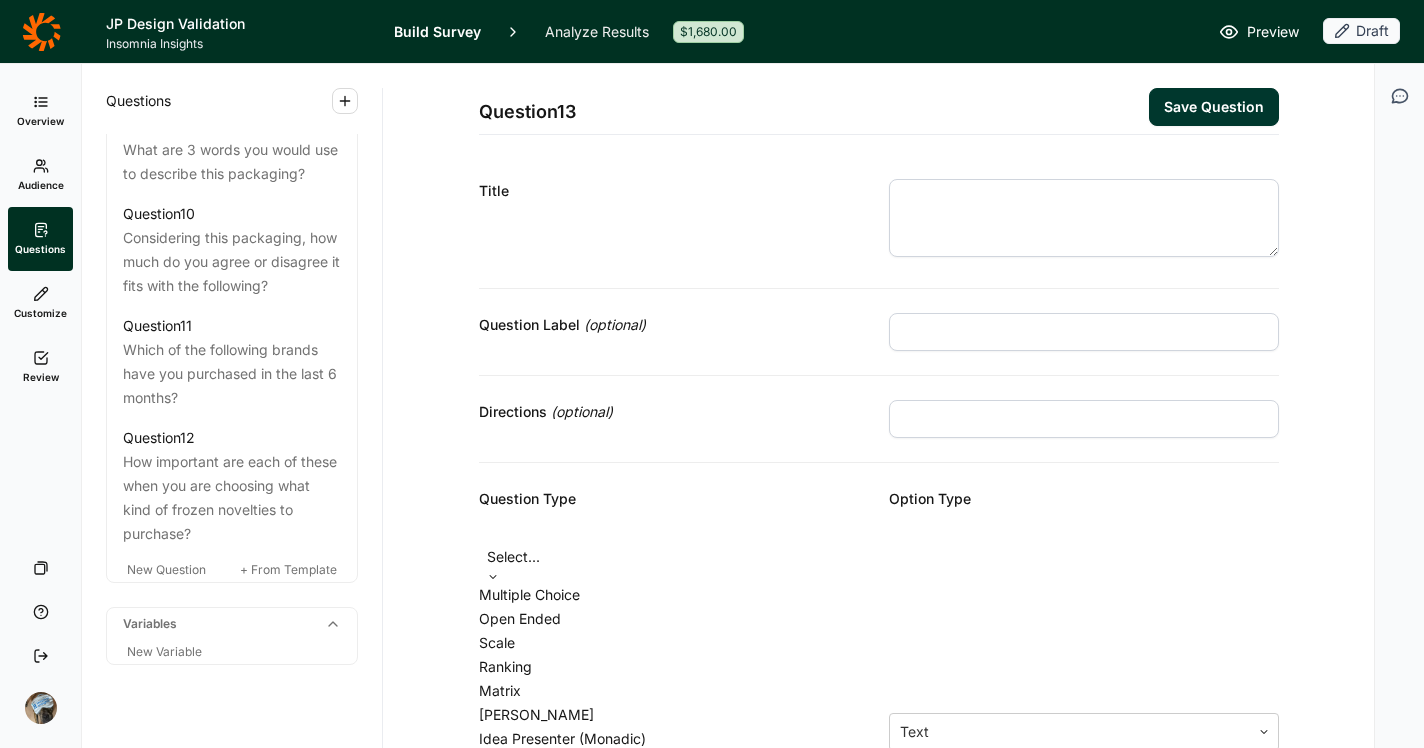 scroll, scrollTop: 105, scrollLeft: 0, axis: vertical 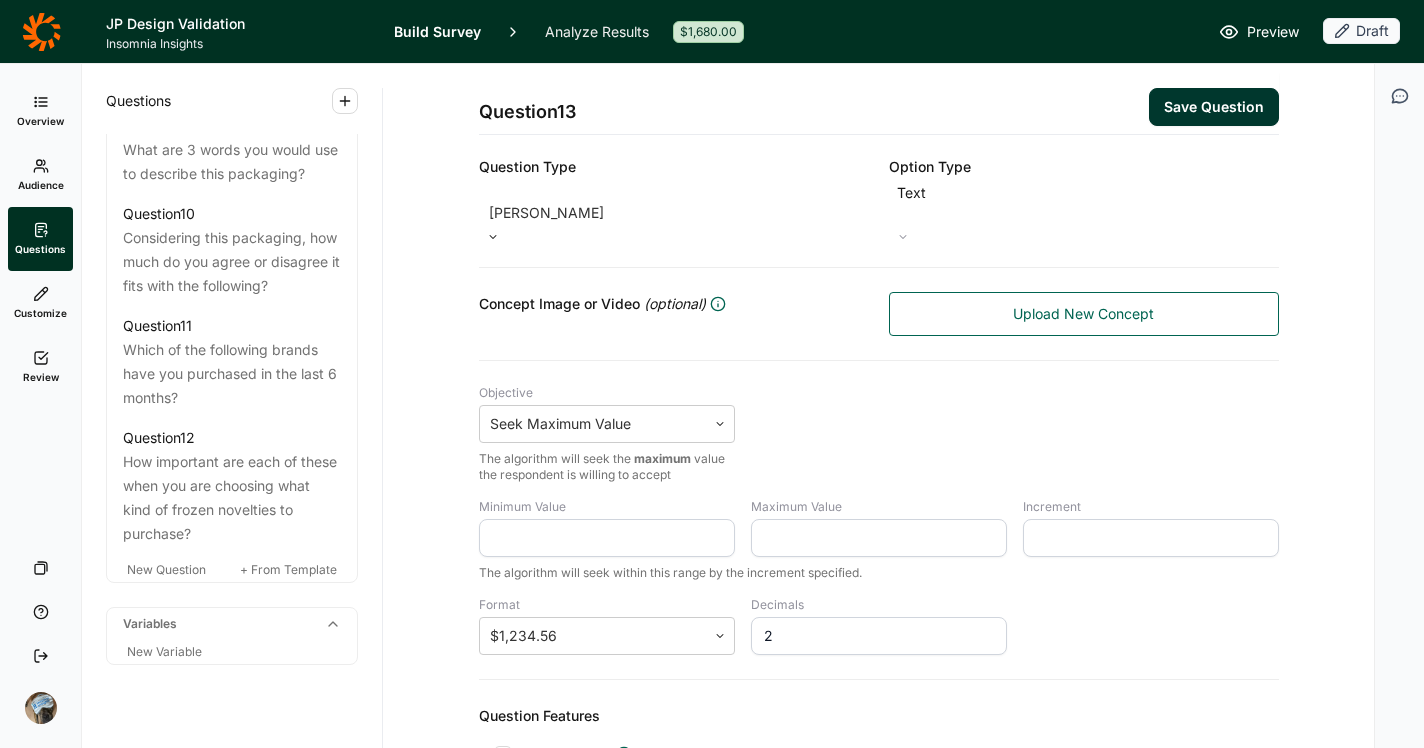 click on "Objective Seek Maximum Value The algorithm will seek the   maximum   value the respondent is willing to accept" at bounding box center (879, 434) 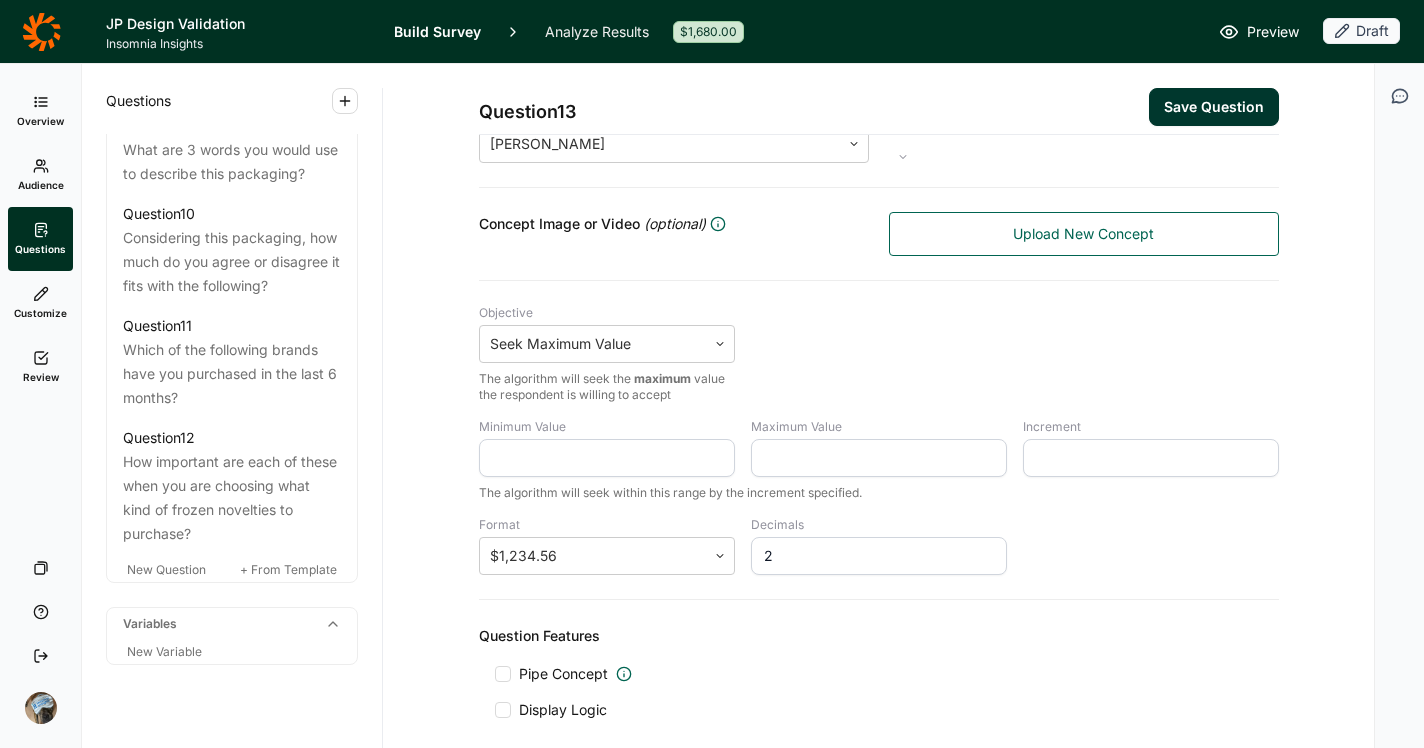 scroll, scrollTop: 434, scrollLeft: 0, axis: vertical 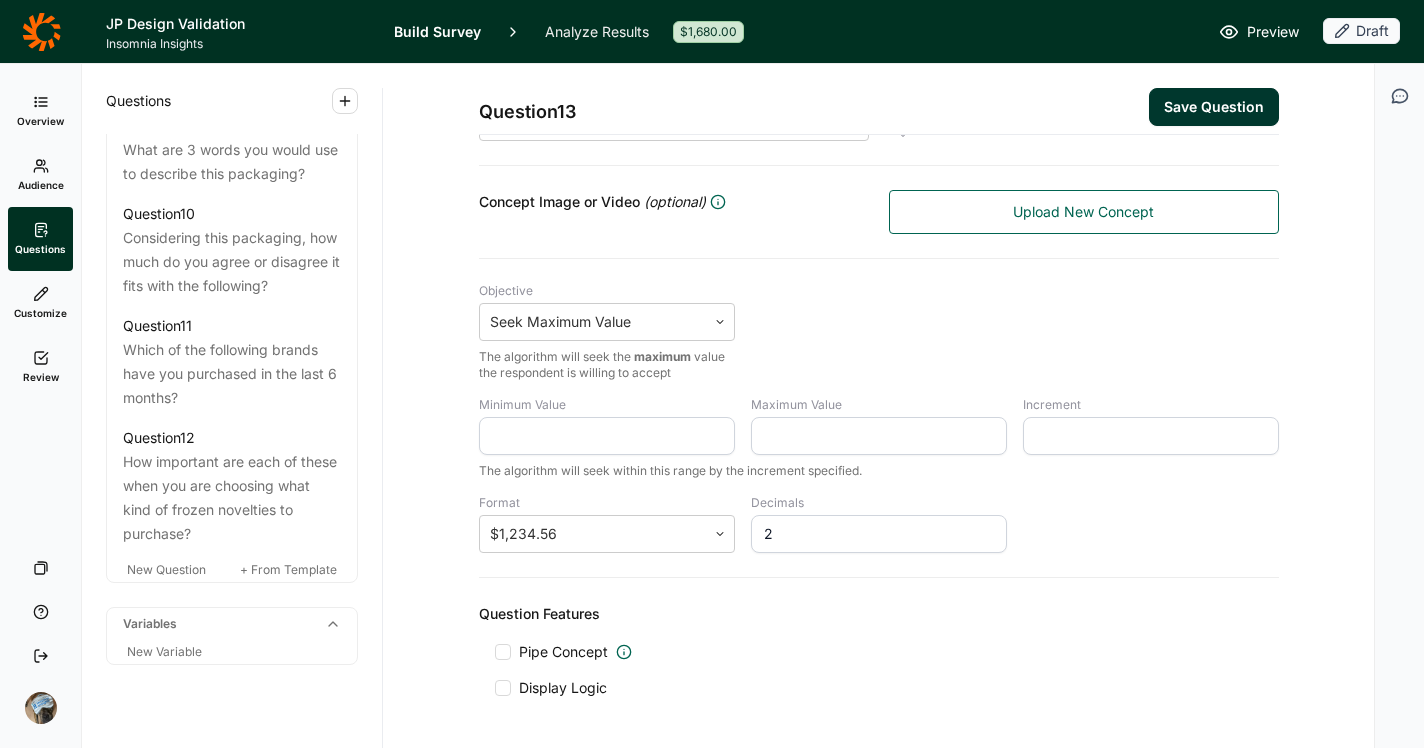 click at bounding box center (503, 652) 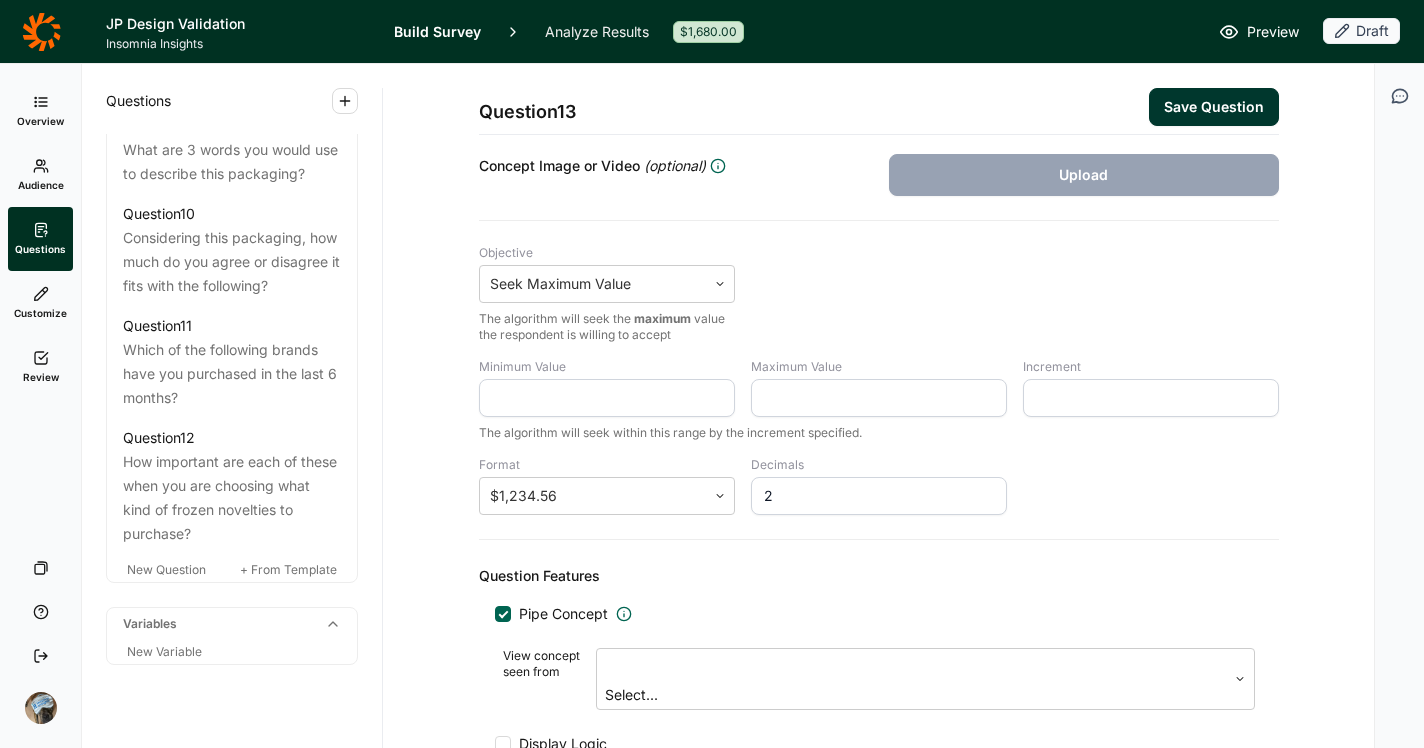 scroll, scrollTop: 497, scrollLeft: 0, axis: vertical 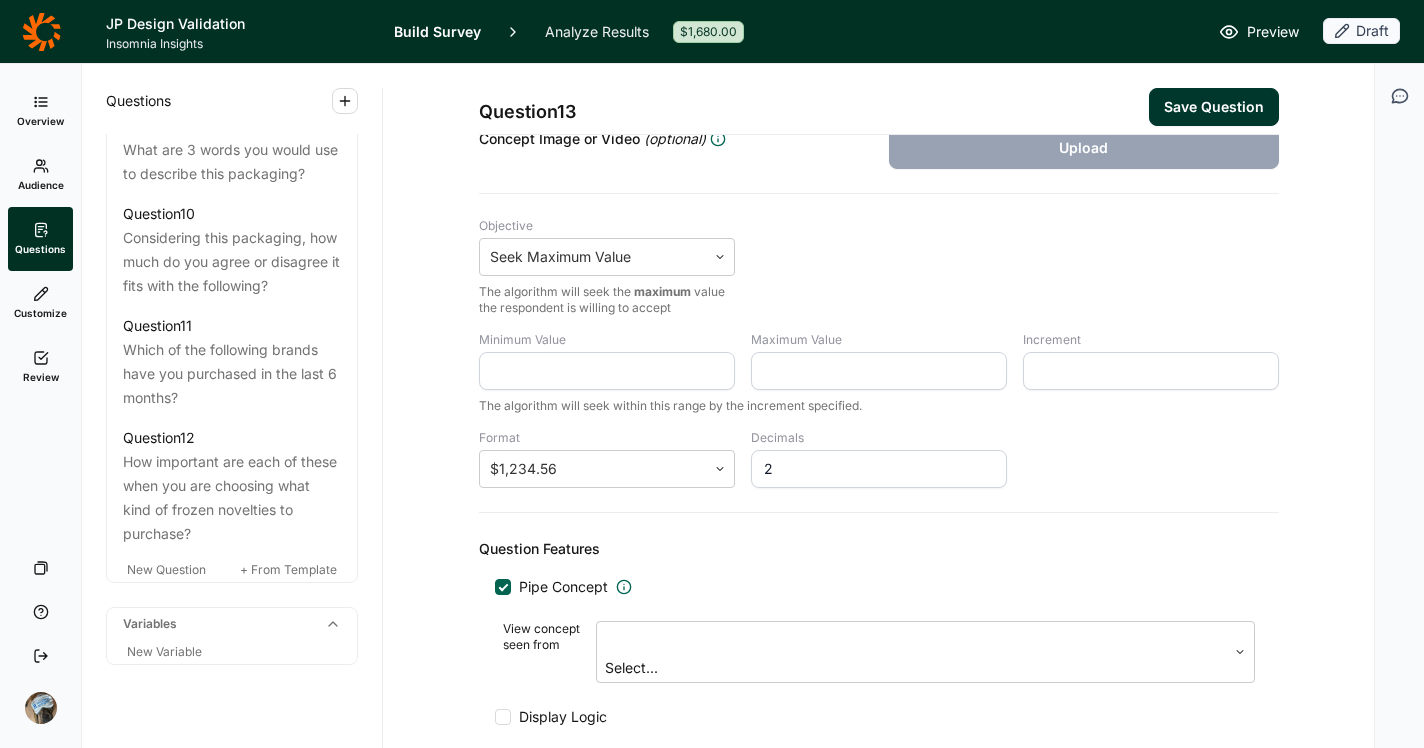click on "Select..." at bounding box center [911, 652] 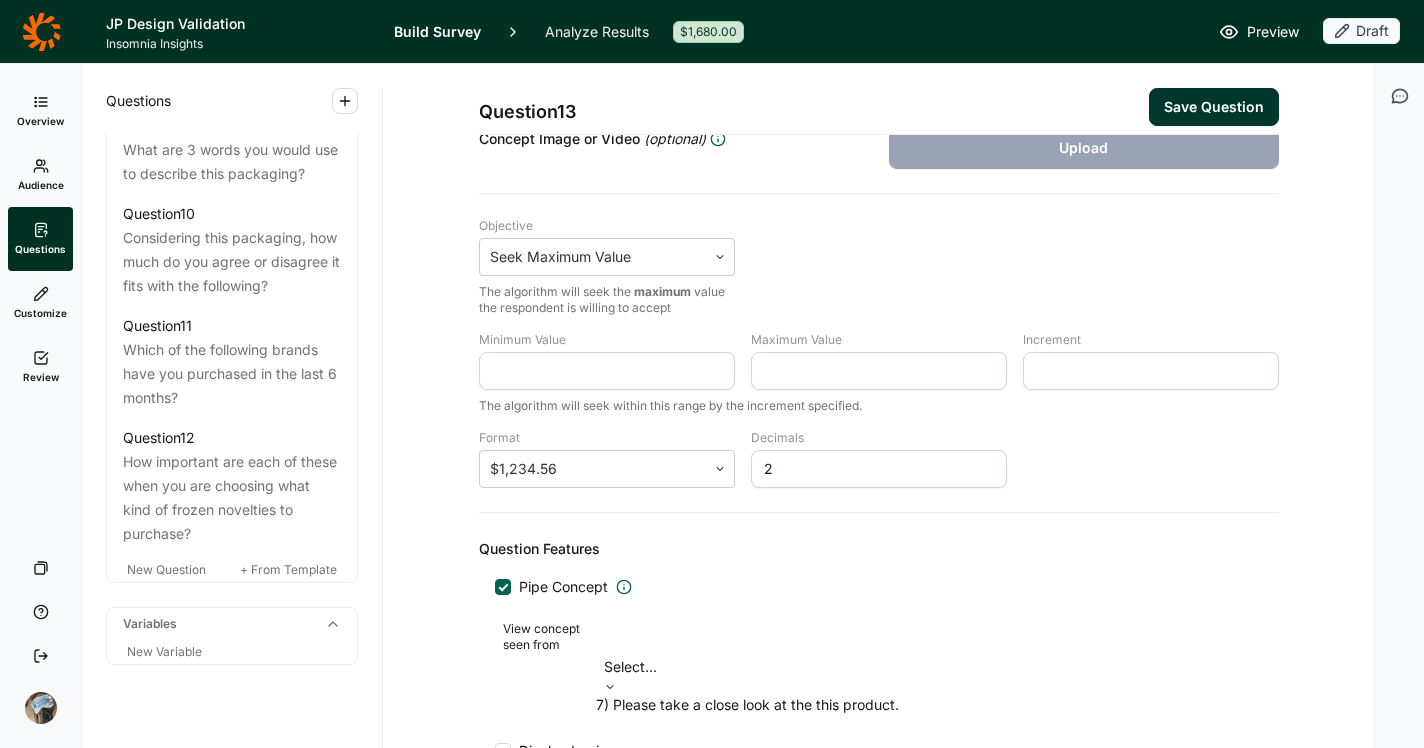 click on "7) Please take a close look at the this product." at bounding box center [925, 705] 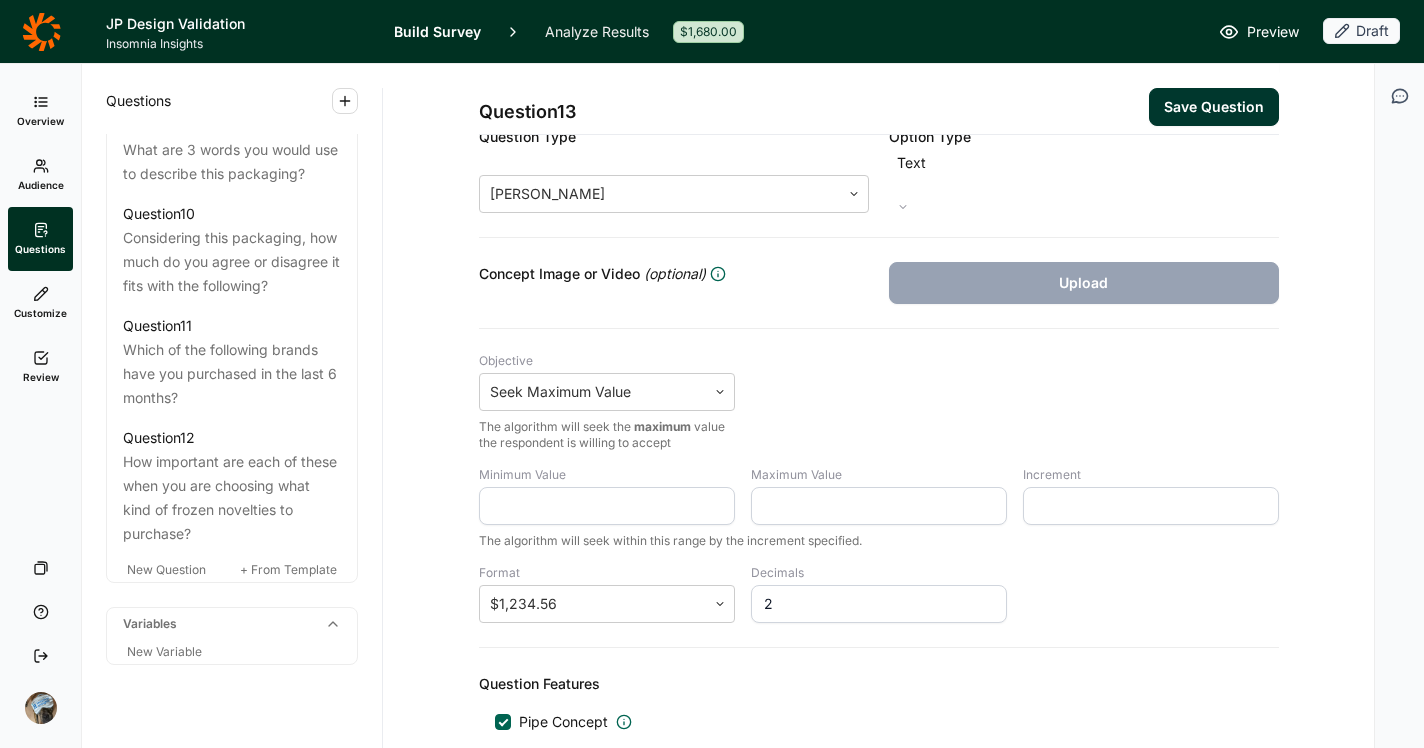 scroll, scrollTop: 369, scrollLeft: 0, axis: vertical 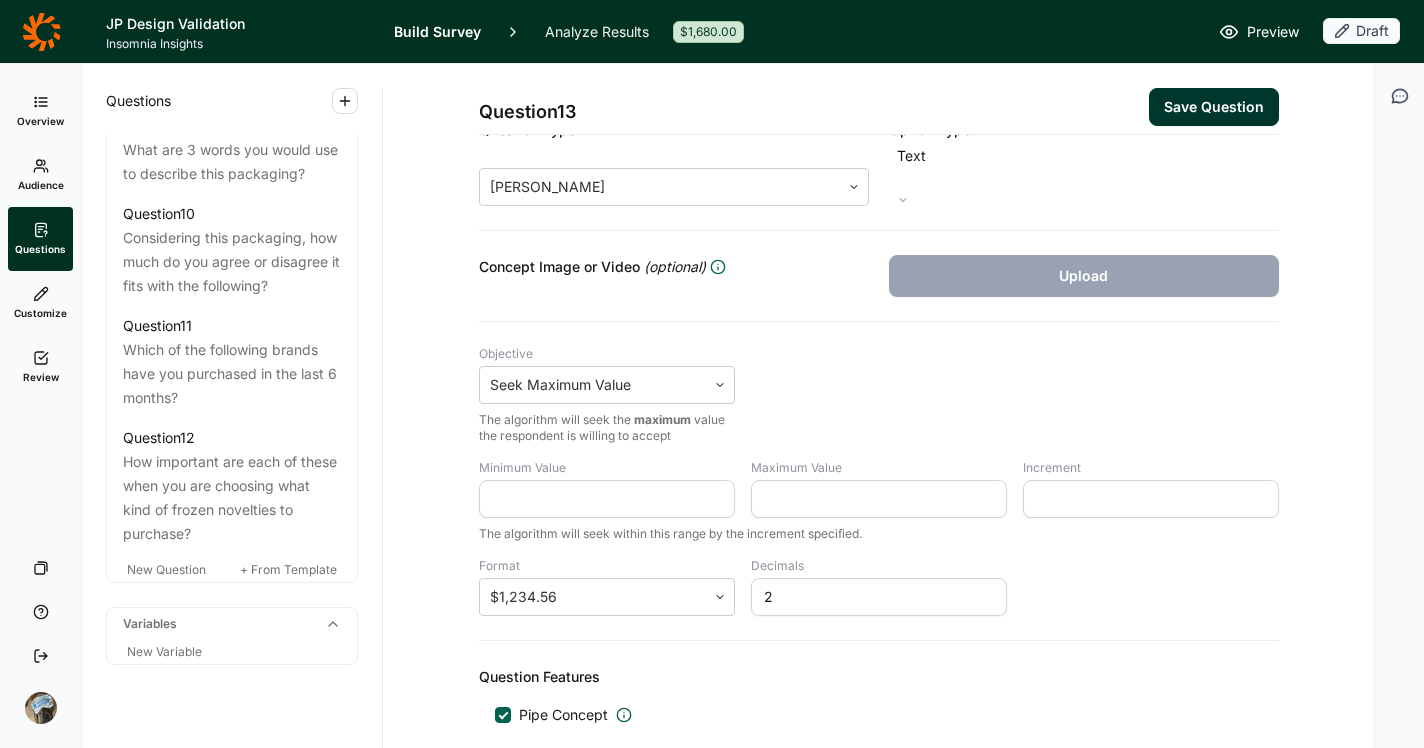 click on "Minimum Value" at bounding box center [607, 499] 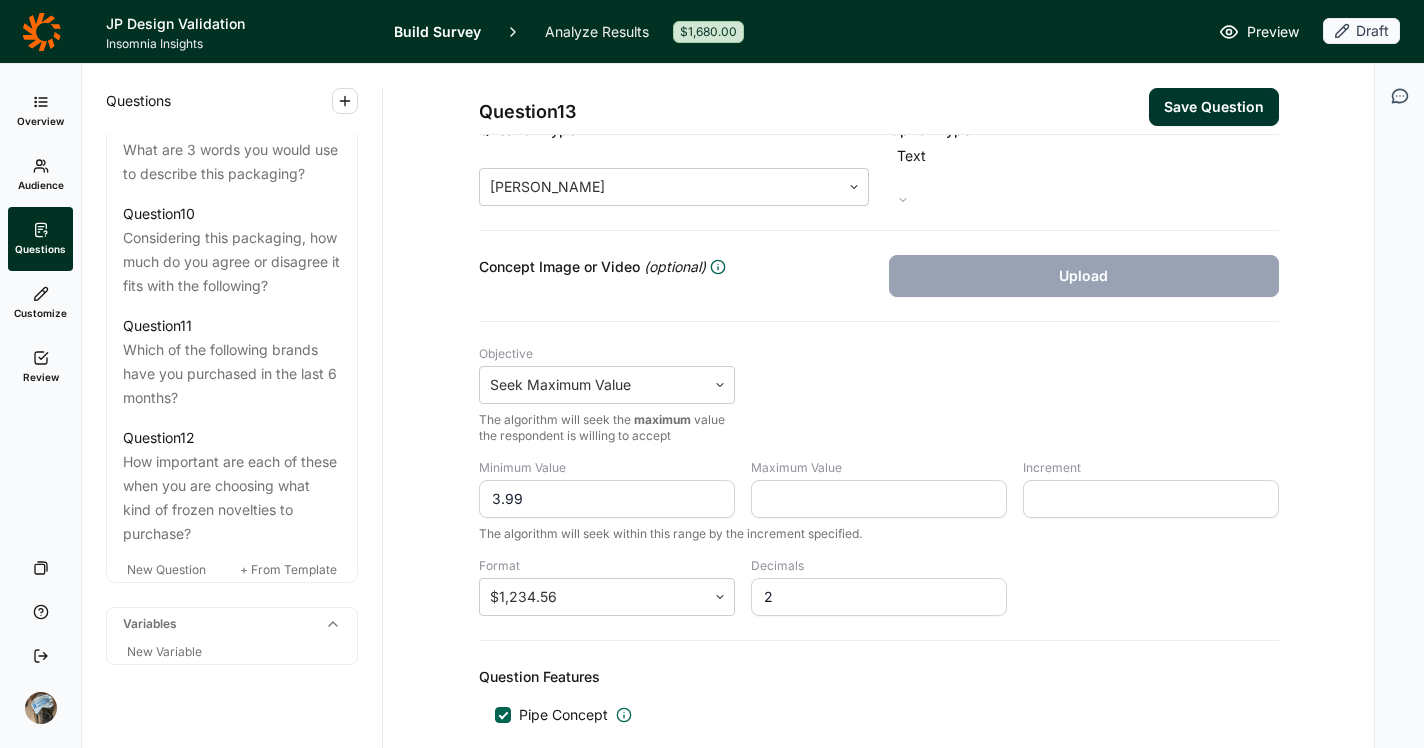 type on "3.99" 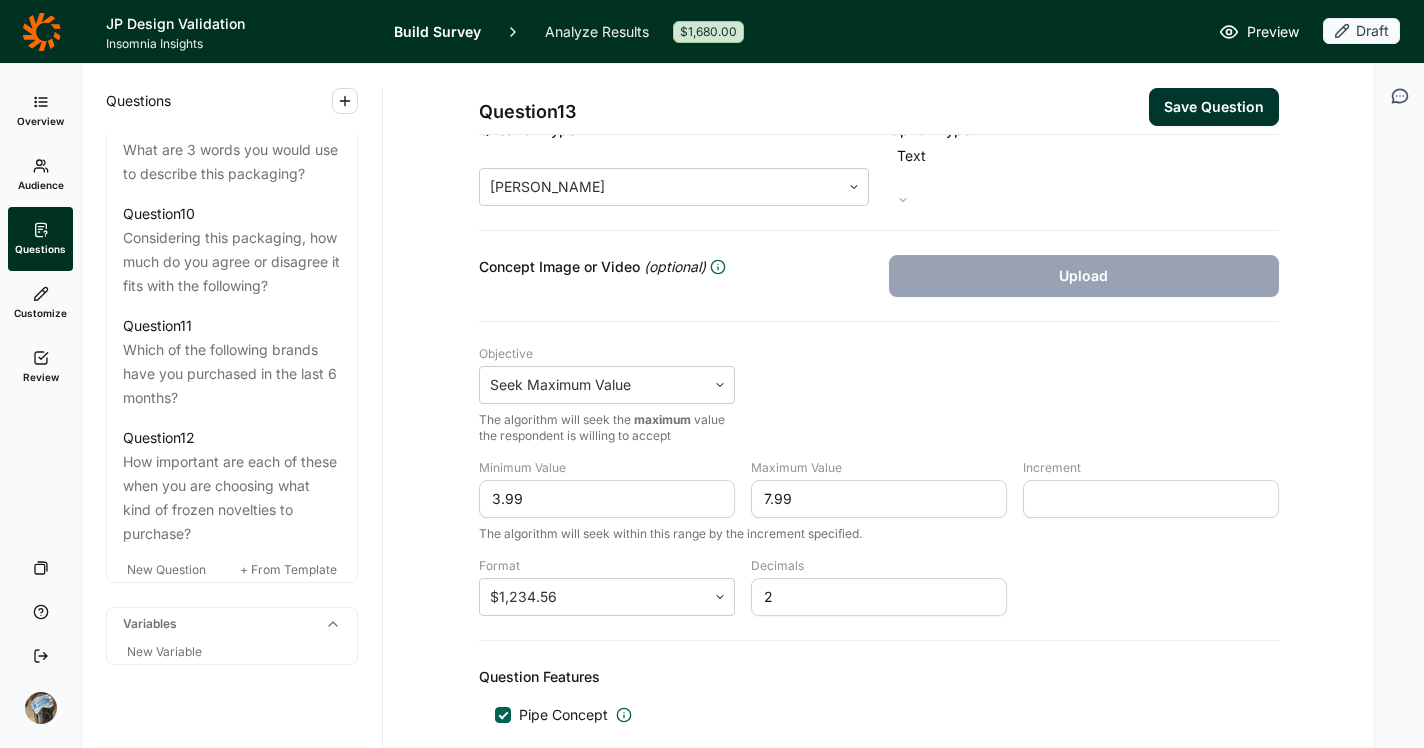 type on "7.99" 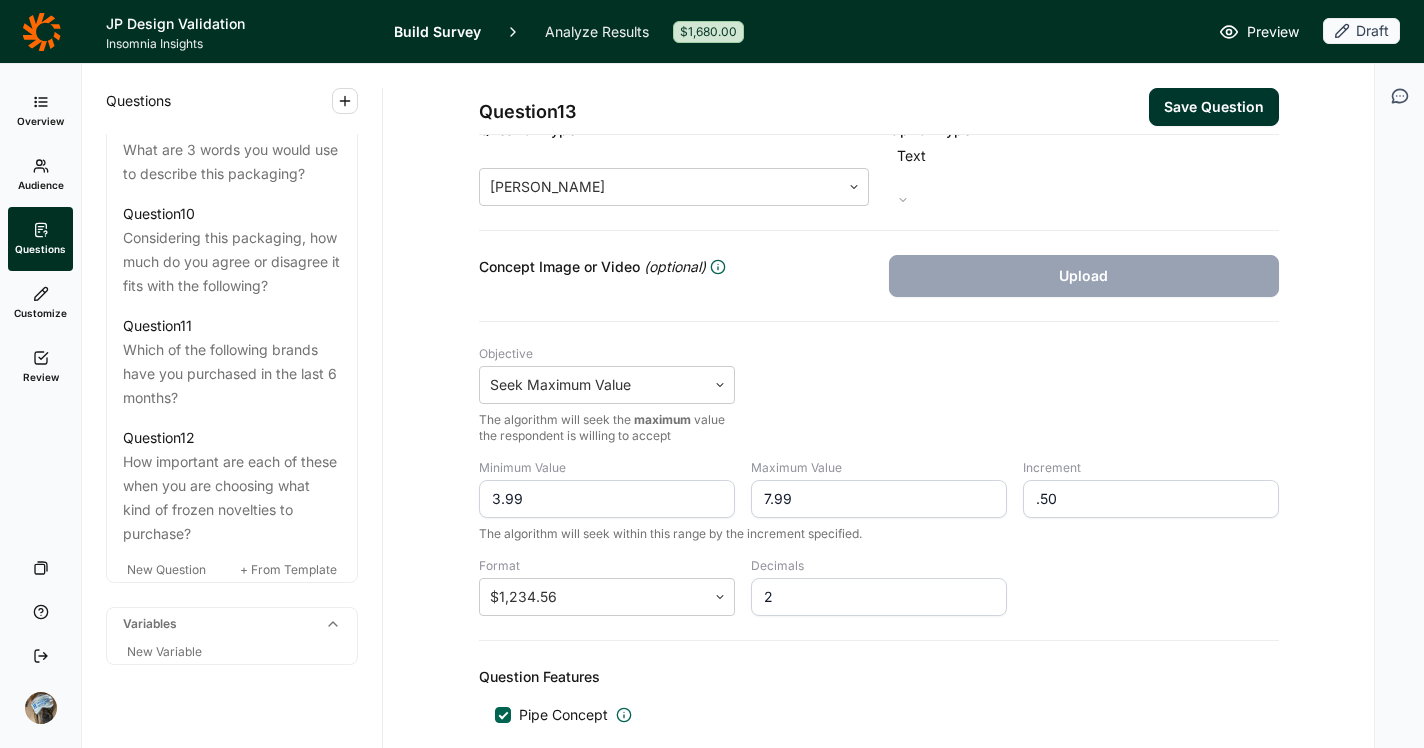 type on ".50" 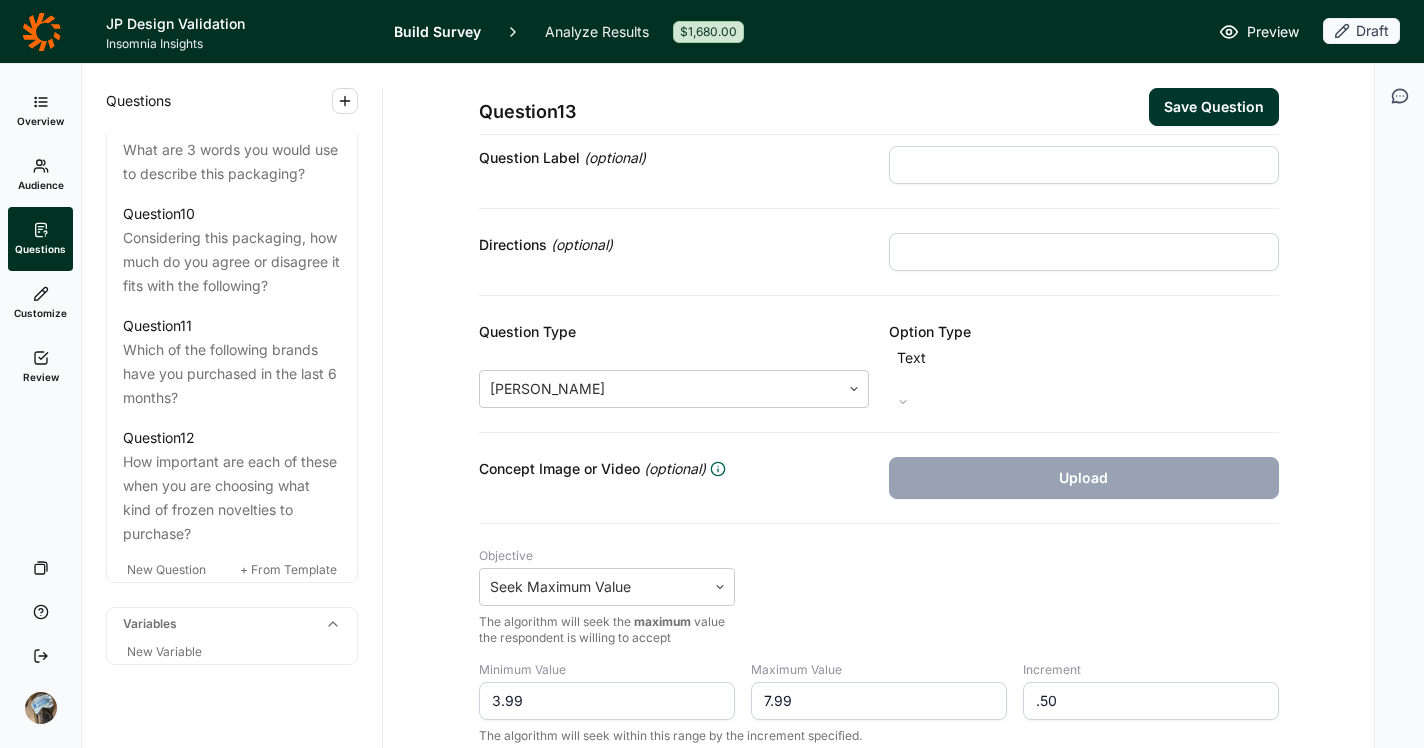 scroll, scrollTop: 0, scrollLeft: 0, axis: both 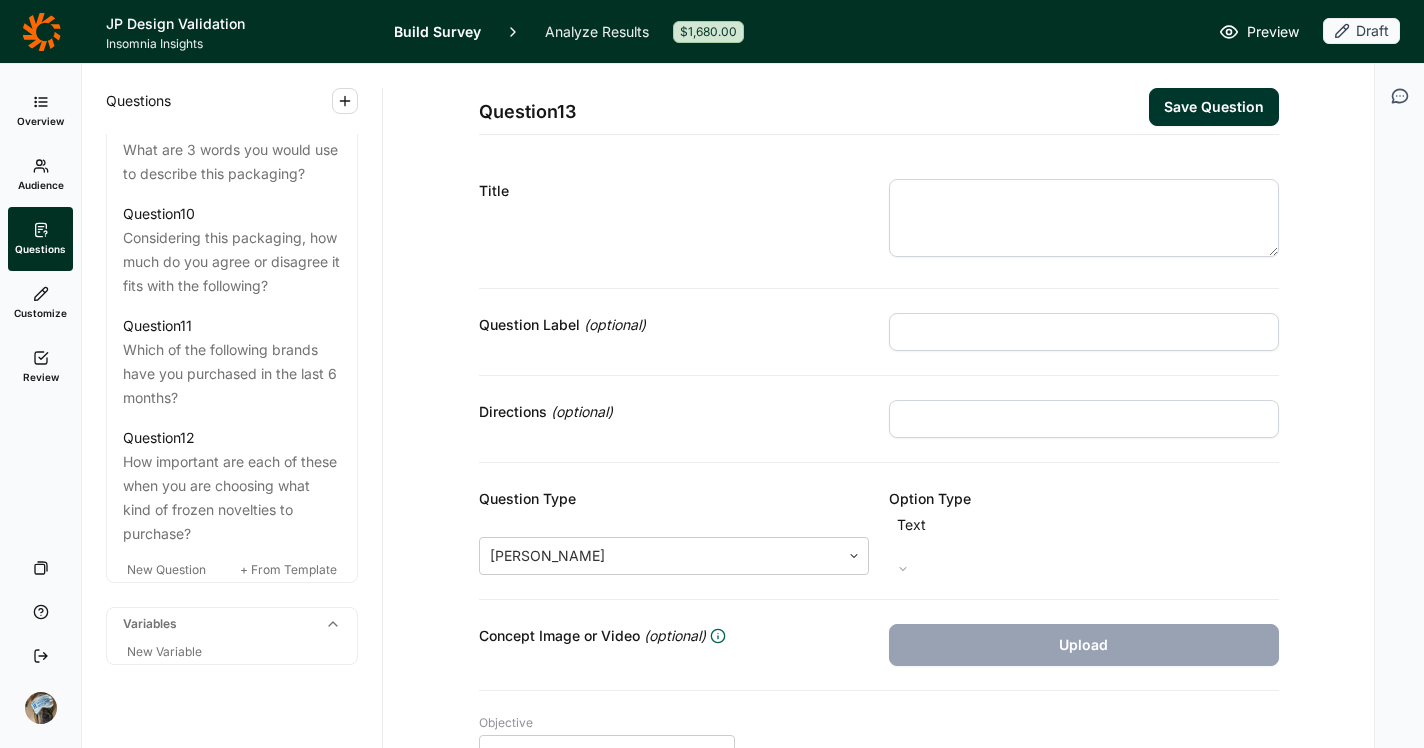 click at bounding box center [1084, 218] 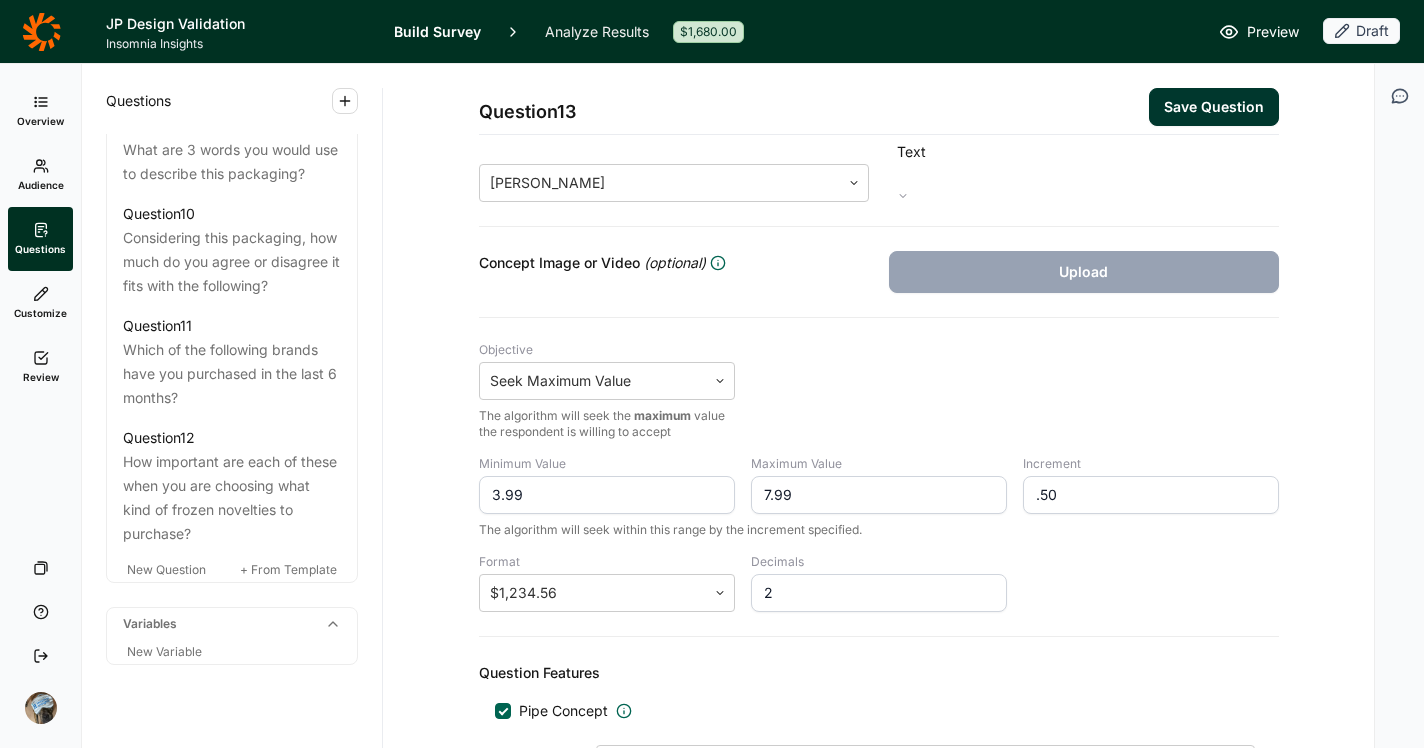 scroll, scrollTop: 286, scrollLeft: 0, axis: vertical 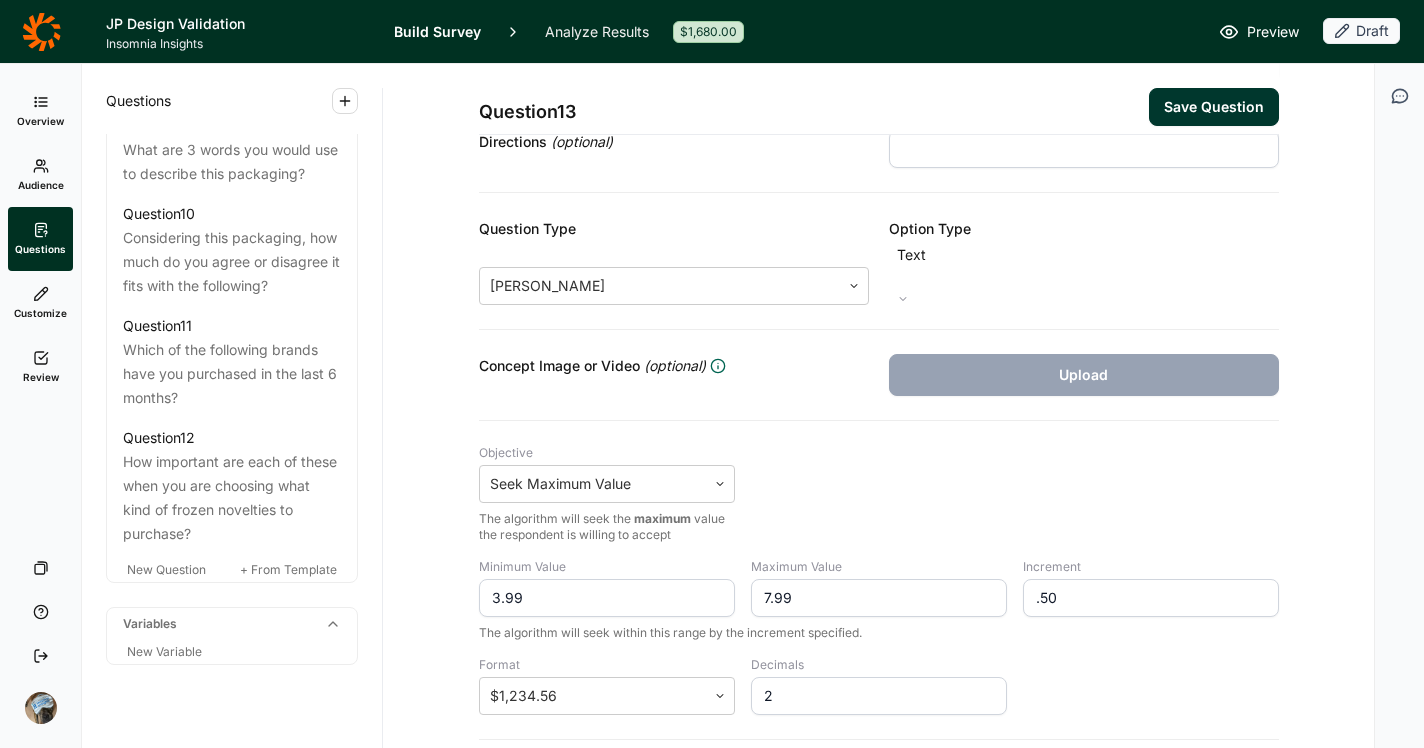 type on "Would you buy this product at this price?" 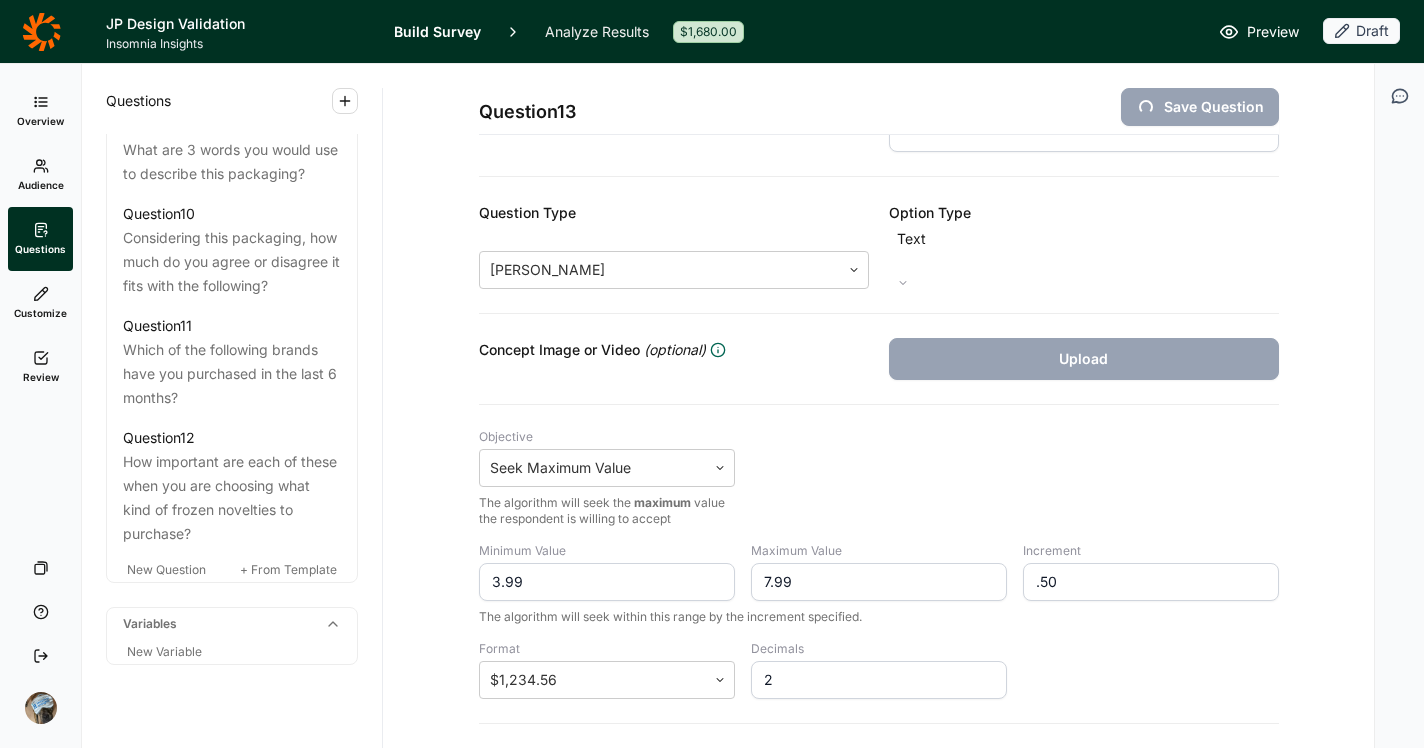scroll, scrollTop: 270, scrollLeft: 0, axis: vertical 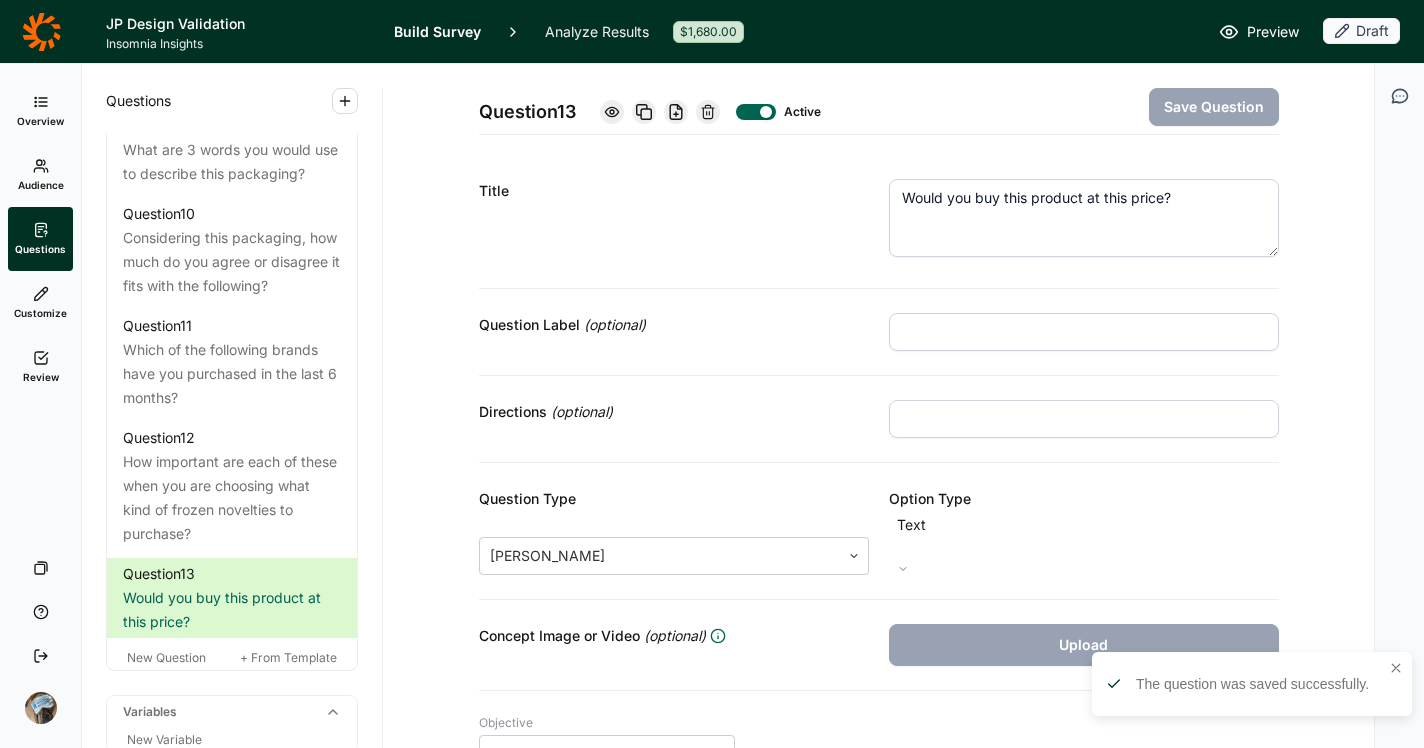click on "Preview" at bounding box center [1273, 32] 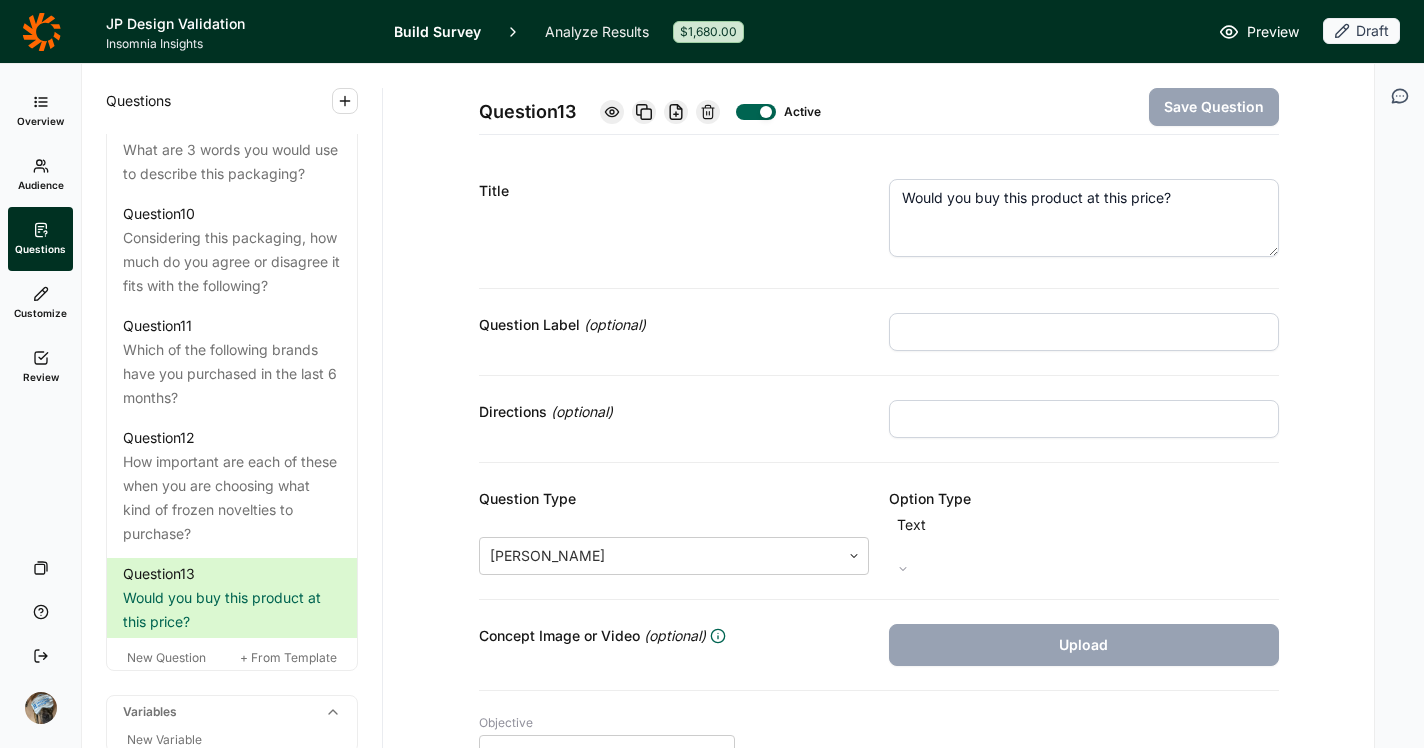 click on "Question  13 Active Save Question Title Would you buy this product at this price?  Question Label (optional) Directions (optional) Question Type [PERSON_NAME] Option Type Text Concept Image or Video (optional) Upload Objective Seek Maximum Value The algorithm will seek the   maximum   value the respondent is willing to accept Minimum Value 3.99 Maximum Value 7.99 Increment 0.5 The algorithm will seek within this range by the increment specified. Format $1,234.56 Decimals 2 Question Features Pipe Concept View concept seen from 7) Please take a close look at the this product. Display Logic" at bounding box center [879, 644] 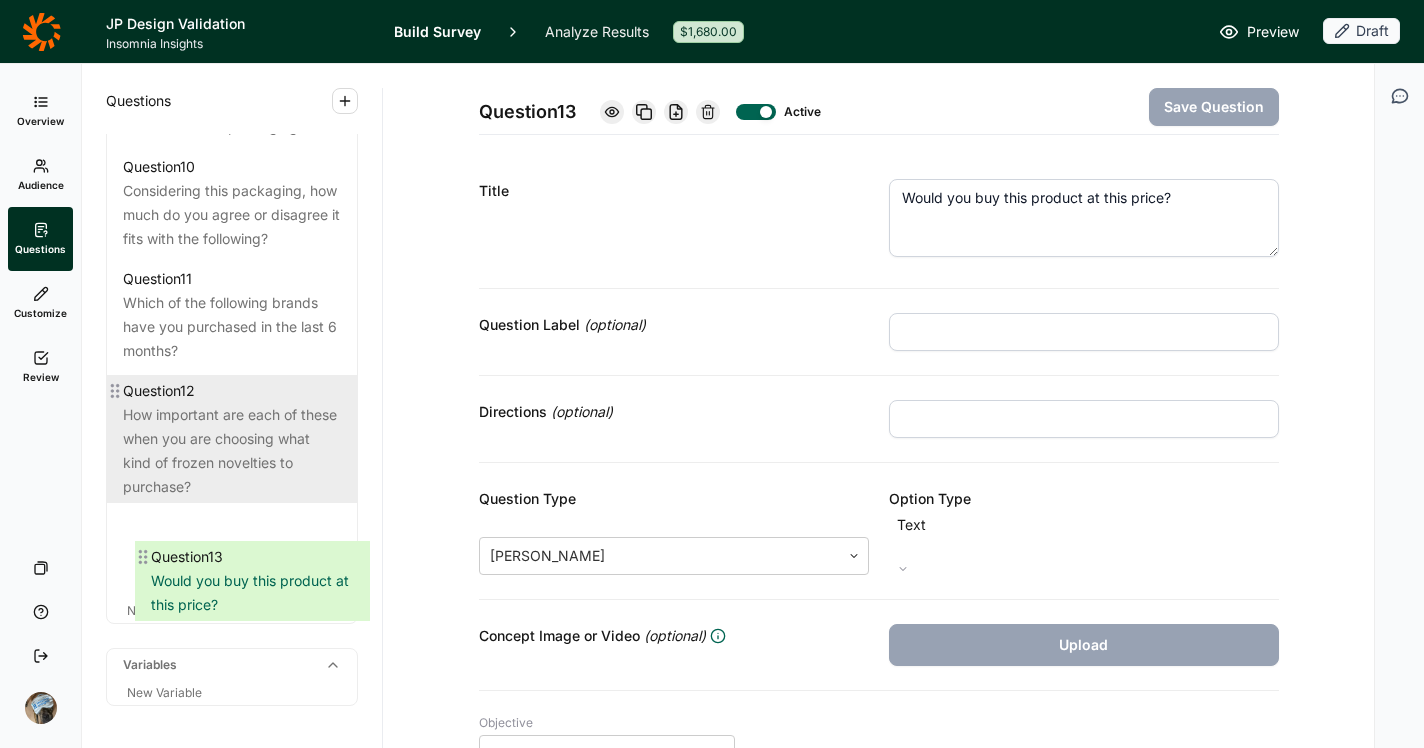 scroll, scrollTop: 1843, scrollLeft: 0, axis: vertical 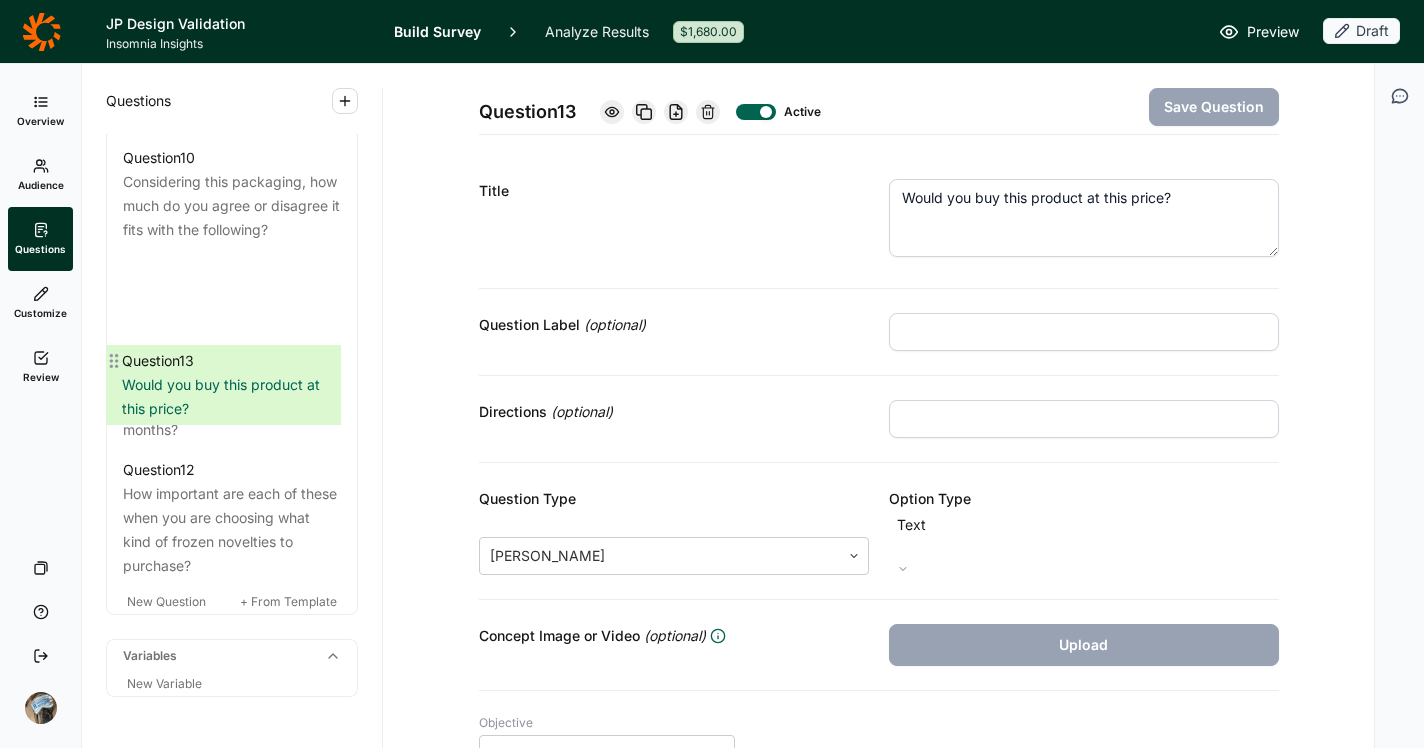 drag, startPoint x: 118, startPoint y: 667, endPoint x: 119, endPoint y: 353, distance: 314.0016 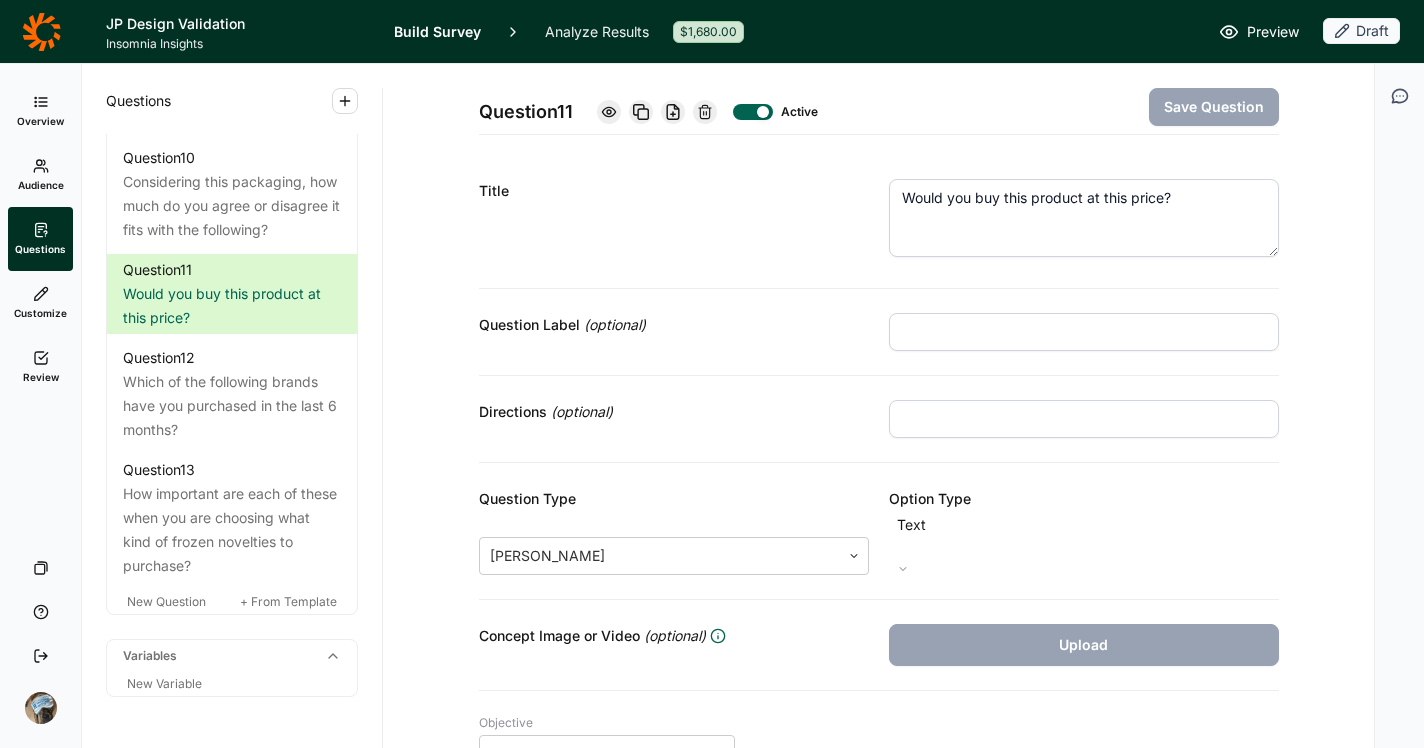 click on "Question  11 Active Save Question Title Would you buy this product at this price?  Question Label (optional) Directions (optional) Question Type [PERSON_NAME] Option Type Text Concept Image or Video (optional) Upload Objective Seek Maximum Value The algorithm will seek the   maximum   value the respondent is willing to accept Minimum Value 3.99 Maximum Value 7.99 Increment 0.5 The algorithm will seek within this range by the increment specified. Format $1,234.56 Decimals 2 Question Features Pipe Concept View concept seen from 7) Please take a close look at the this product. Display Logic" at bounding box center [878, 692] 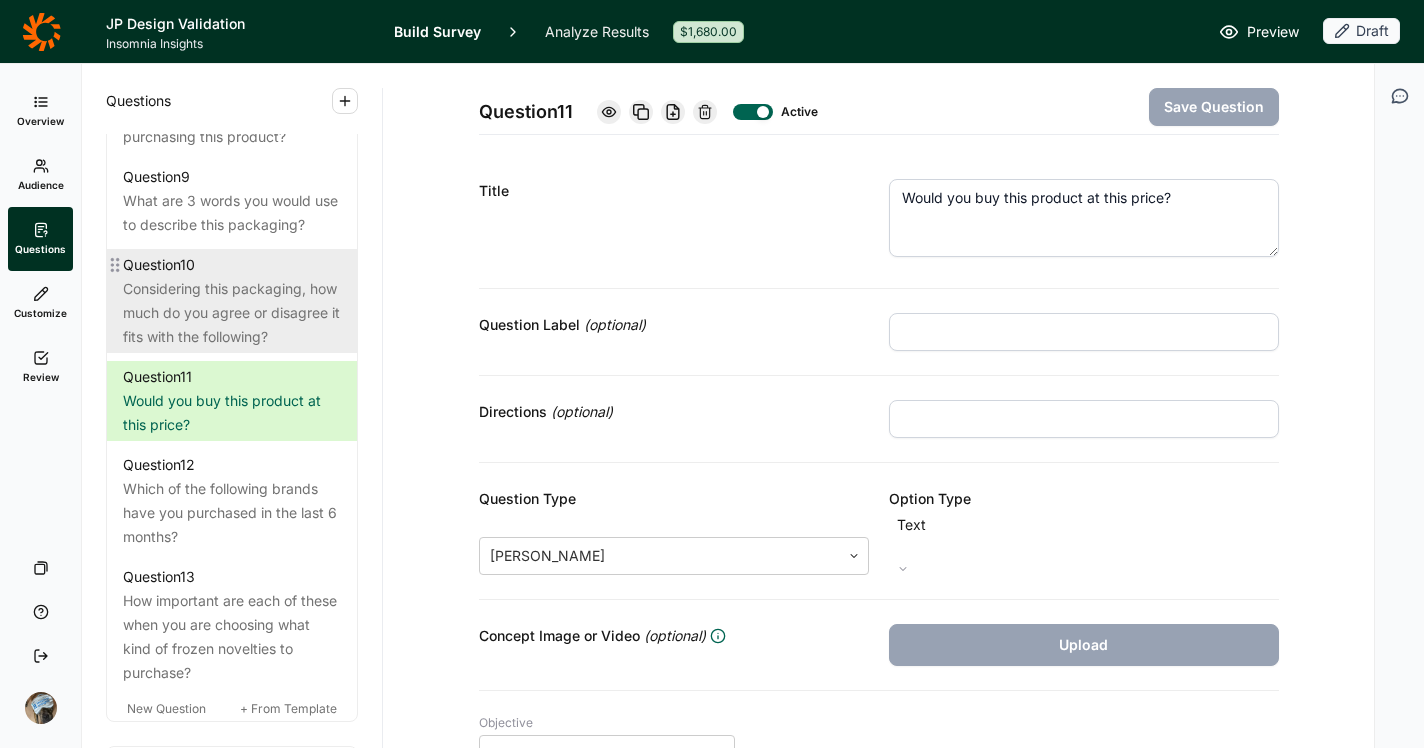 scroll, scrollTop: 1709, scrollLeft: 0, axis: vertical 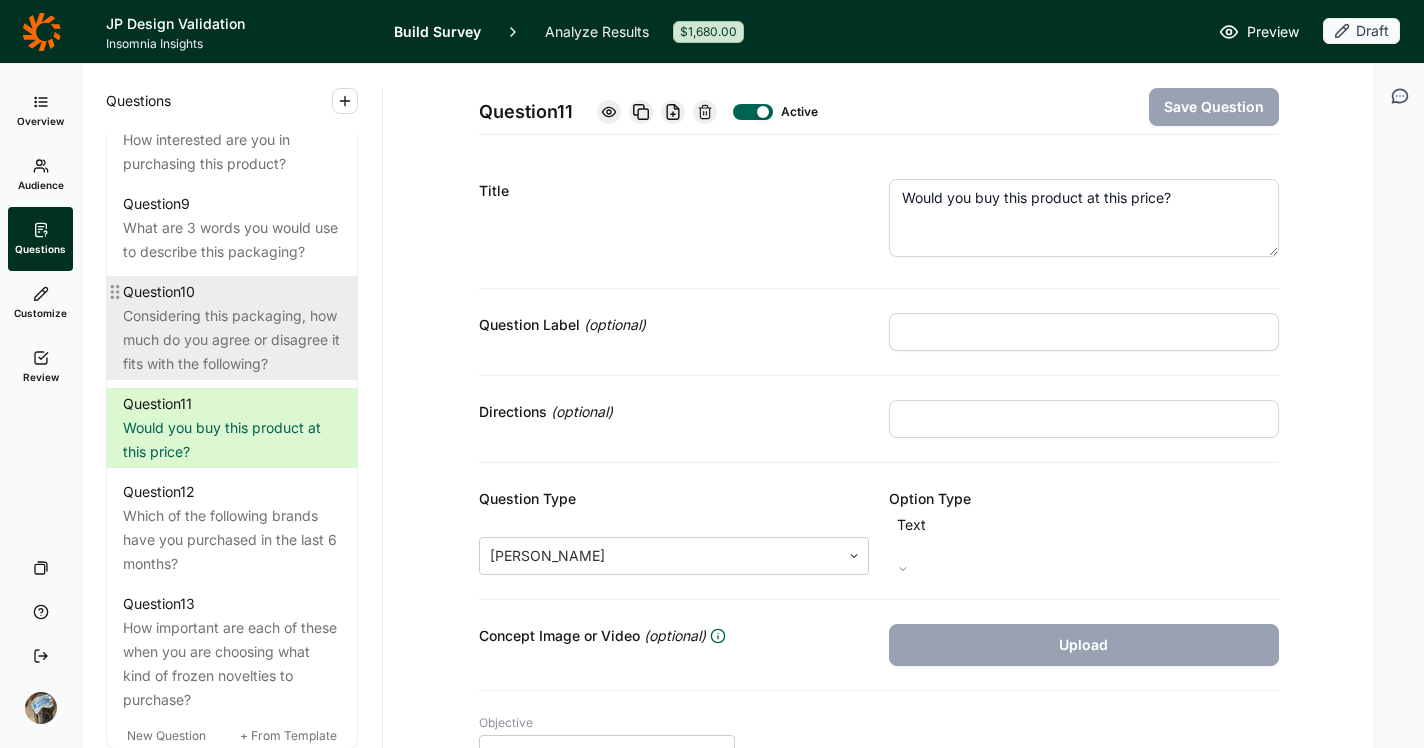 click on "Considering this packaging, how much do you agree or disagree it fits with the following?" at bounding box center (232, 340) 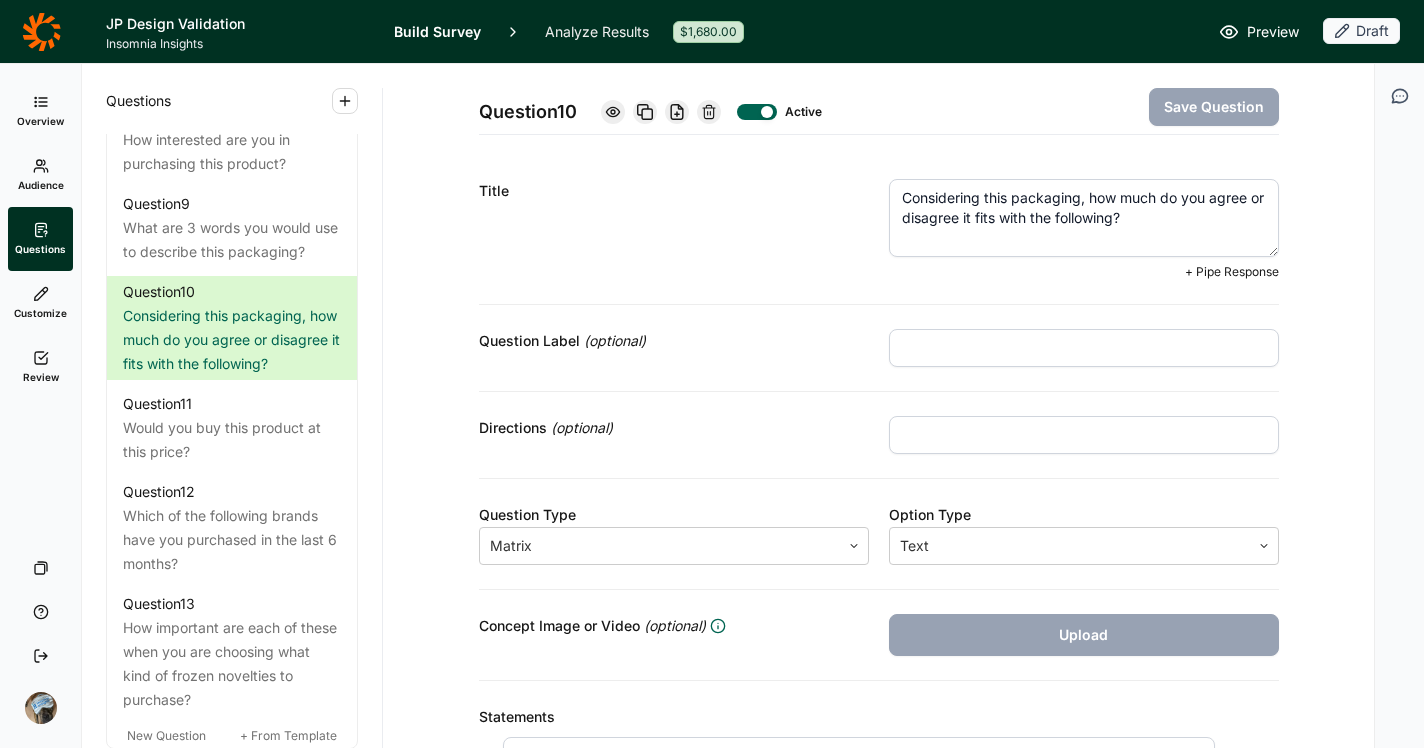 drag, startPoint x: 1197, startPoint y: 221, endPoint x: 974, endPoint y: 221, distance: 223 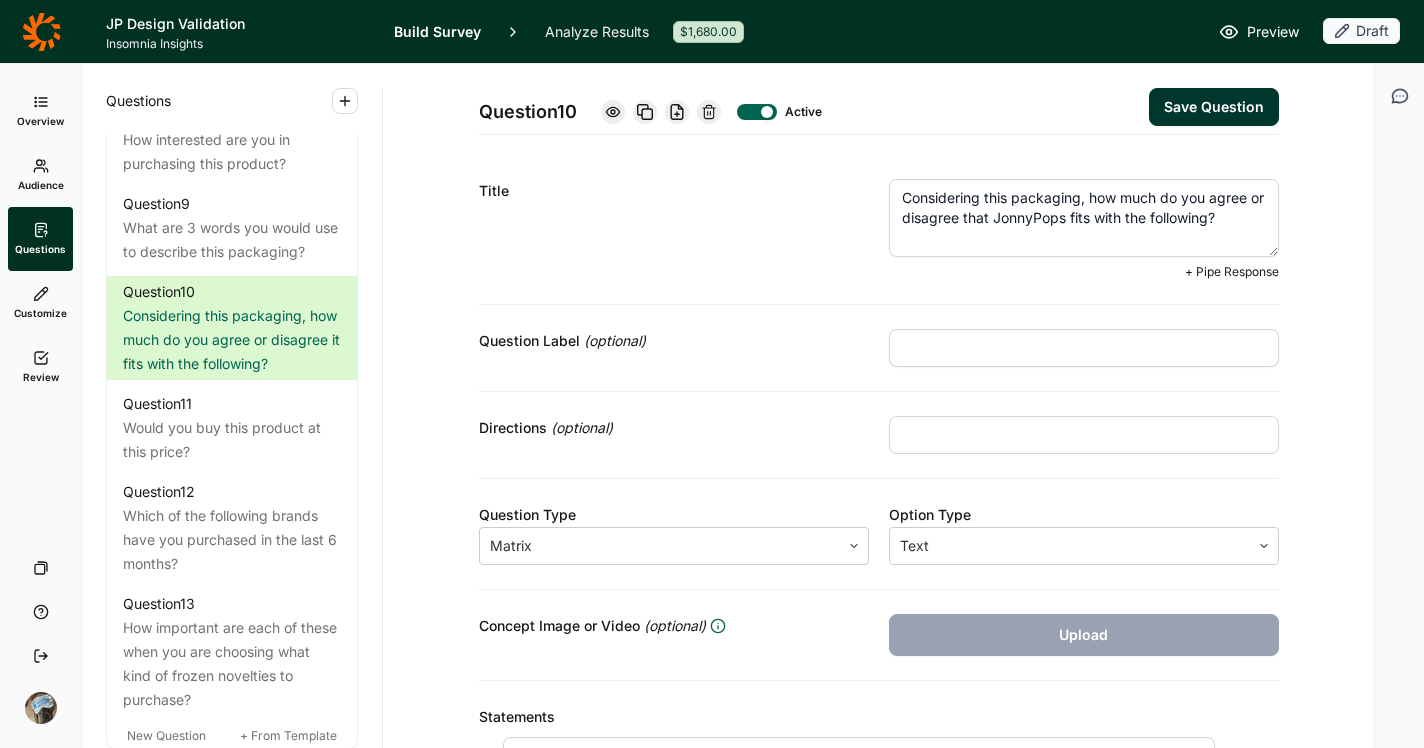 type on "Considering this packaging, how much do you agree or disagree that JonnyPops fits with the following?" 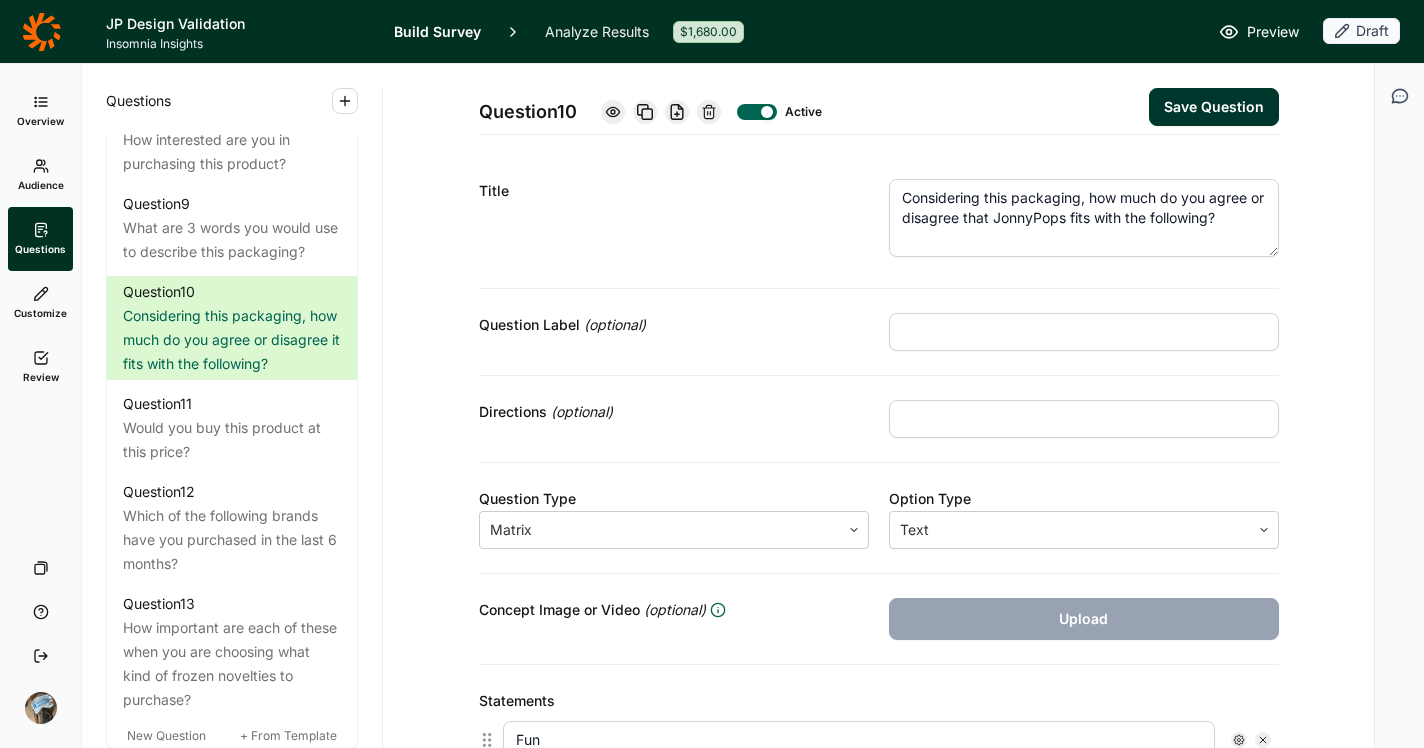 click on "Considering this packaging, how much do you agree or disagree that JonnyPops fits with the following?" at bounding box center (1084, 218) 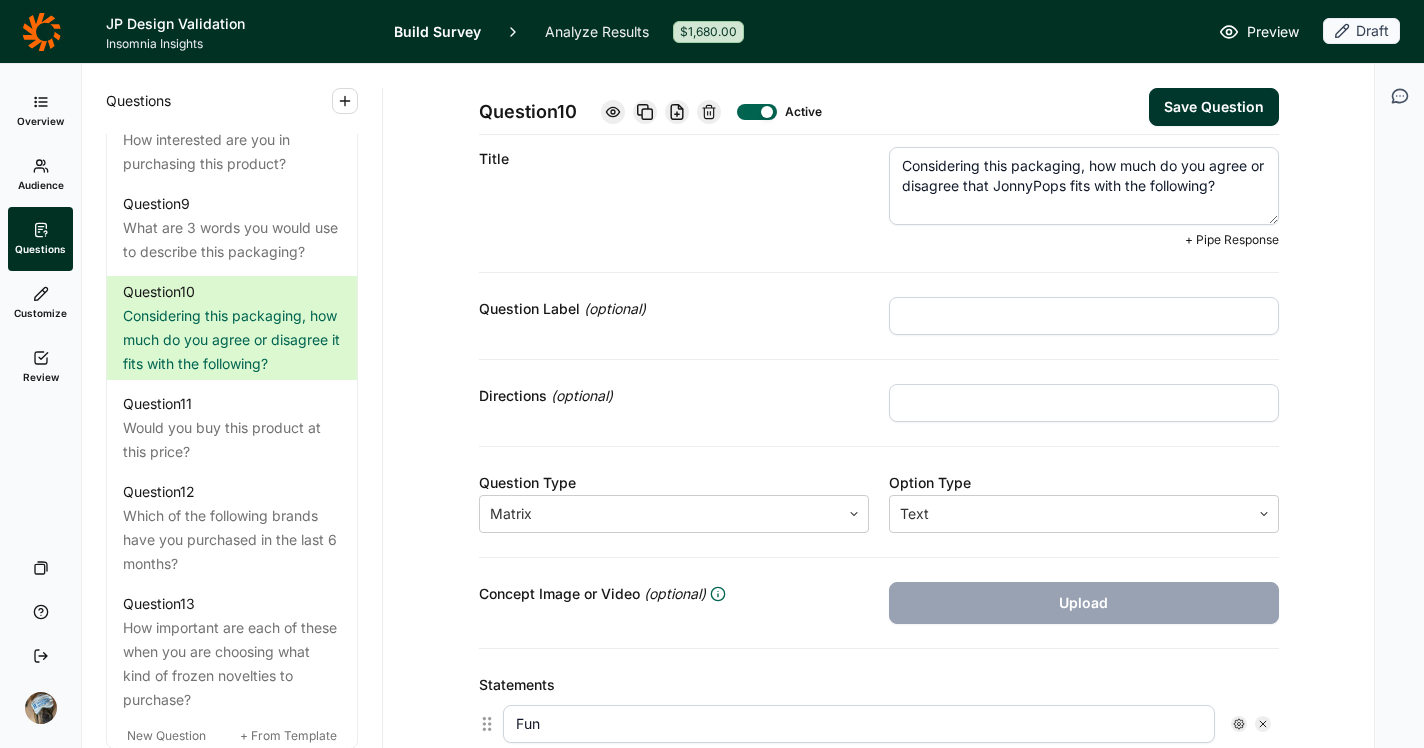 scroll, scrollTop: 0, scrollLeft: 0, axis: both 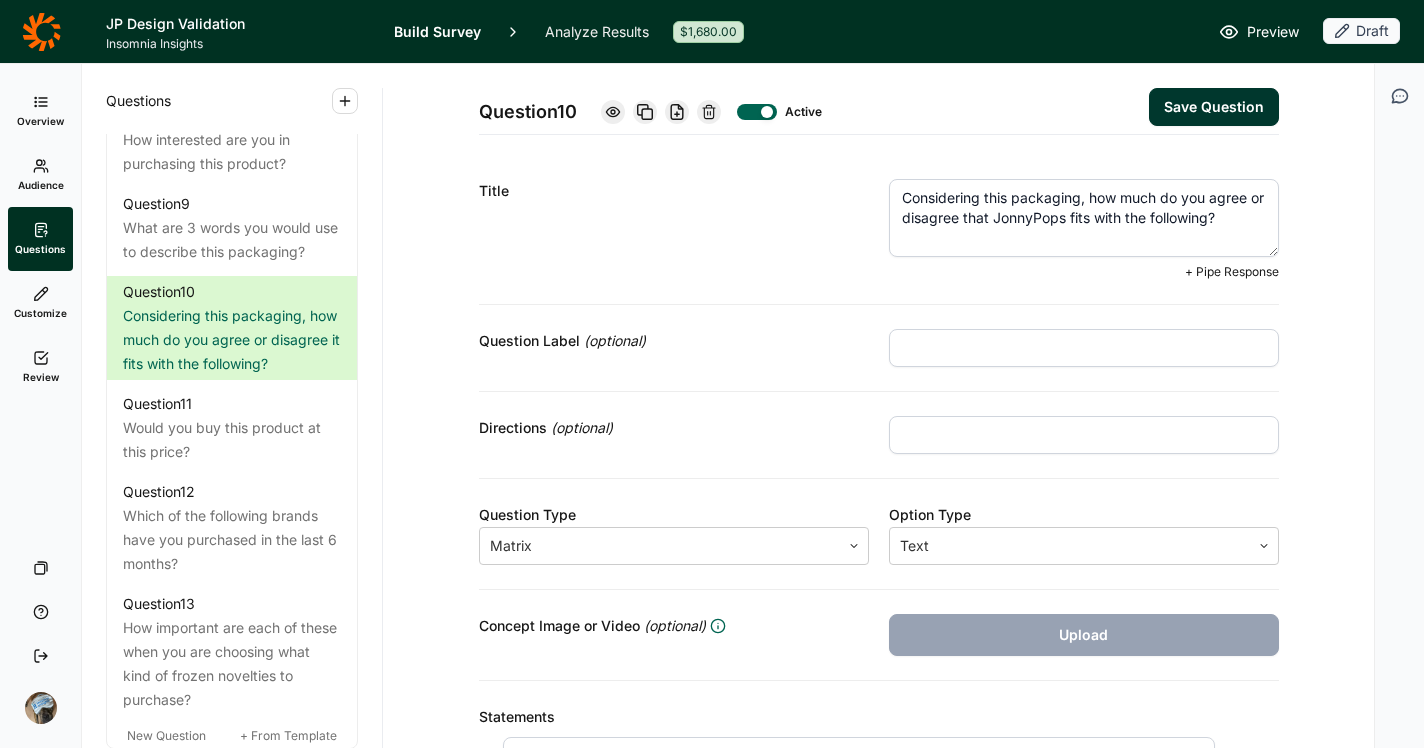 click on "Save Question" at bounding box center [1214, 107] 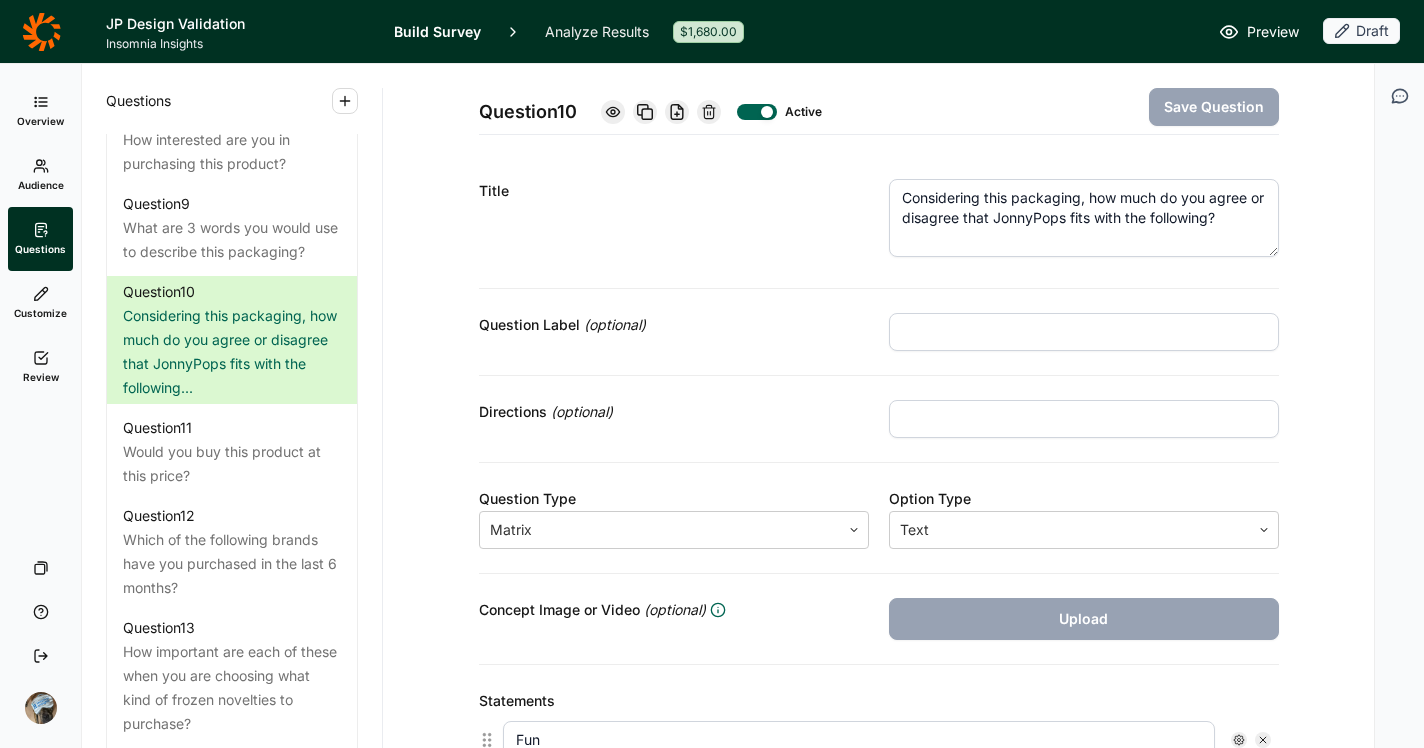 click on "Question Label (optional)" at bounding box center (879, 332) 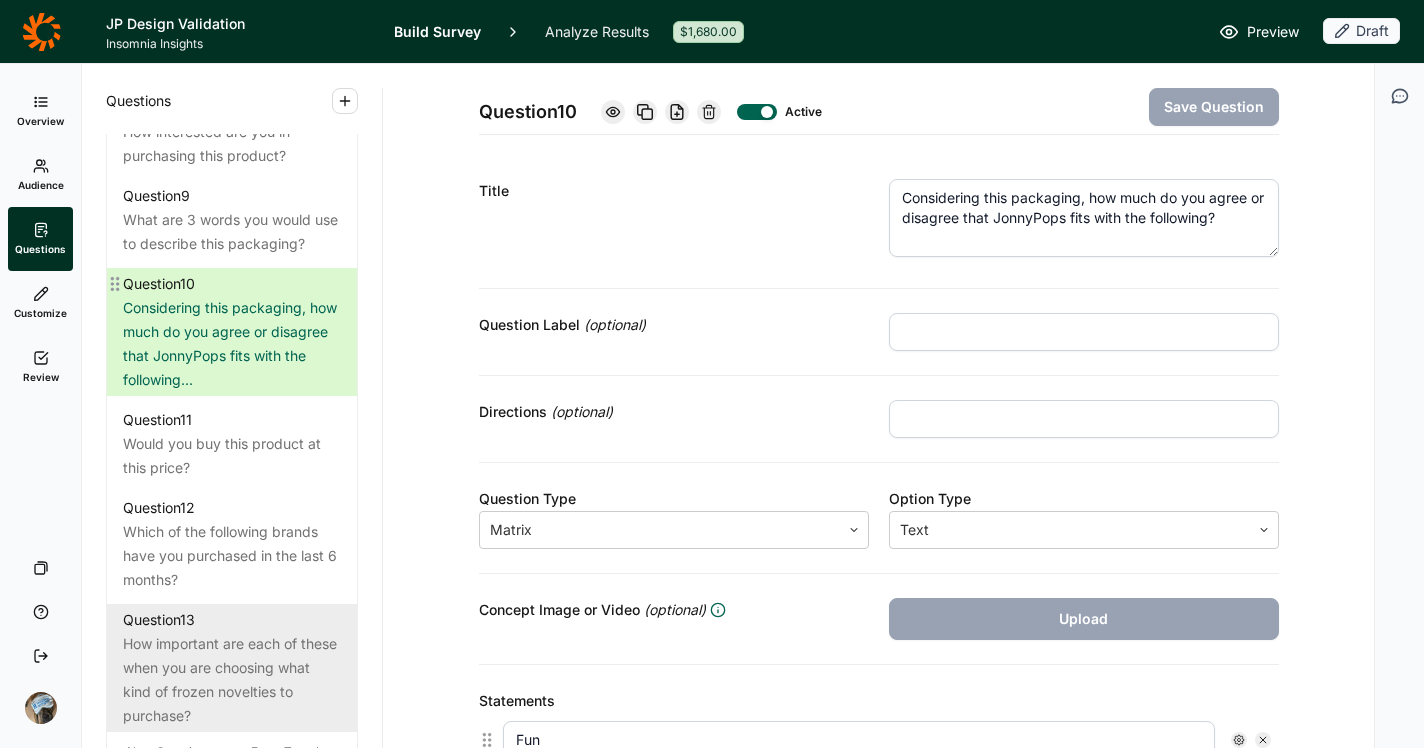 scroll, scrollTop: 1970, scrollLeft: 0, axis: vertical 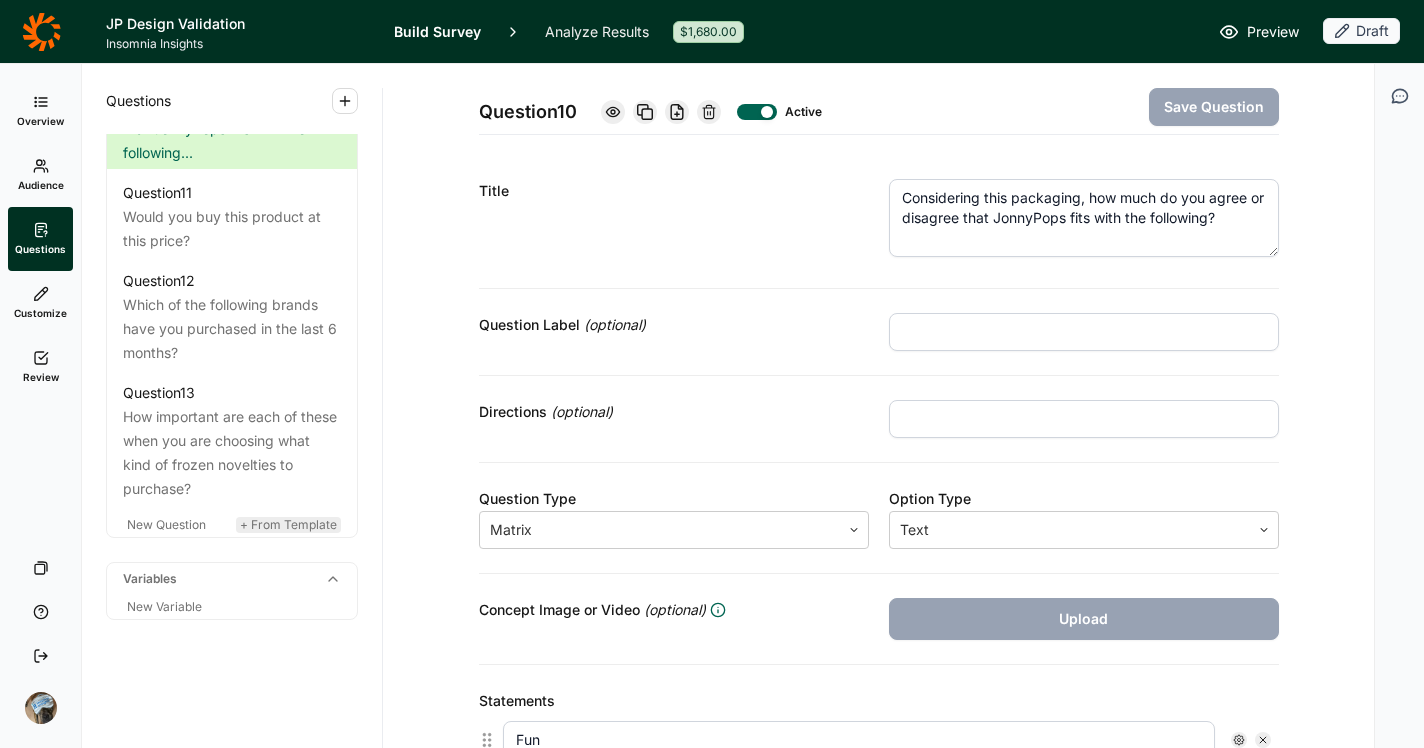 click on "+ From Template" at bounding box center [288, 524] 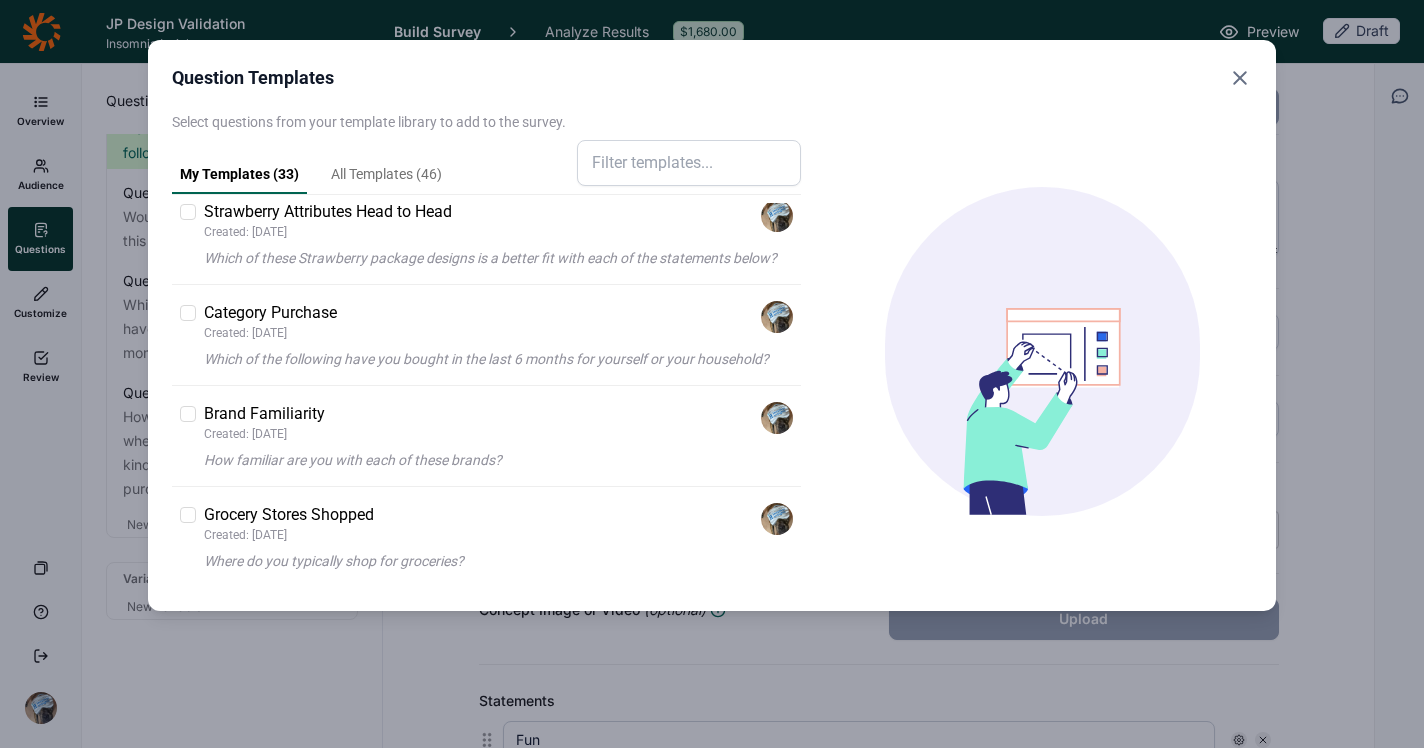 scroll, scrollTop: 3068, scrollLeft: 0, axis: vertical 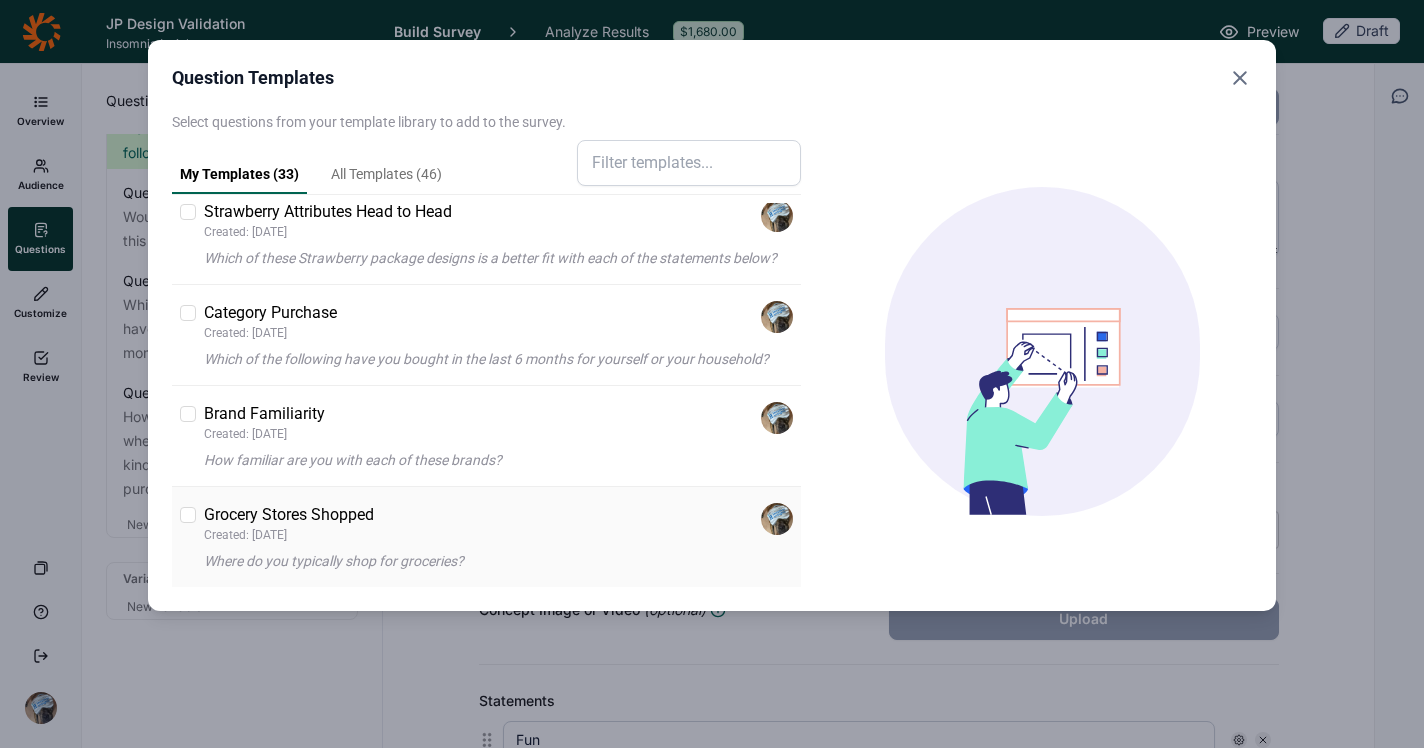 click on "Grocery Stores Shopped" at bounding box center (289, 515) 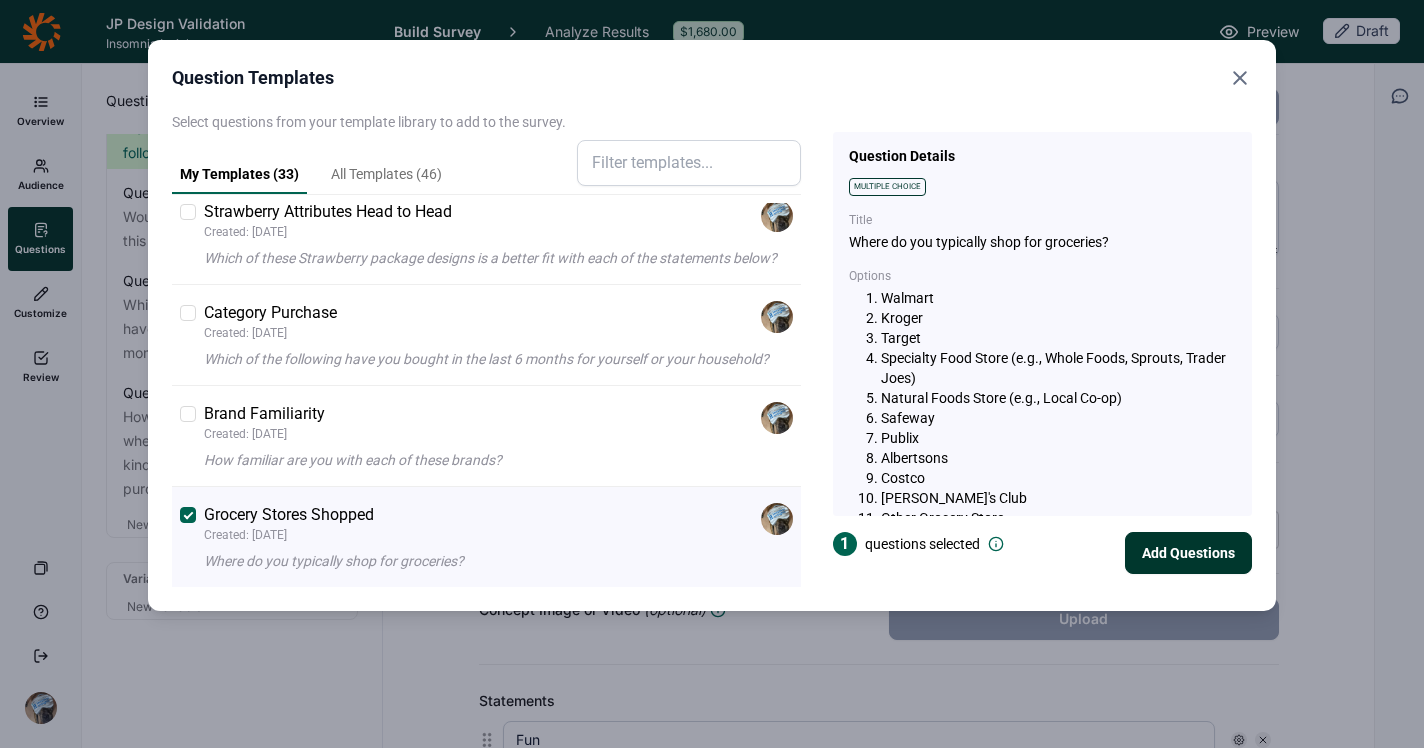 scroll, scrollTop: 4, scrollLeft: 0, axis: vertical 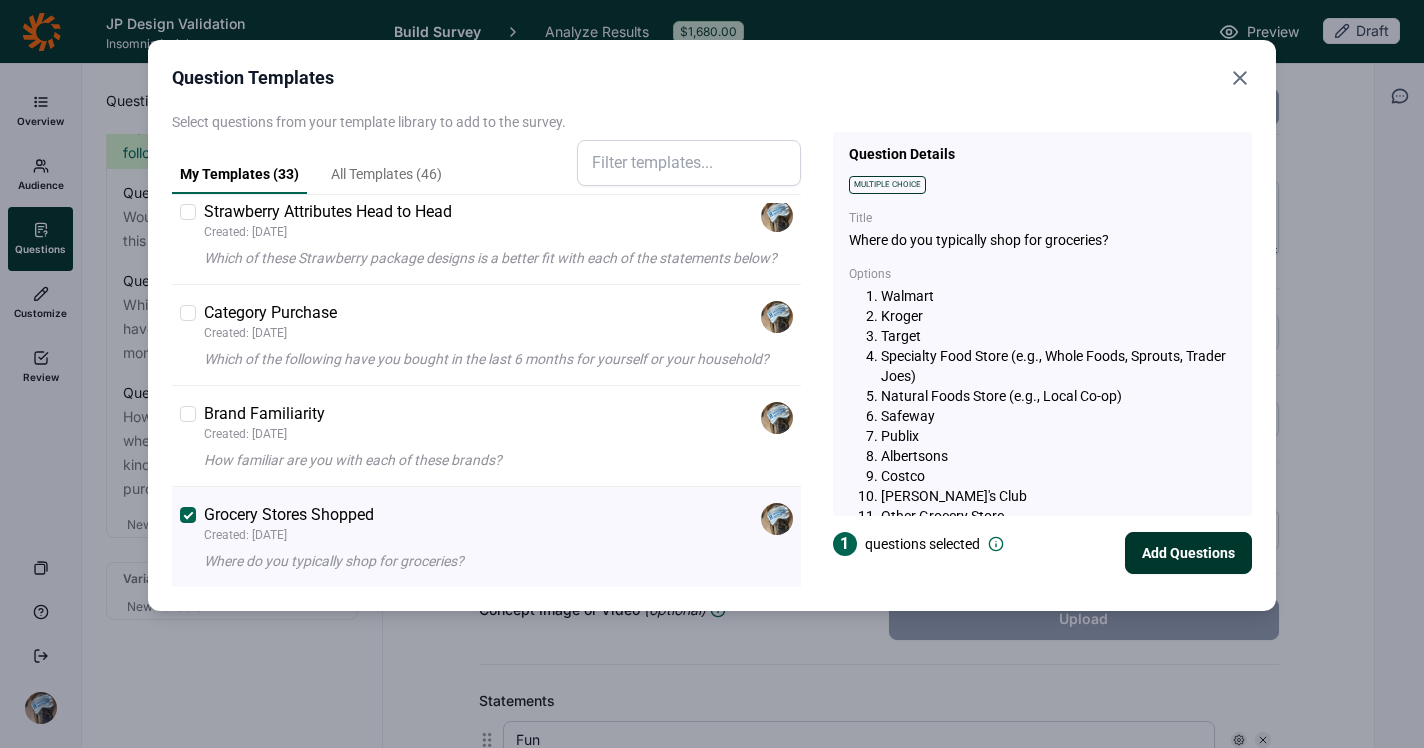 click on "Add Questions" at bounding box center [1188, 553] 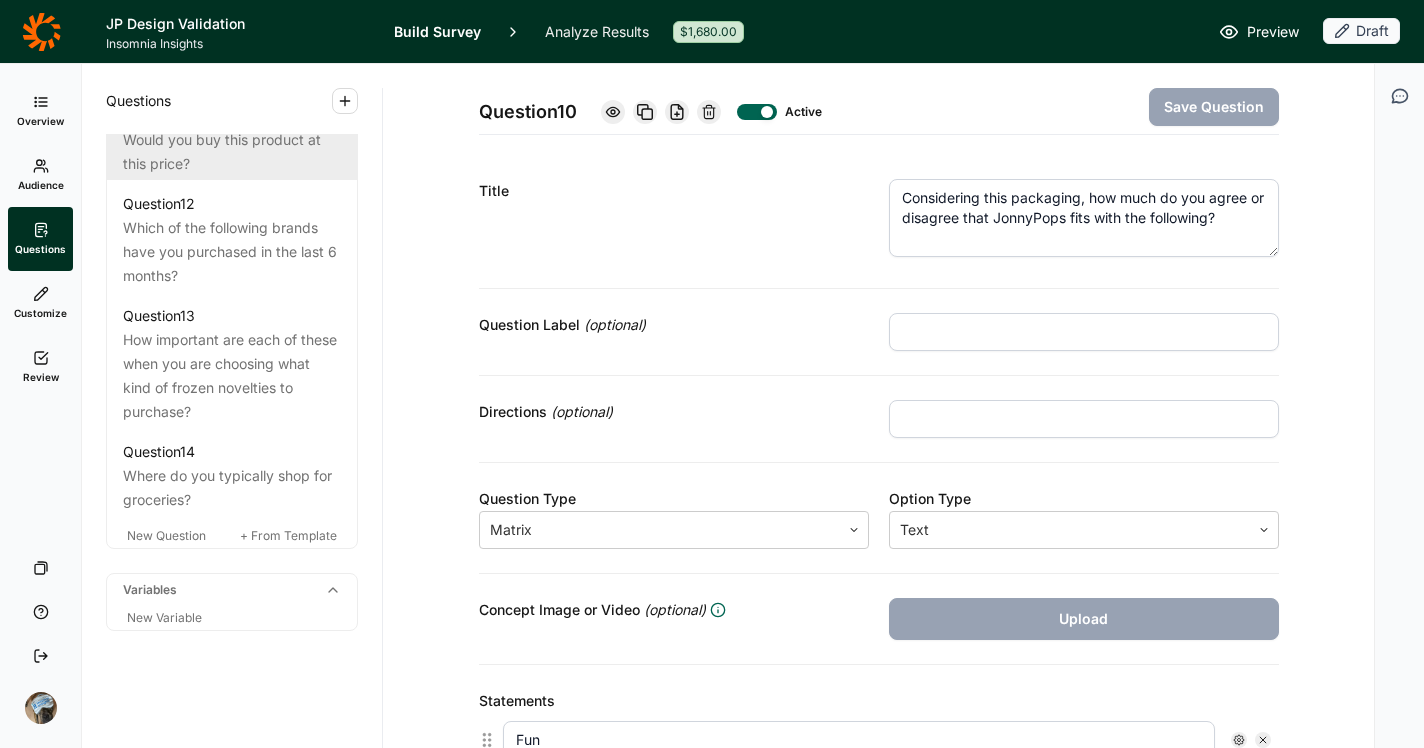 scroll, scrollTop: 2023, scrollLeft: 0, axis: vertical 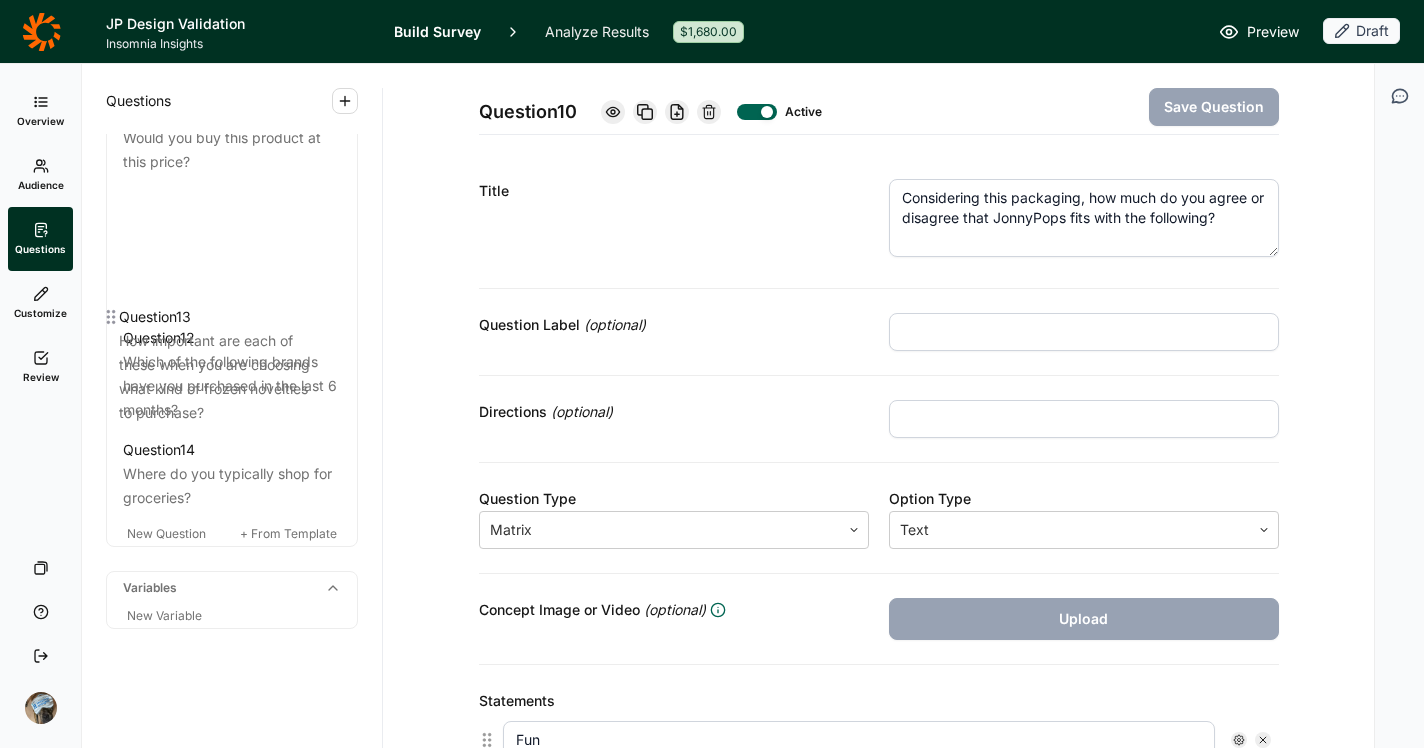 drag, startPoint x: 119, startPoint y: 385, endPoint x: 117, endPoint y: 311, distance: 74.02702 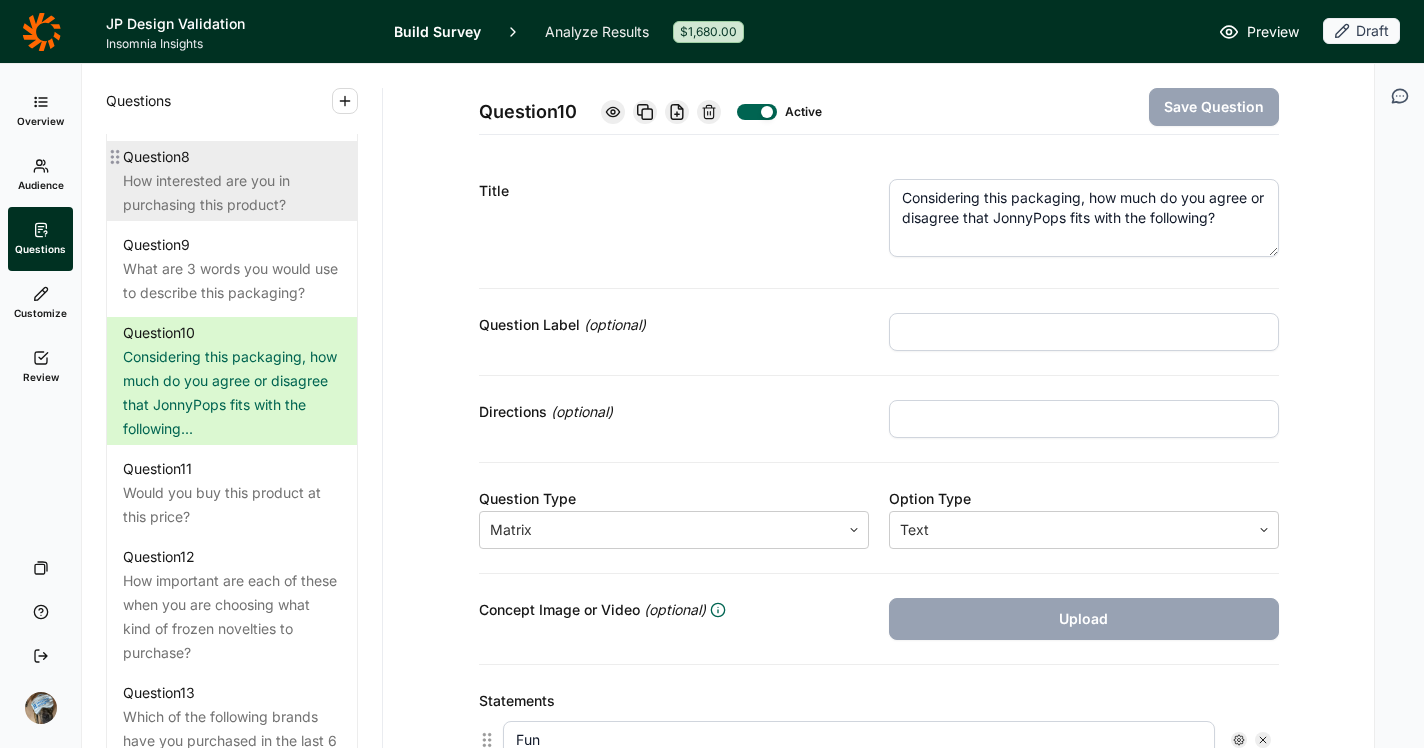 scroll, scrollTop: 1669, scrollLeft: 0, axis: vertical 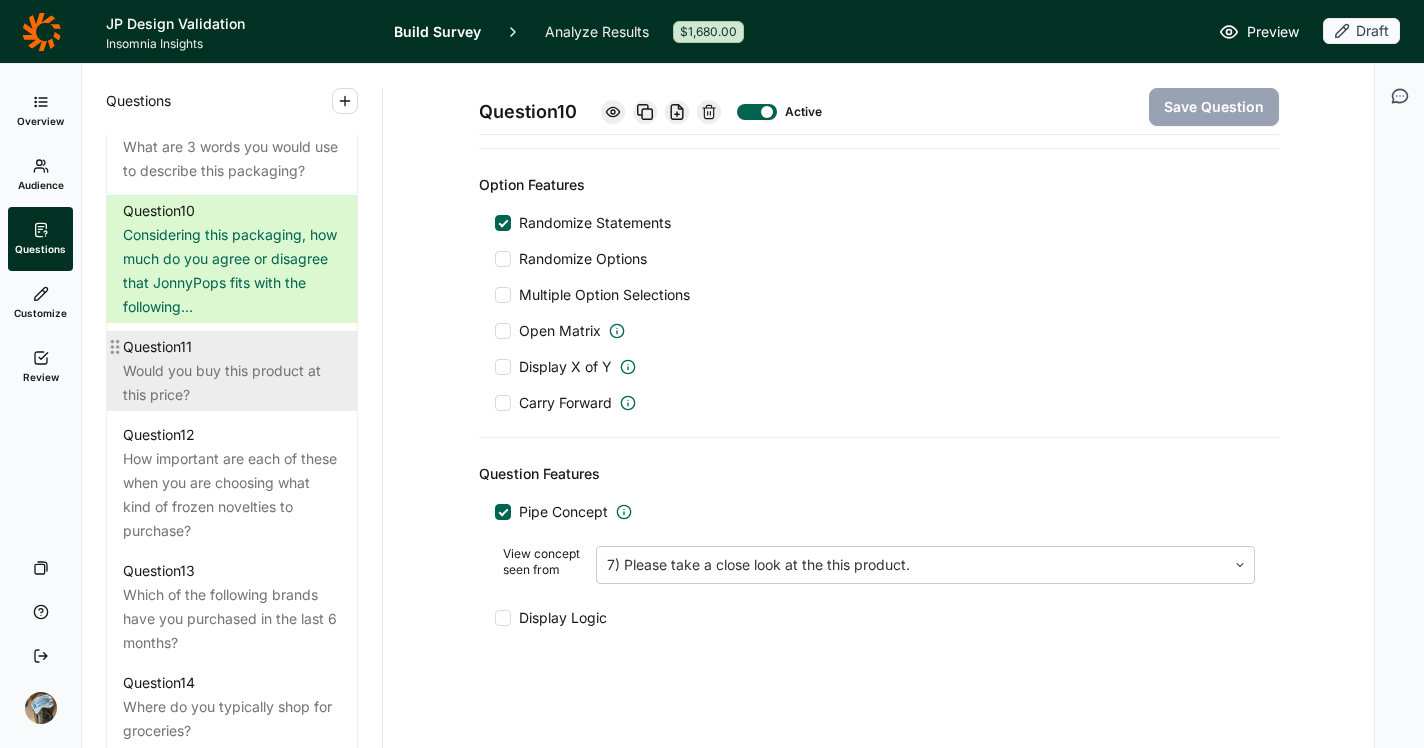 click on "Would you buy this product at this price?" at bounding box center [232, 383] 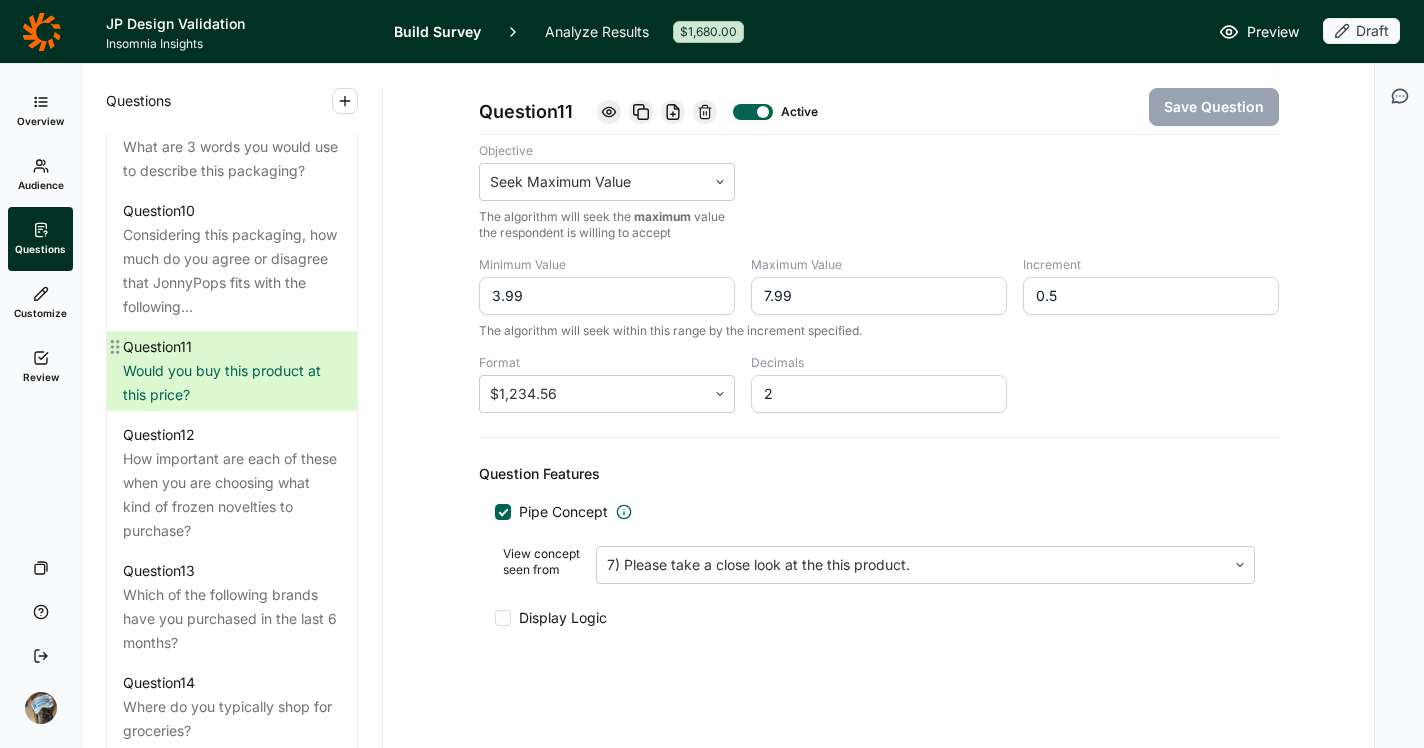 scroll, scrollTop: 546, scrollLeft: 0, axis: vertical 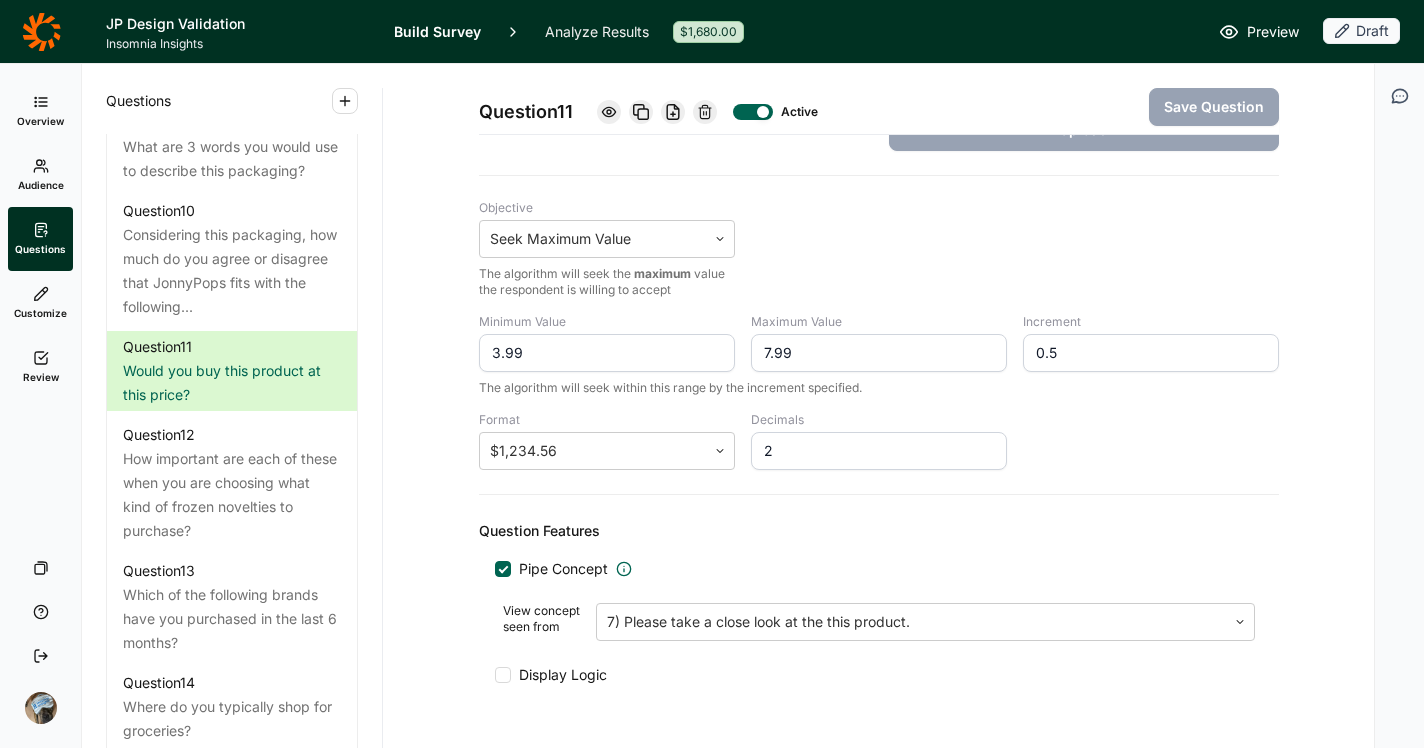 drag, startPoint x: 775, startPoint y: 324, endPoint x: 738, endPoint y: 324, distance: 37 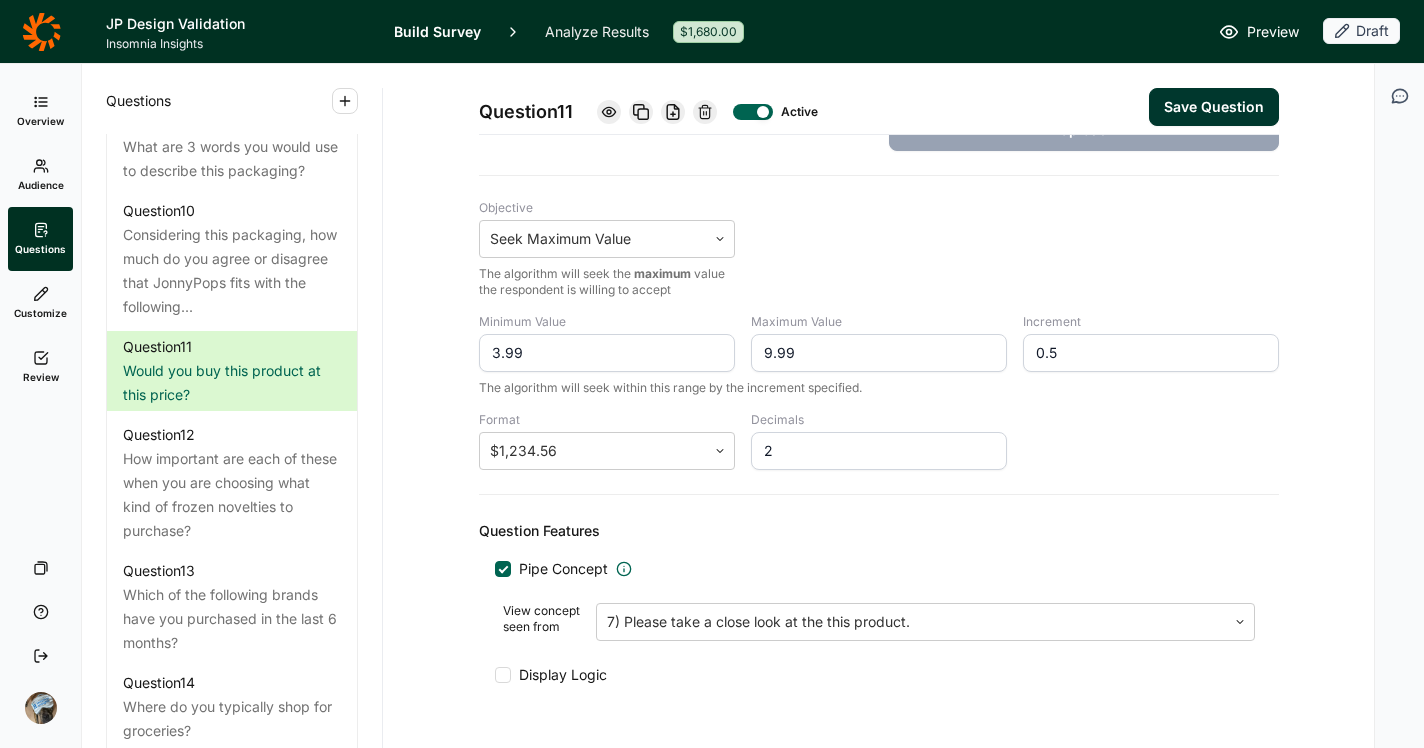 type on "9.99" 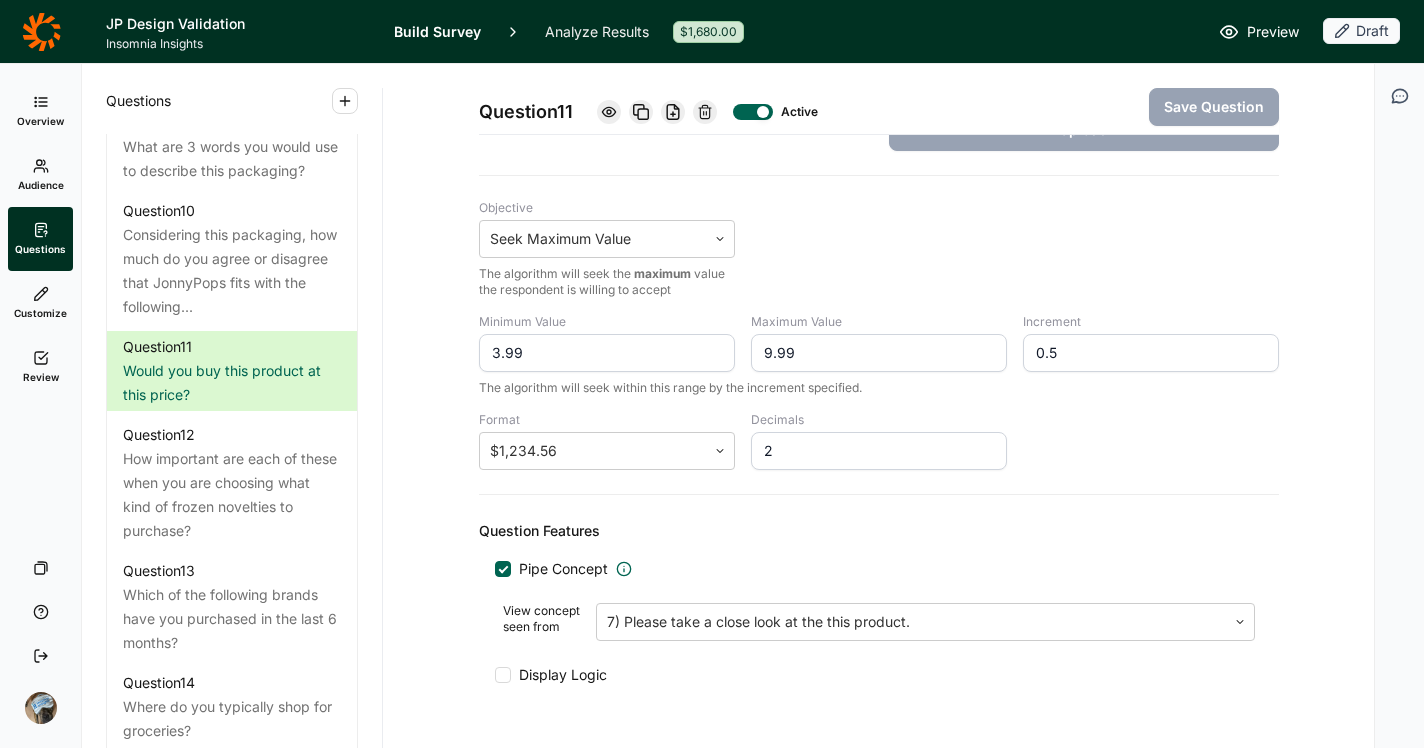 click 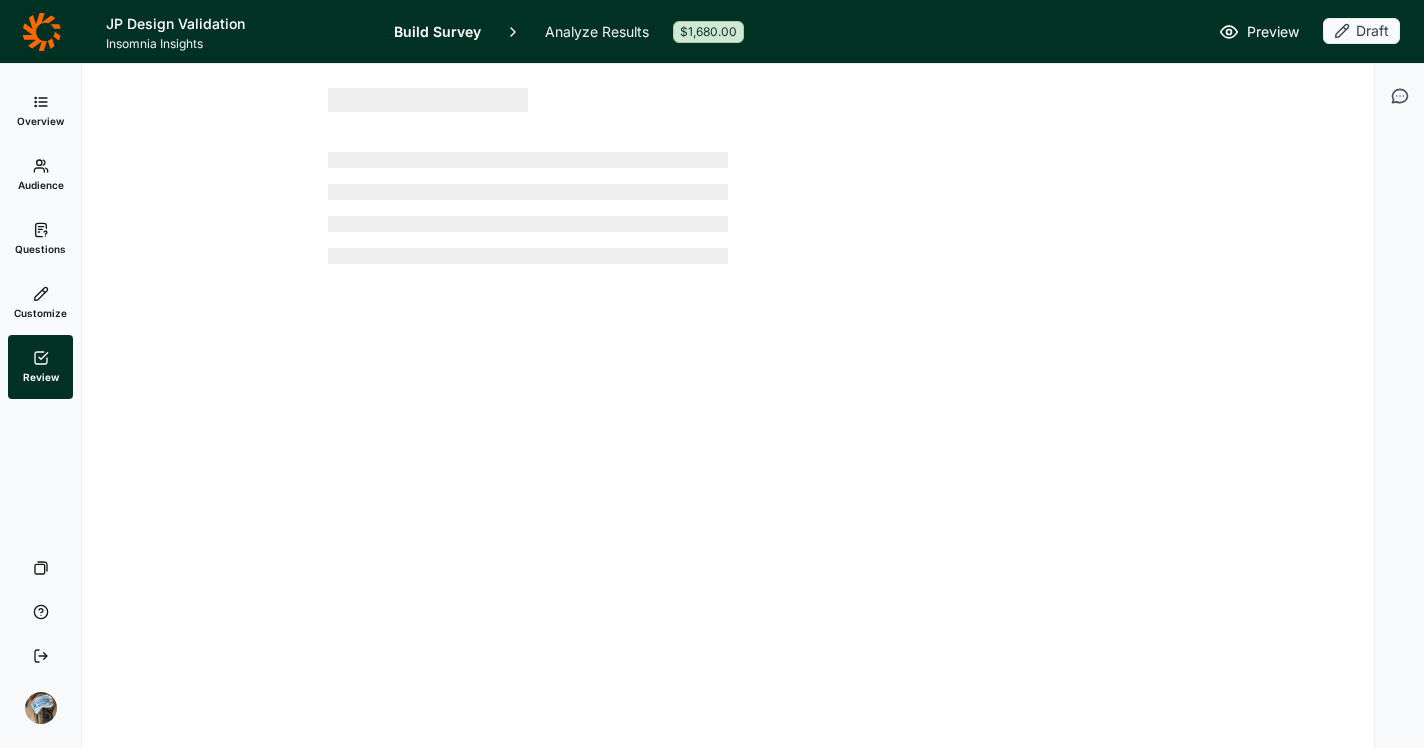 scroll, scrollTop: 0, scrollLeft: 0, axis: both 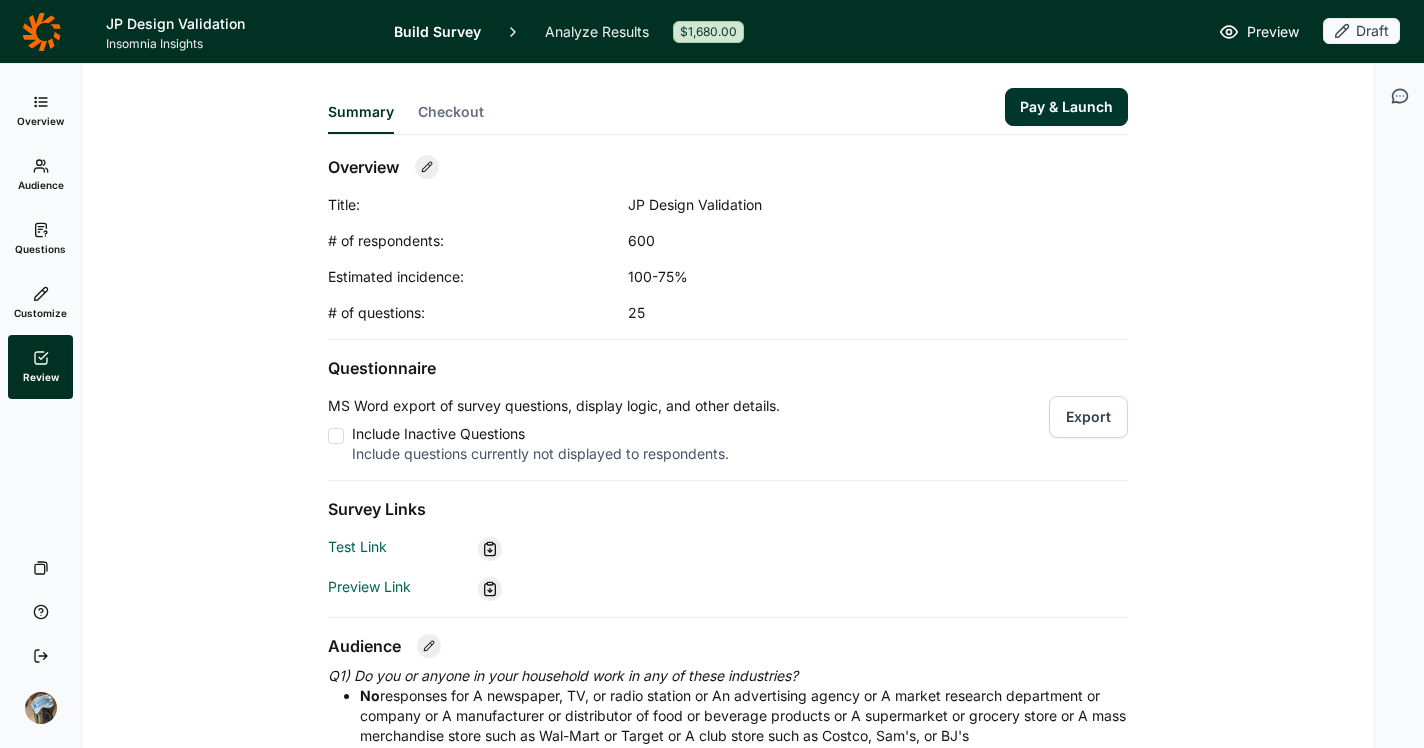 click on "Export" at bounding box center [1088, 417] 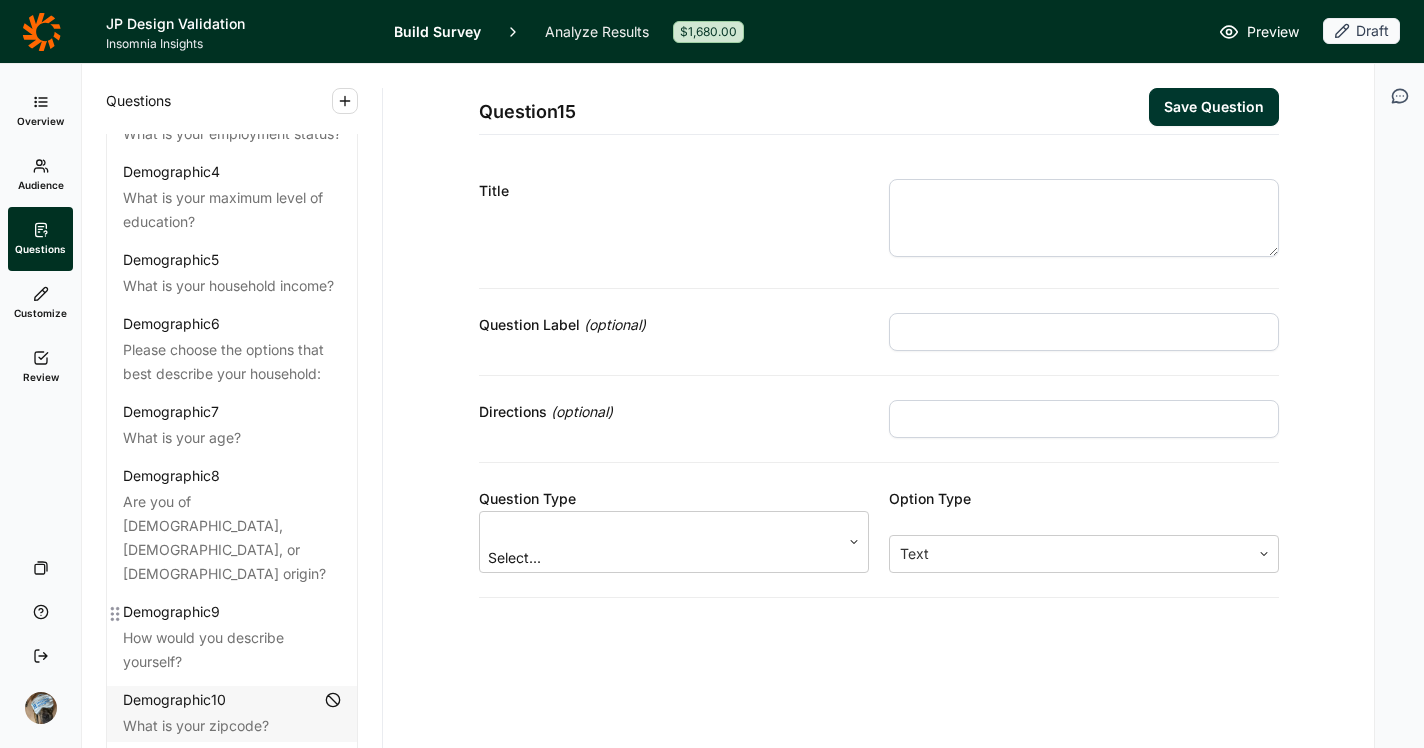 scroll, scrollTop: 714, scrollLeft: 0, axis: vertical 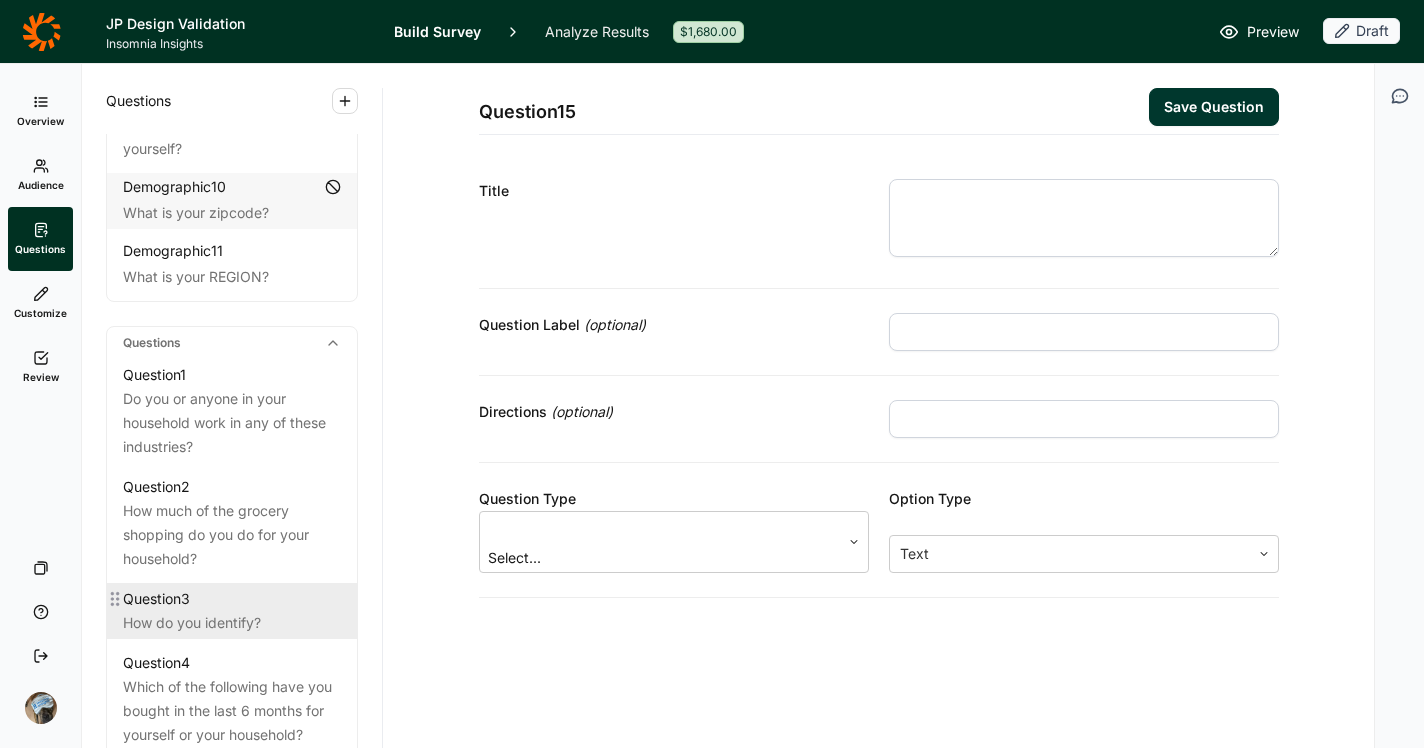 click on "Question  3" at bounding box center [232, 599] 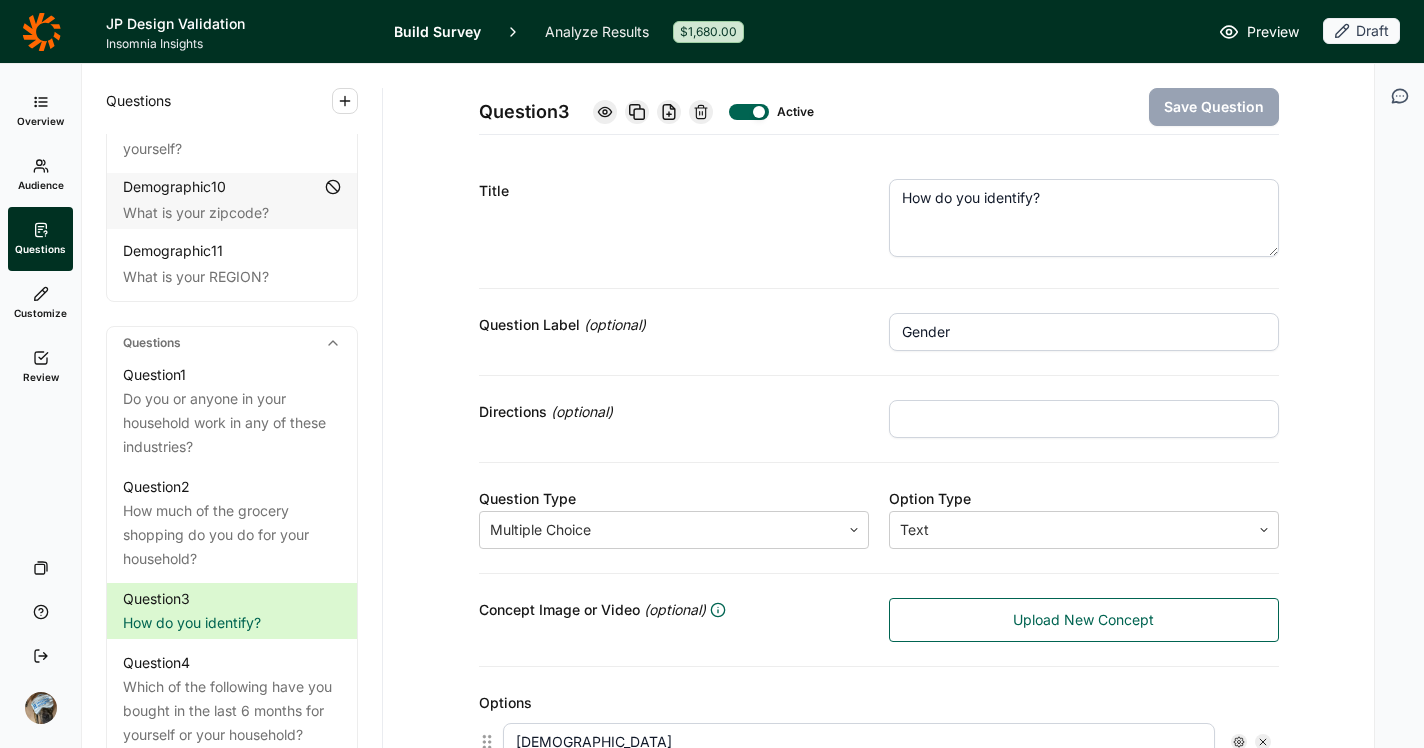 click 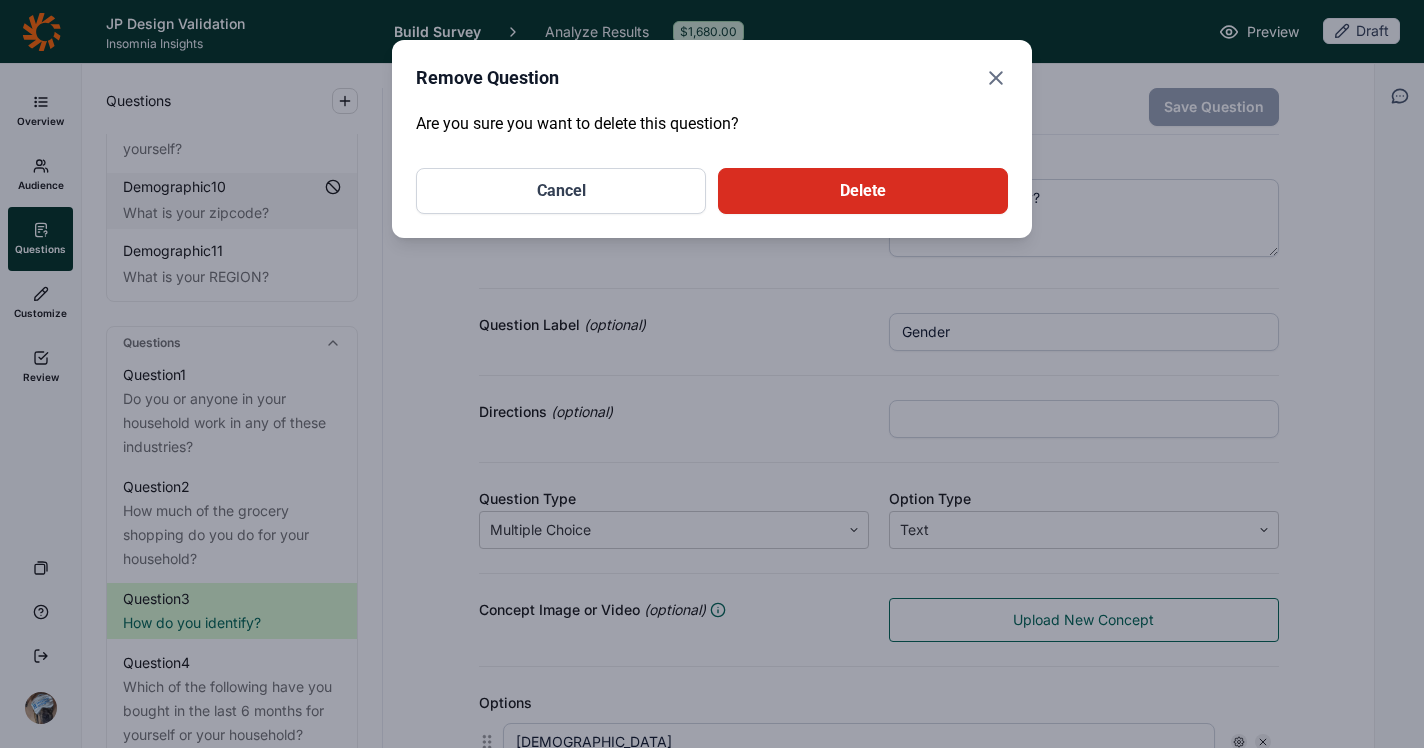 click on "Delete" at bounding box center (863, 191) 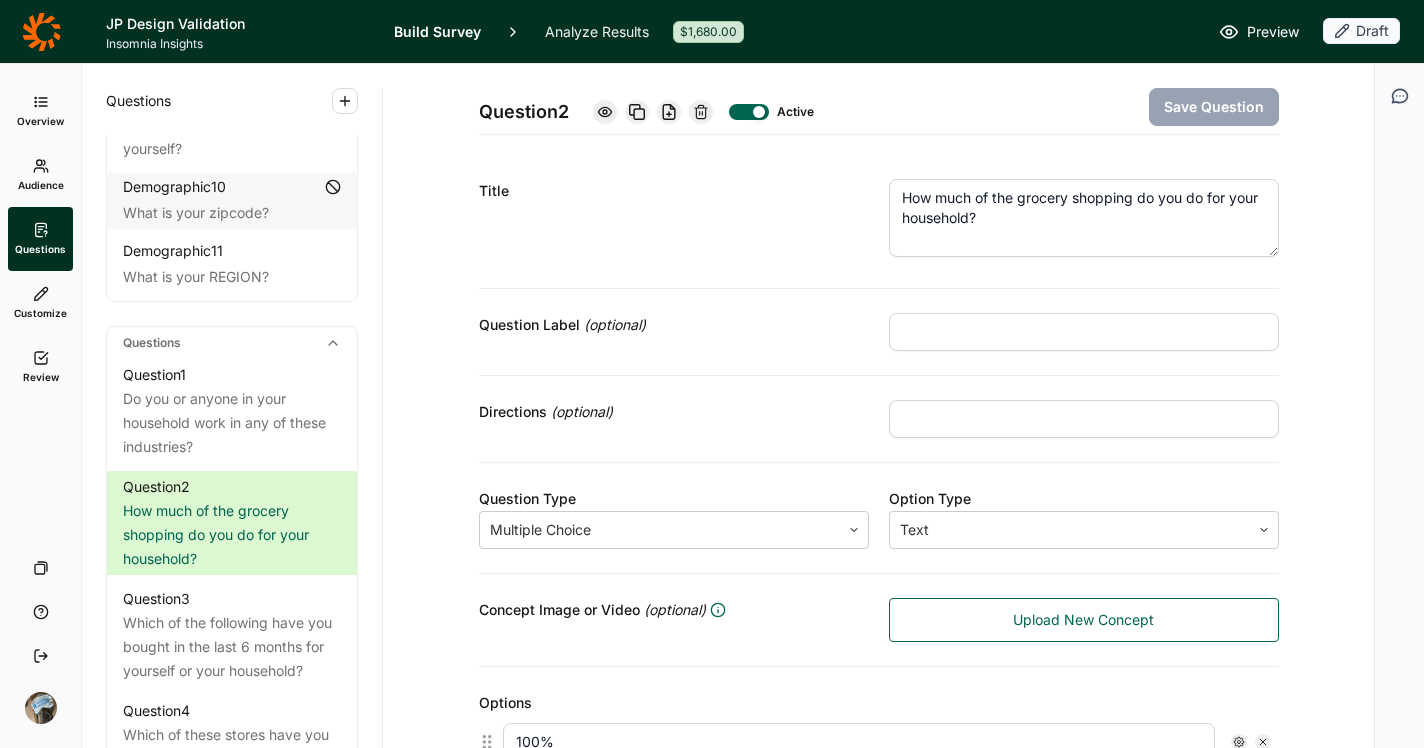 click on "Title How much of the grocery shopping do you do for your household?" at bounding box center [879, 222] 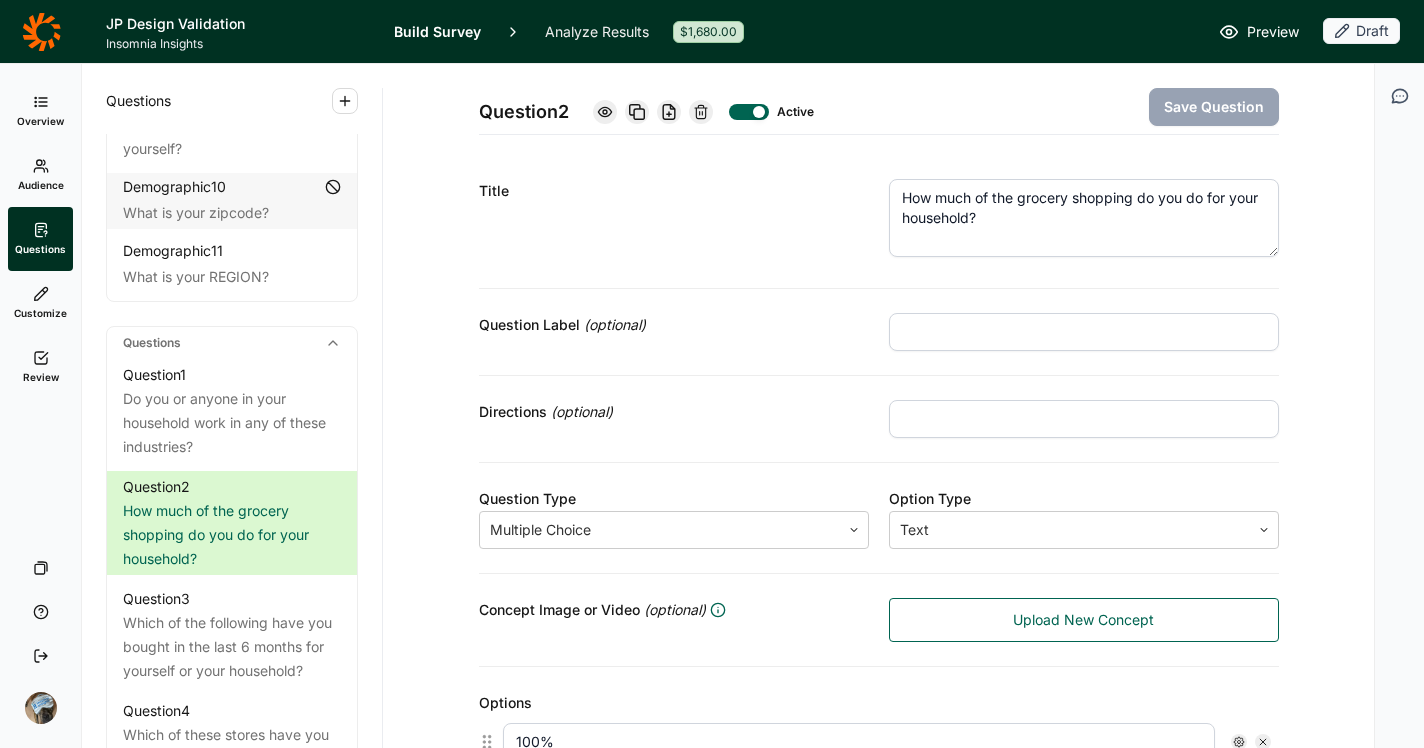 click on "Title" at bounding box center [674, 191] 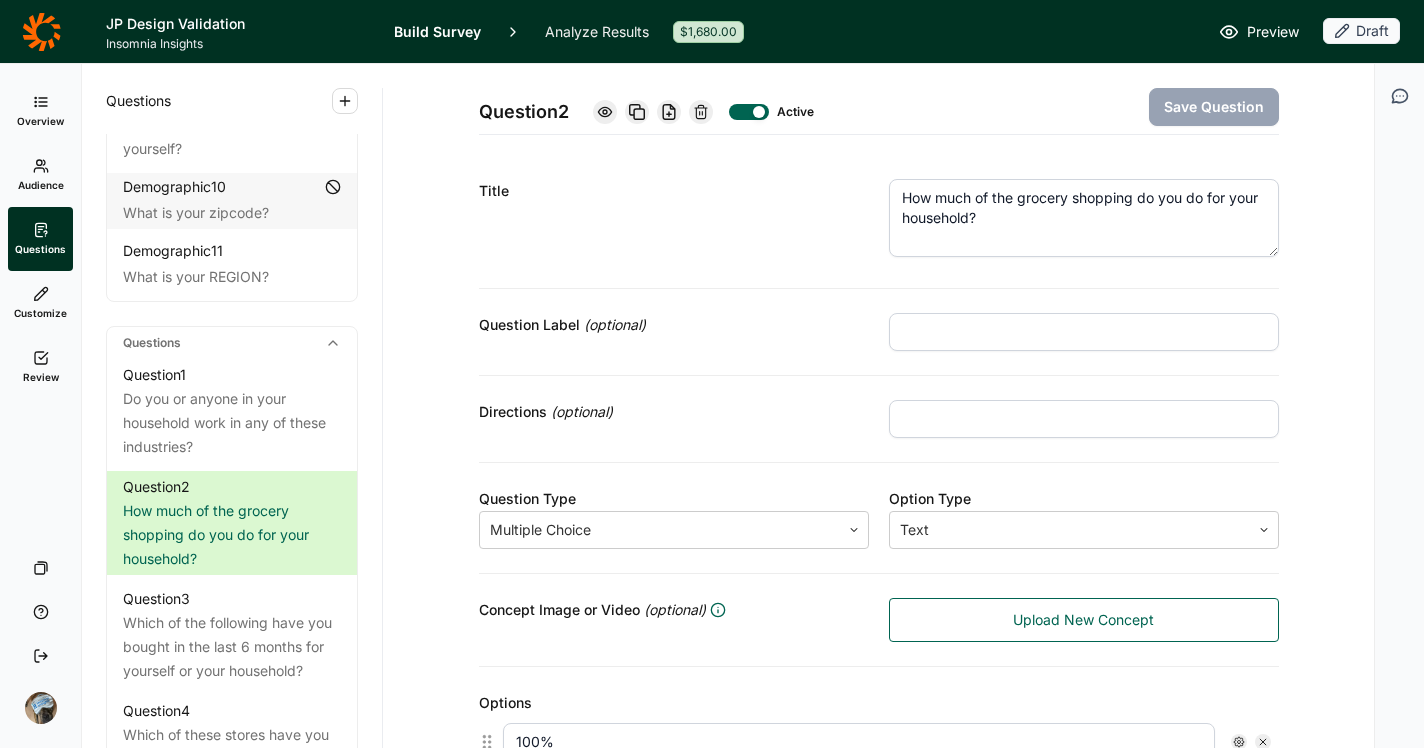 click on "Review" at bounding box center (41, 377) 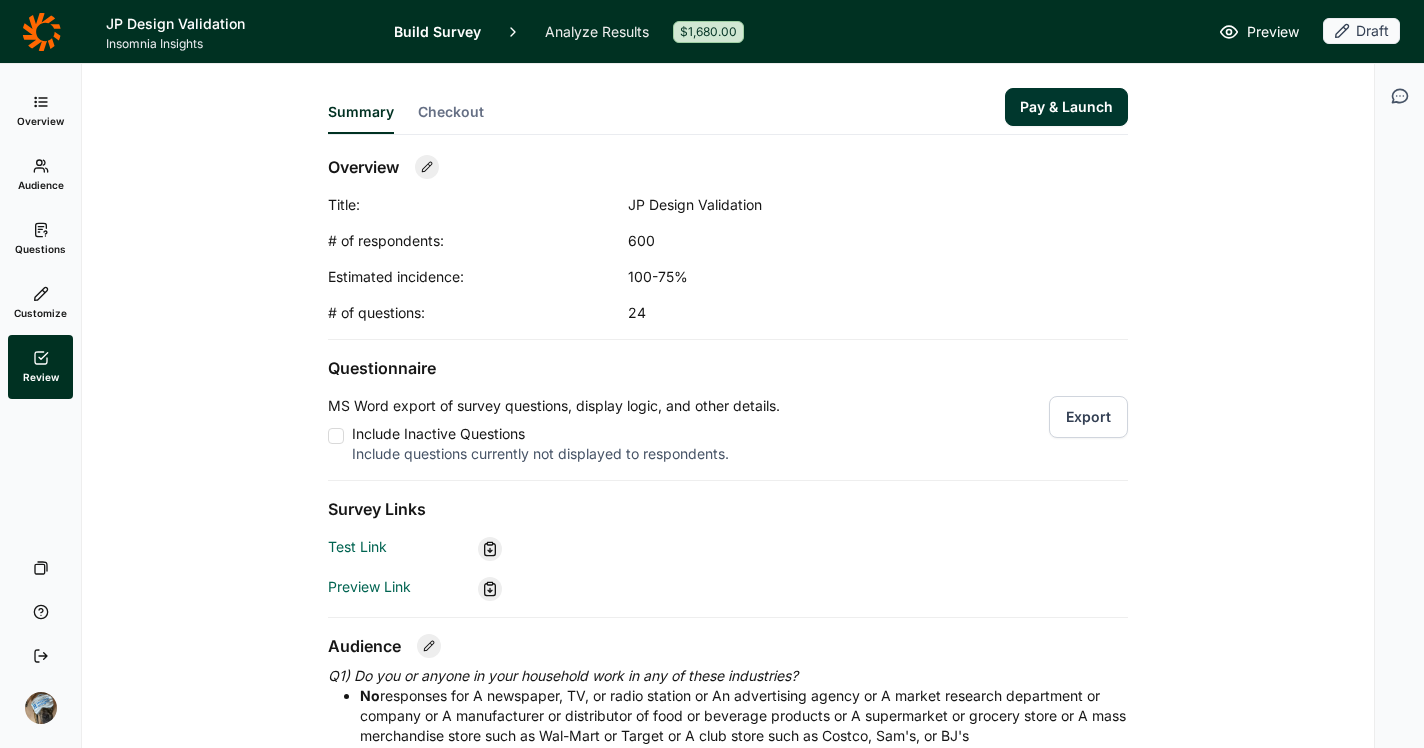 click on "Export" at bounding box center (1088, 417) 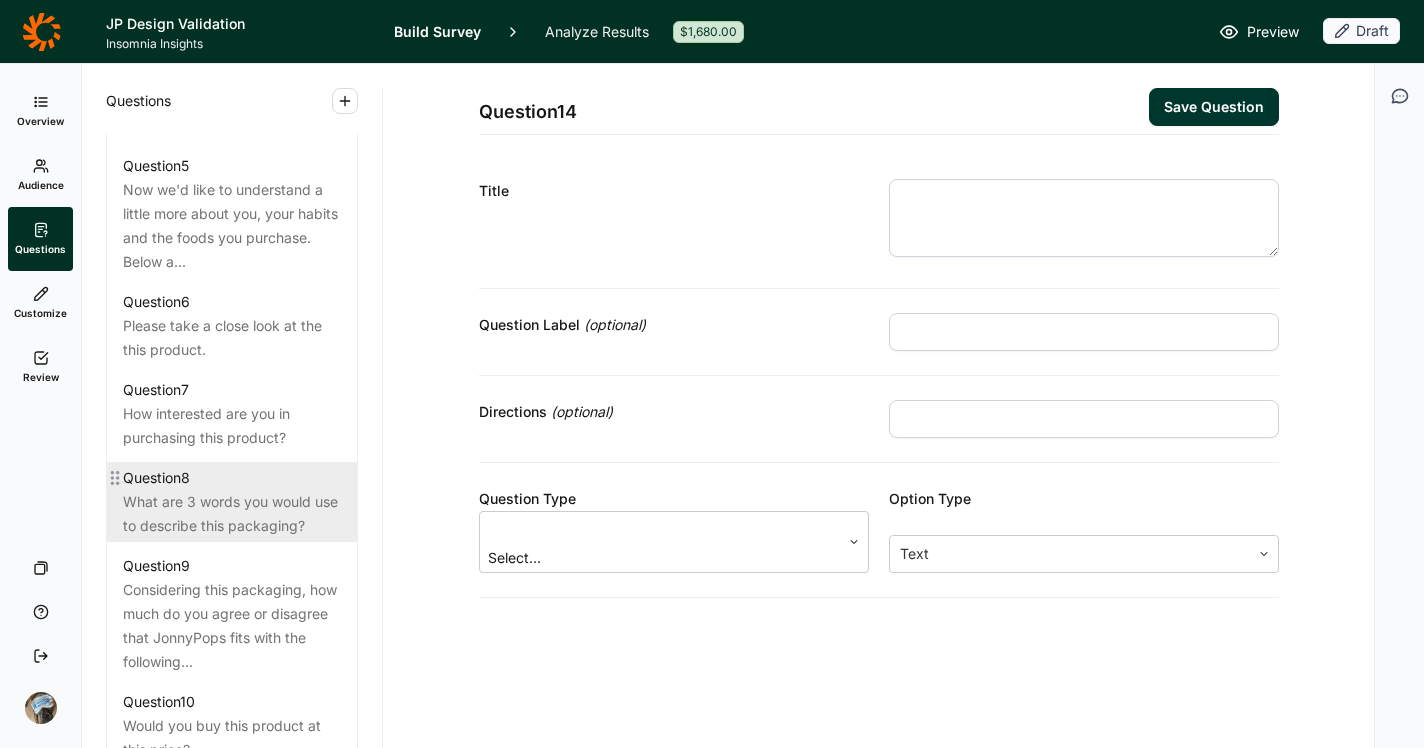 scroll, scrollTop: 1313, scrollLeft: 0, axis: vertical 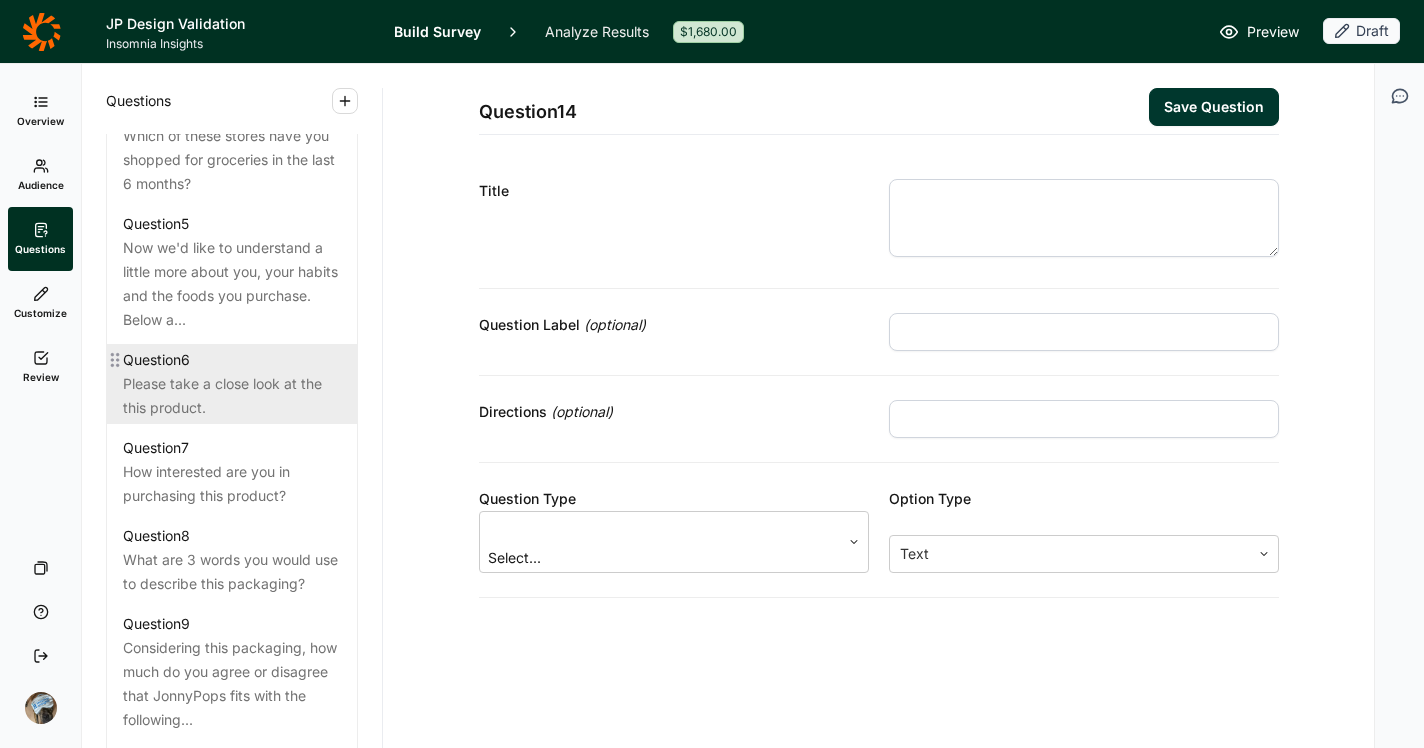 click on "Please take a close look at the this product." at bounding box center [232, 396] 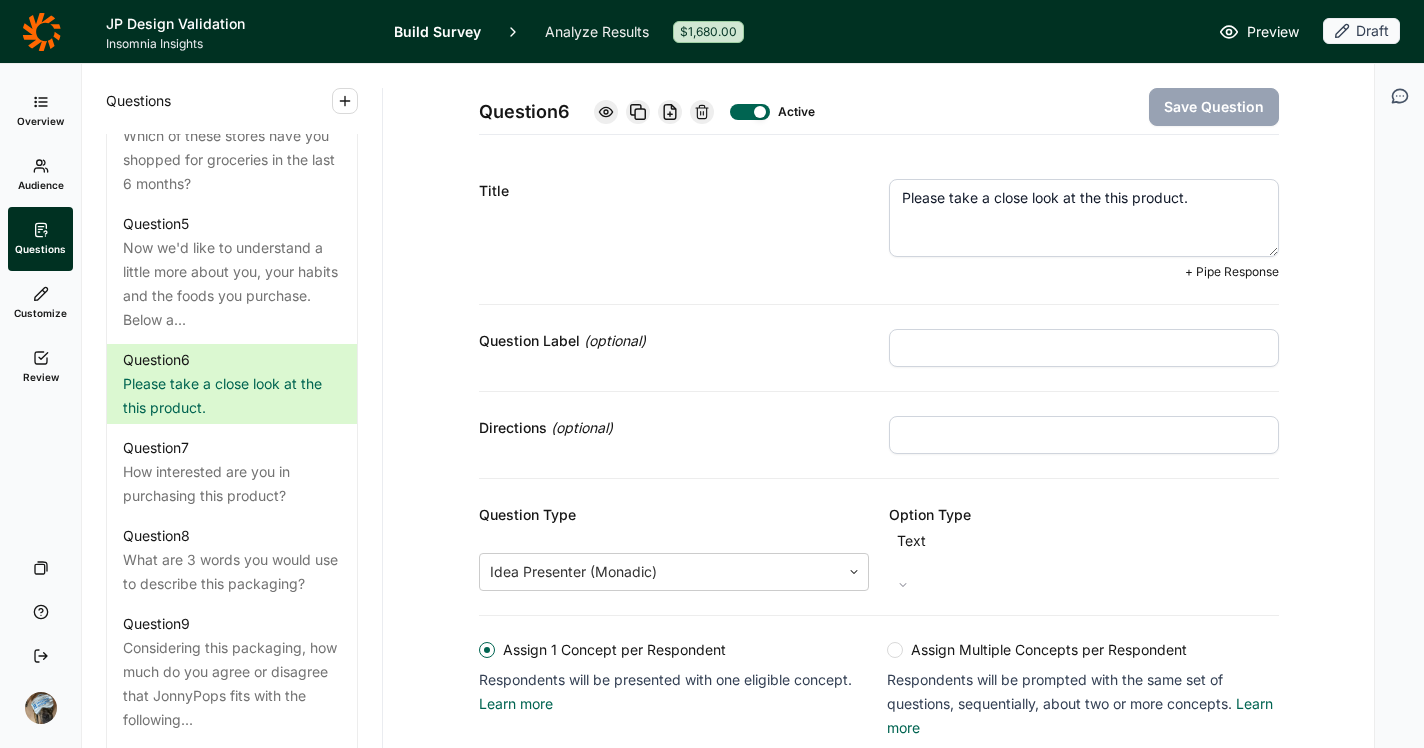 click on "Please take a close look at the this product." at bounding box center (1084, 218) 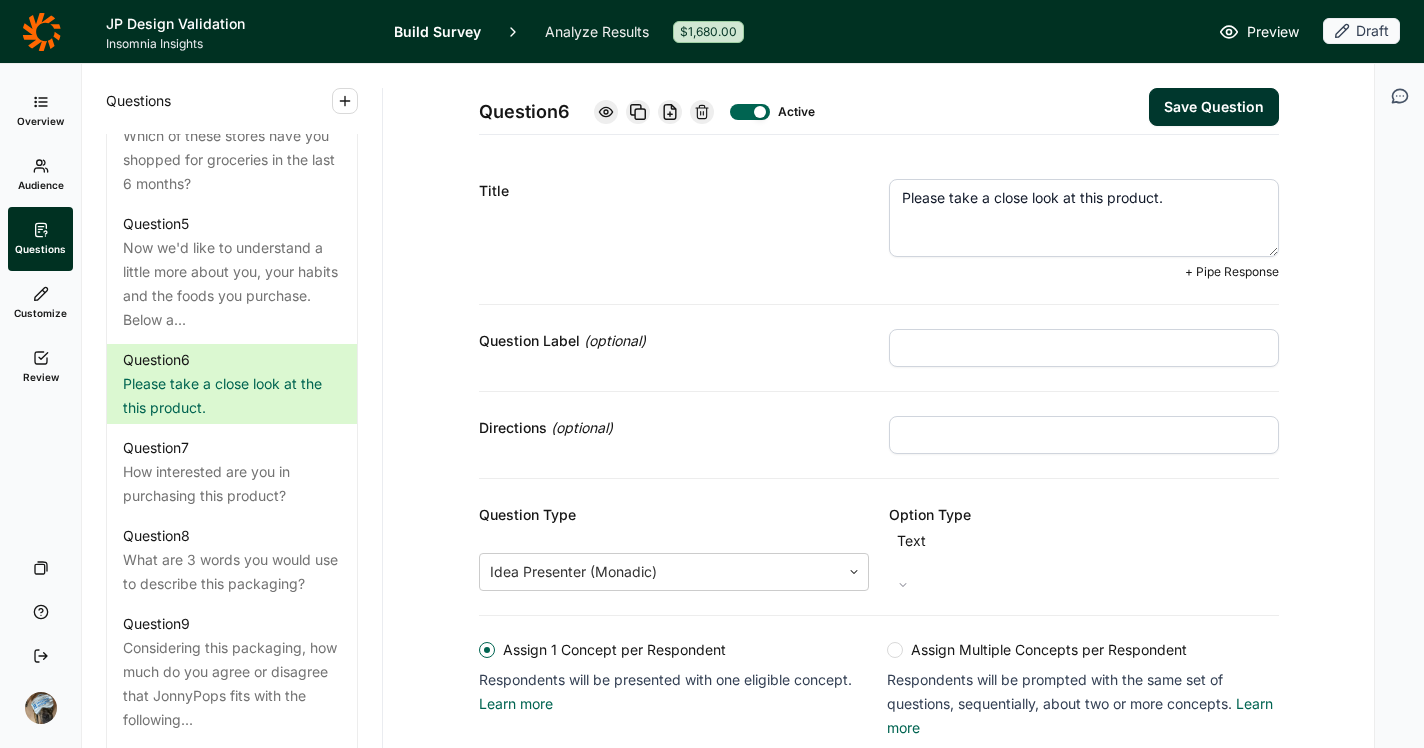 type on "Please take a close look at this product." 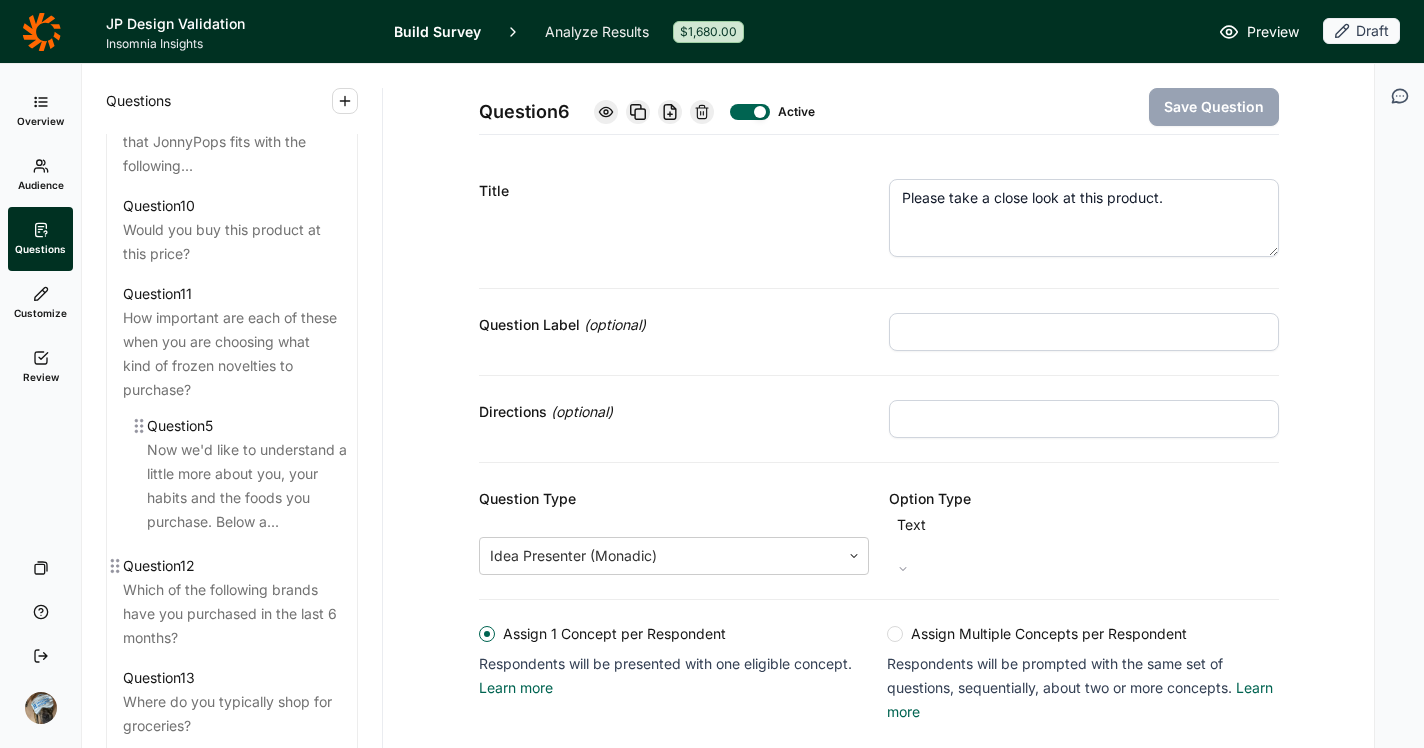 scroll, scrollTop: 1722, scrollLeft: 0, axis: vertical 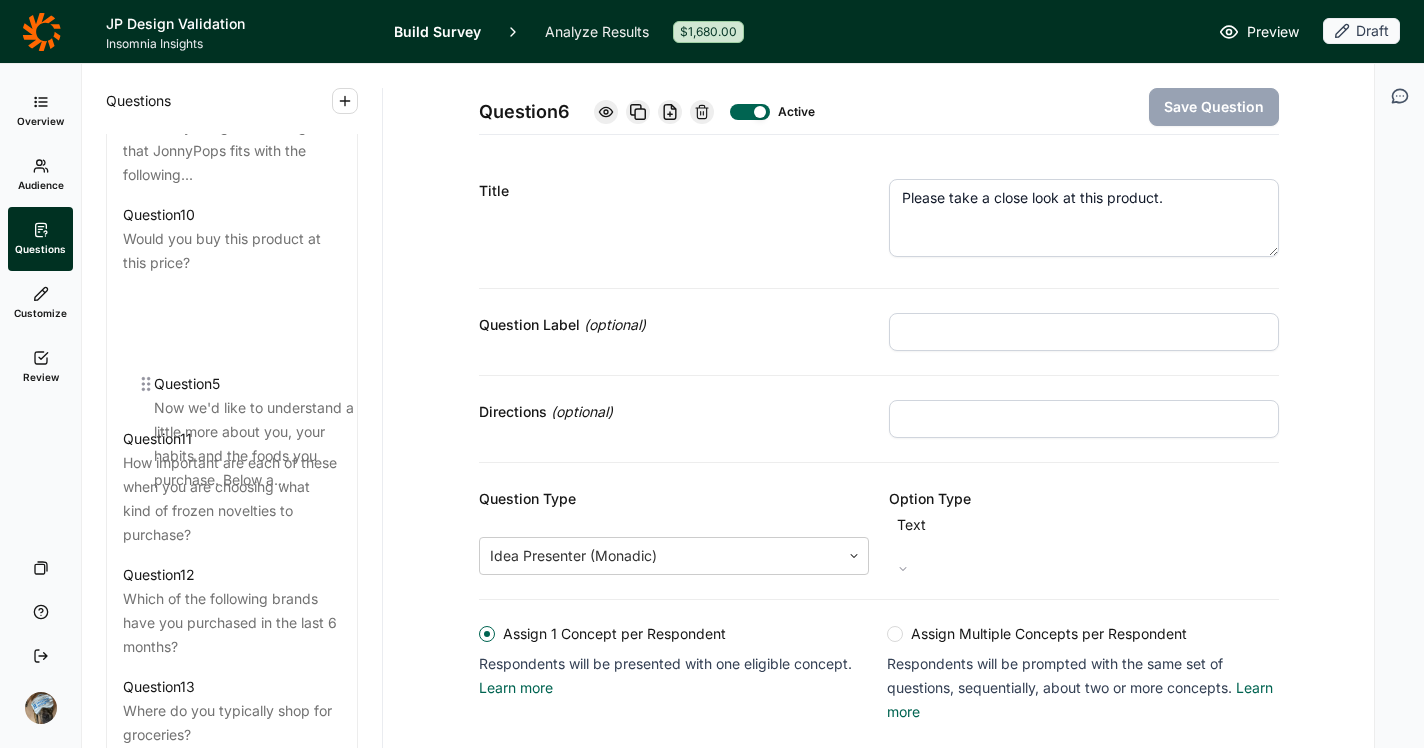 drag, startPoint x: 111, startPoint y: 267, endPoint x: 144, endPoint y: 384, distance: 121.5648 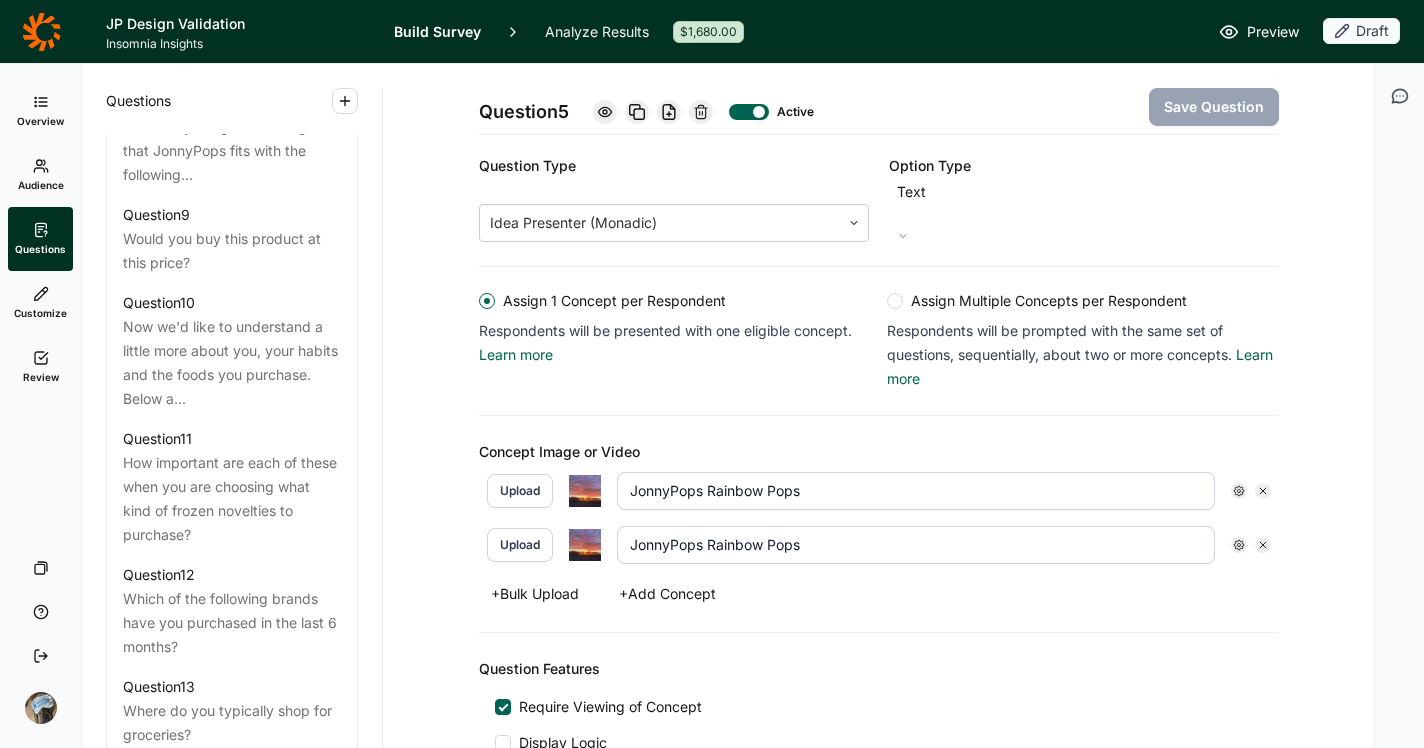 scroll, scrollTop: 326, scrollLeft: 0, axis: vertical 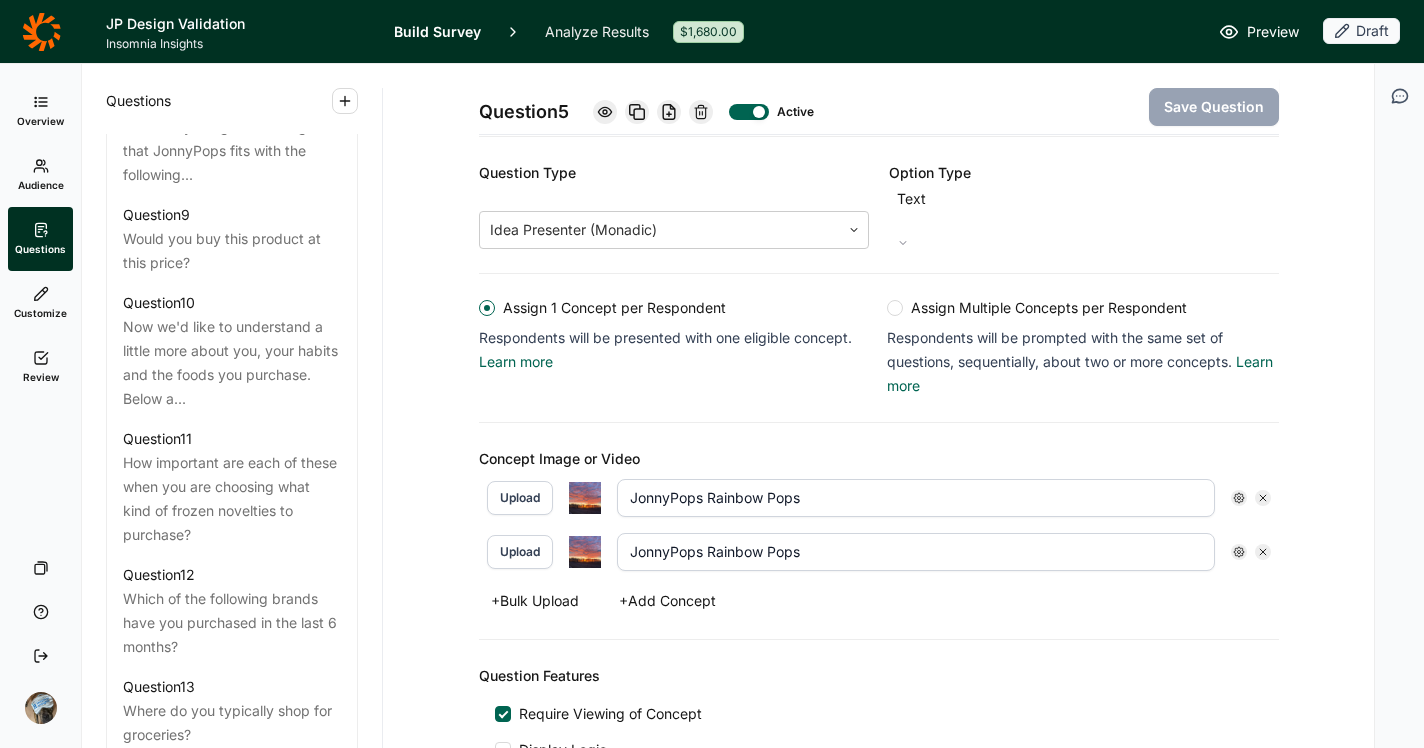 click 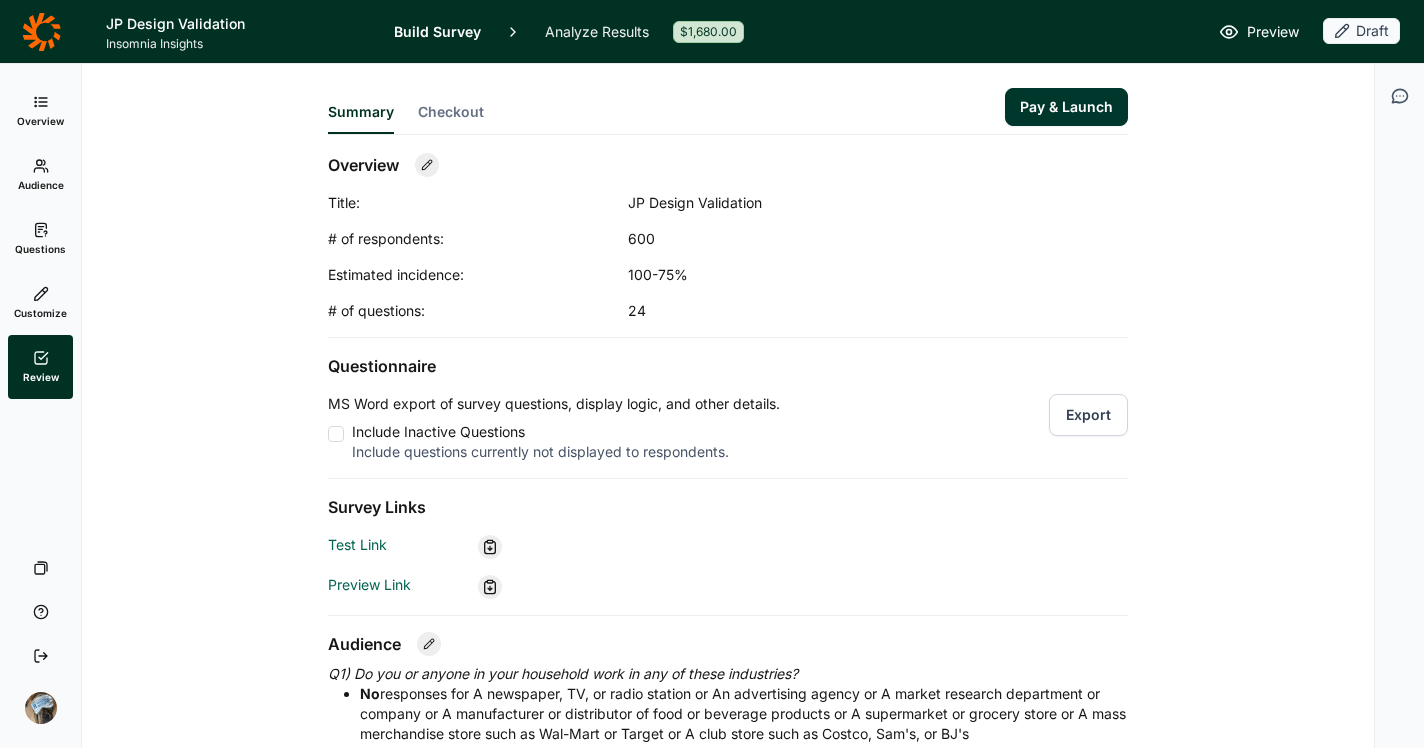 scroll, scrollTop: 0, scrollLeft: 0, axis: both 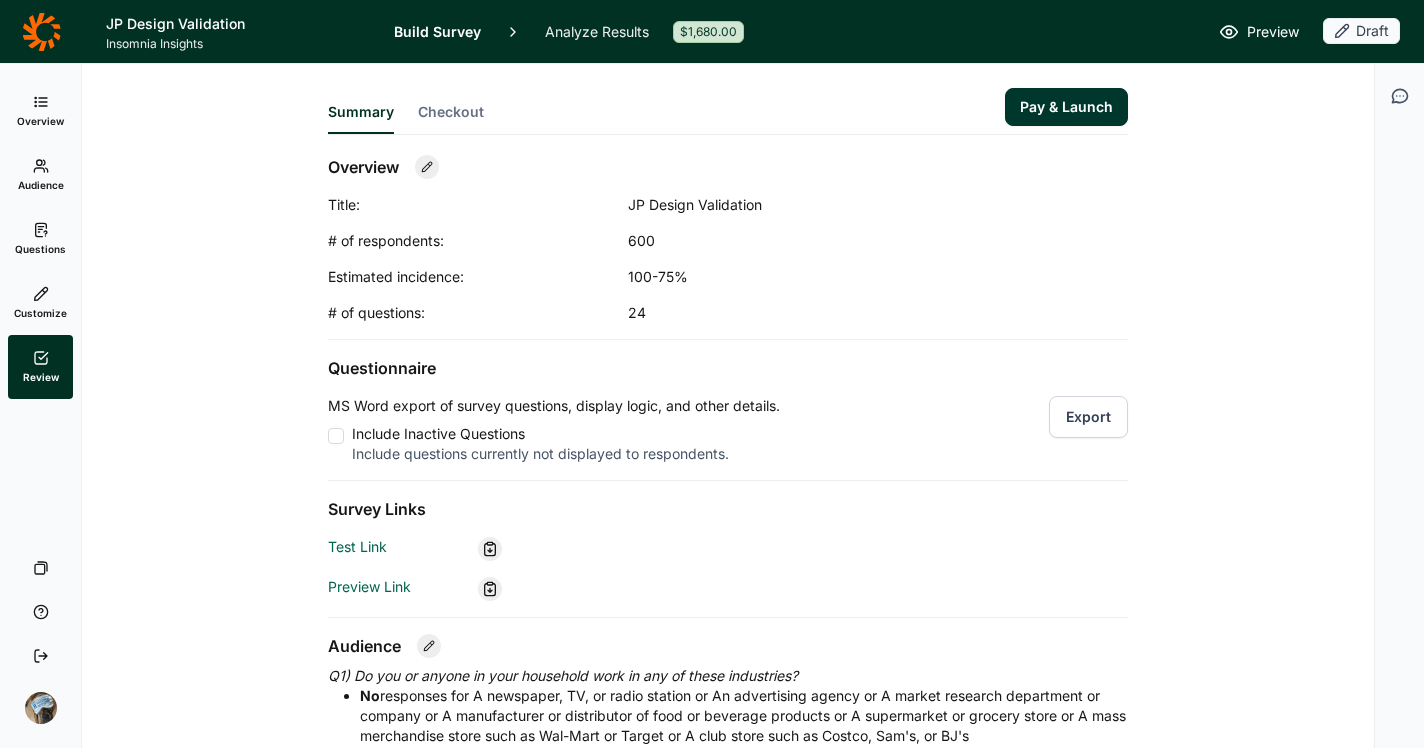 click 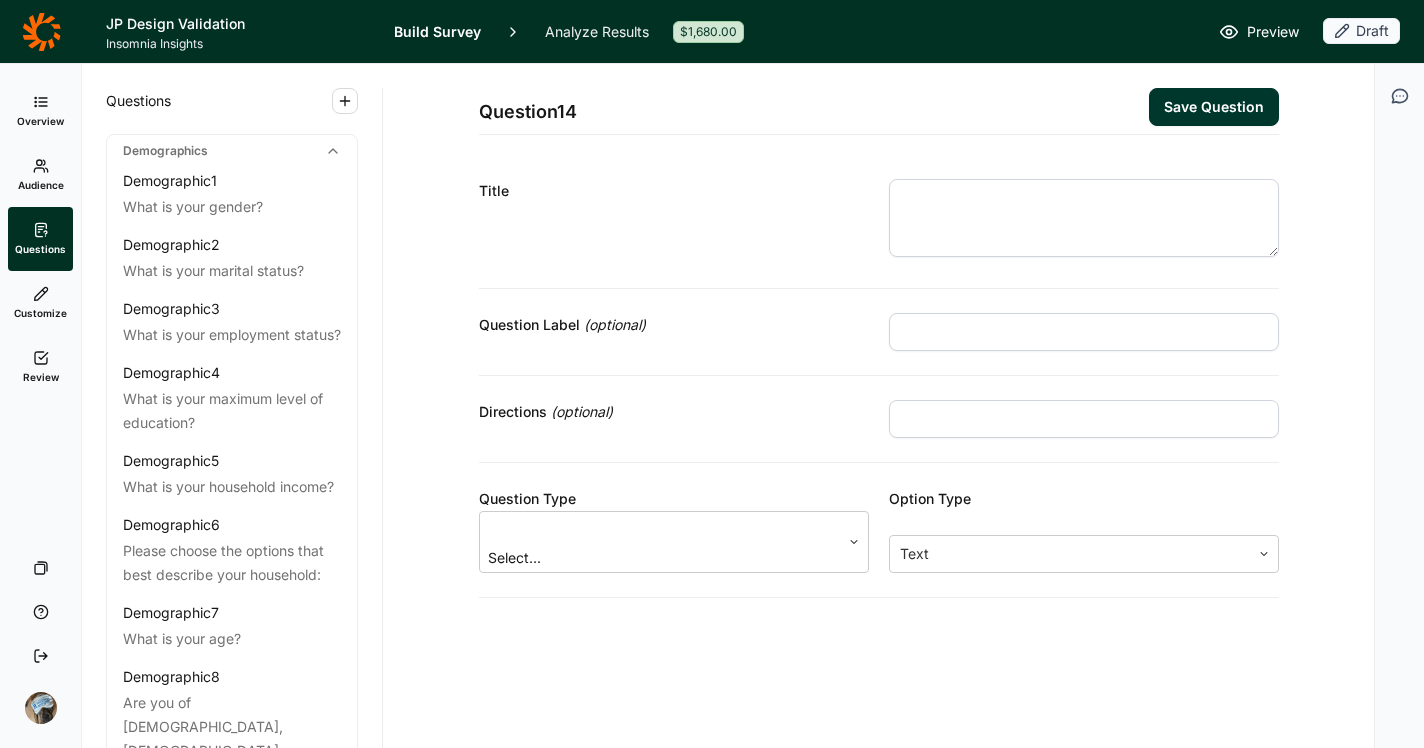 click 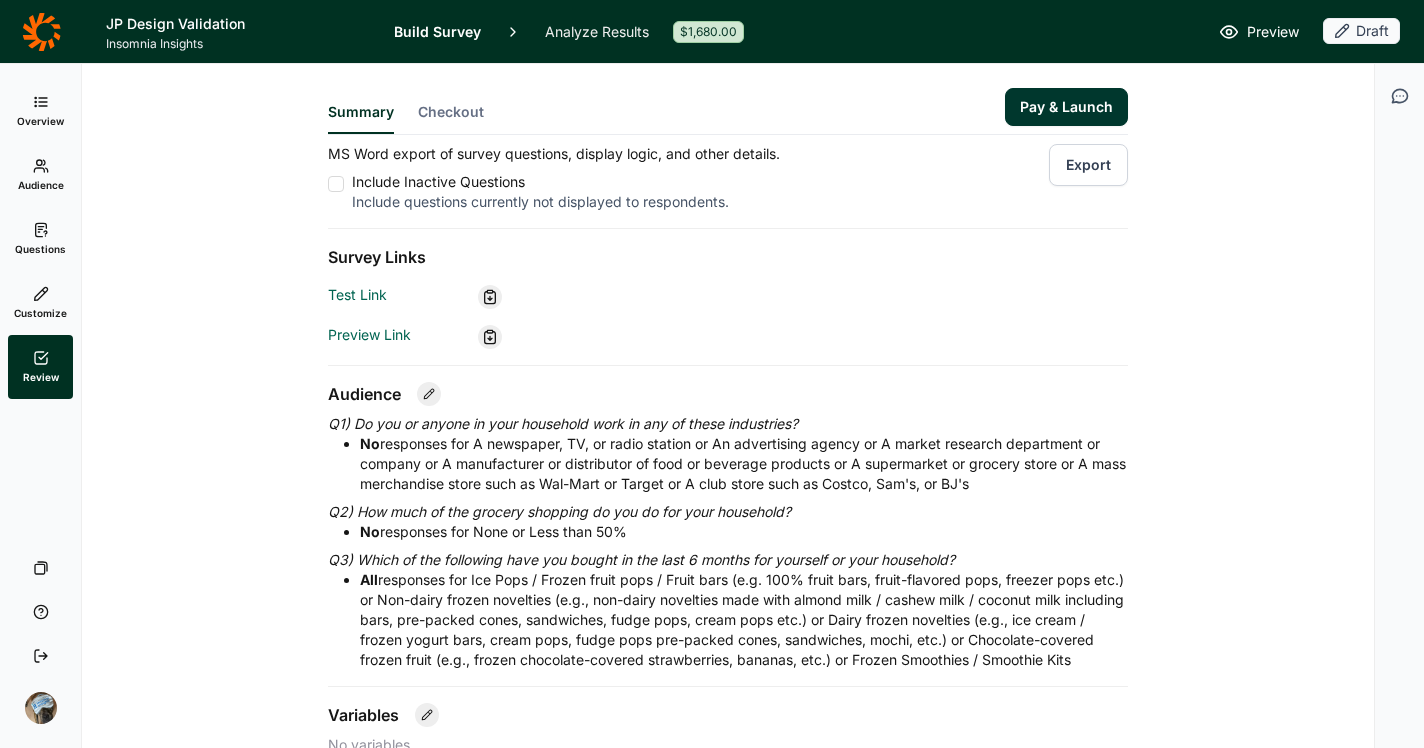 scroll, scrollTop: 0, scrollLeft: 0, axis: both 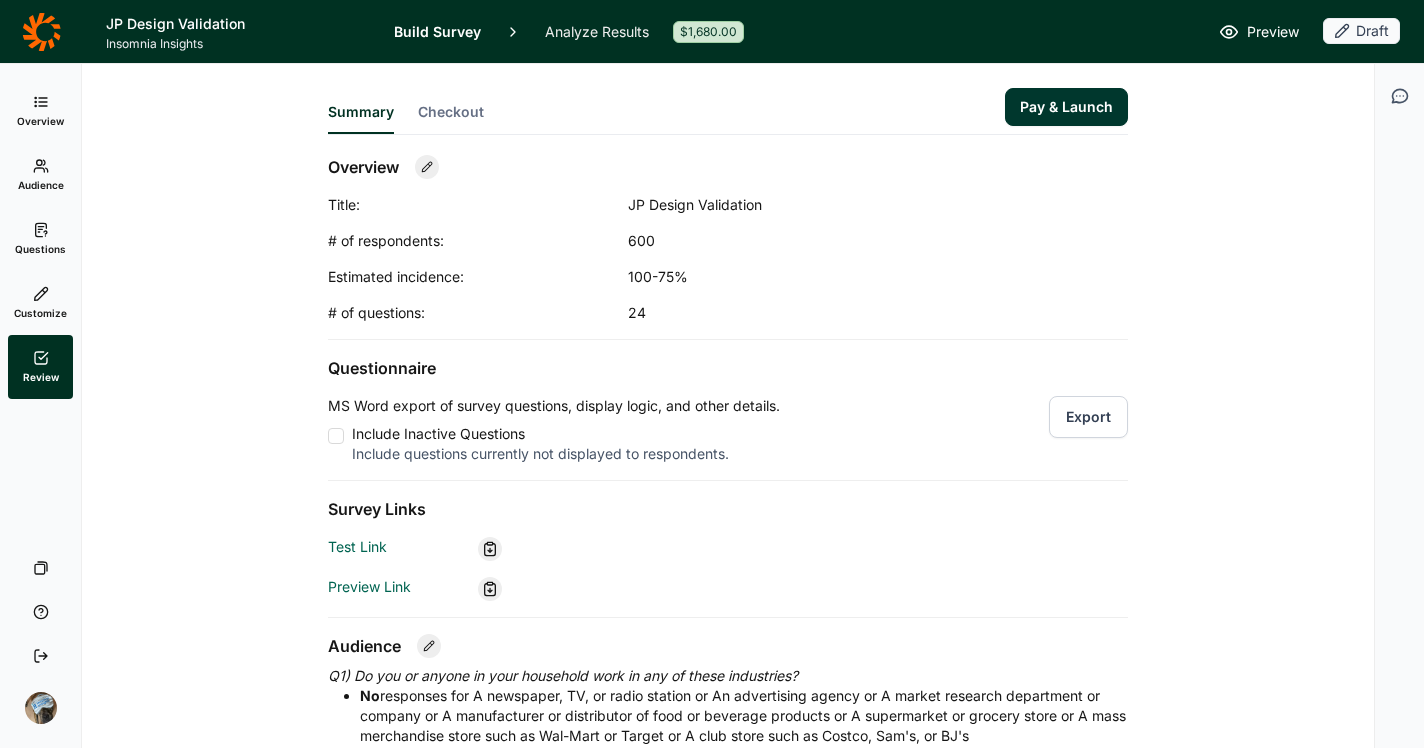 click on "Export" at bounding box center [1088, 417] 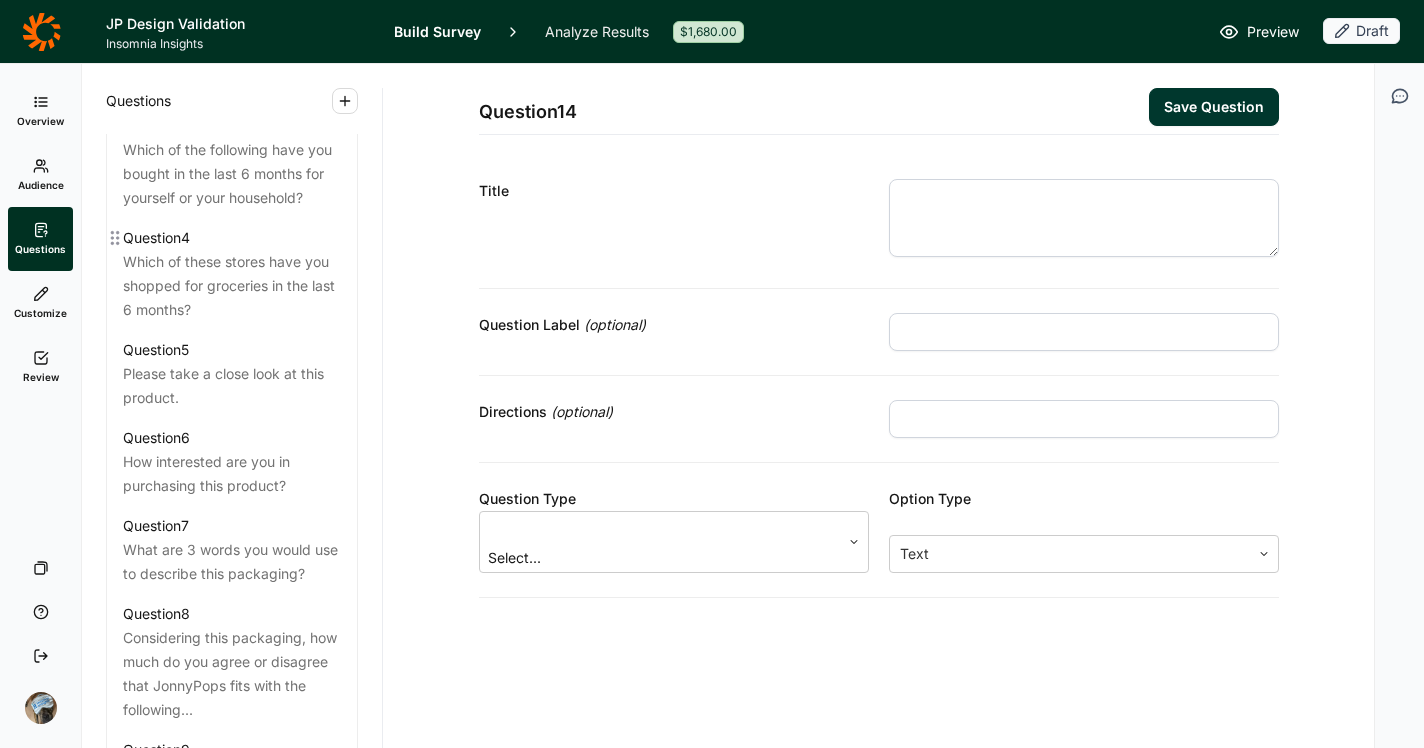 scroll, scrollTop: 1162, scrollLeft: 0, axis: vertical 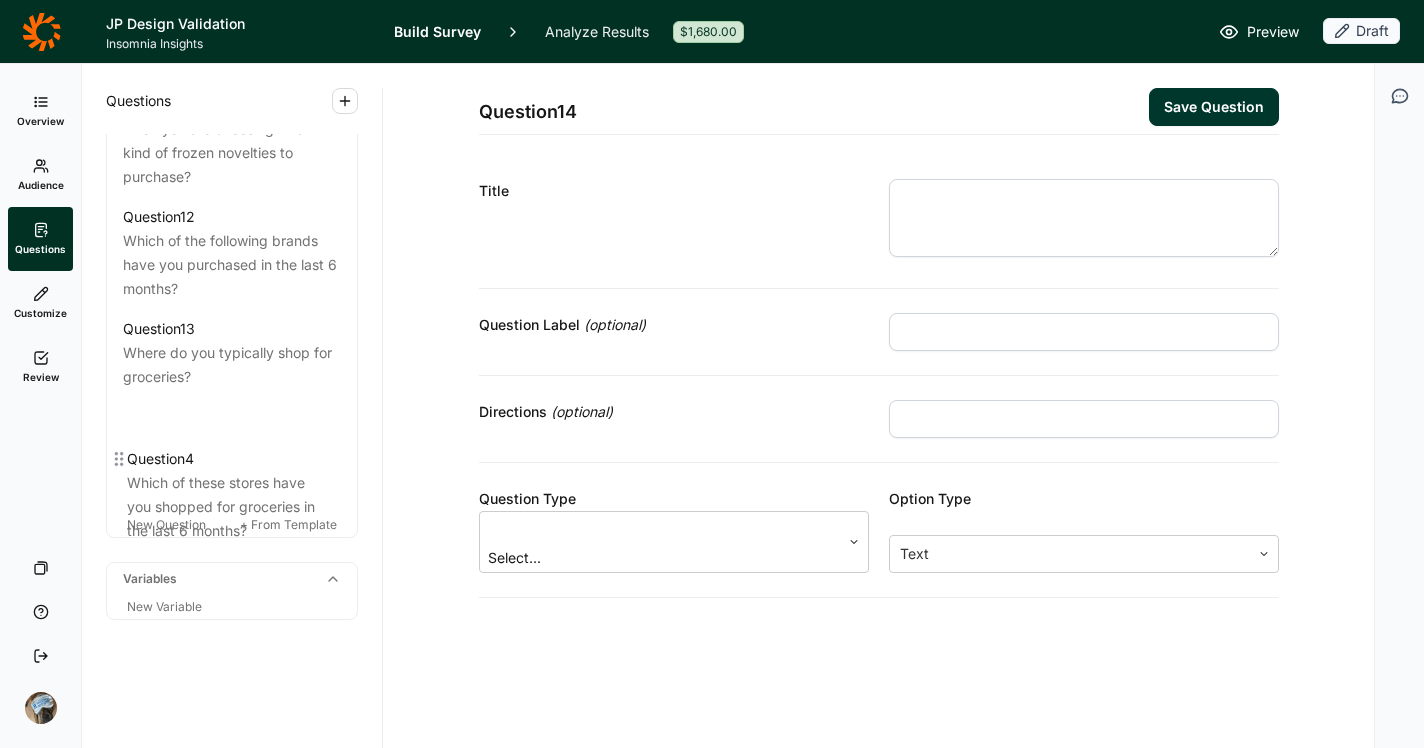 drag, startPoint x: 119, startPoint y: 309, endPoint x: 124, endPoint y: 463, distance: 154.08115 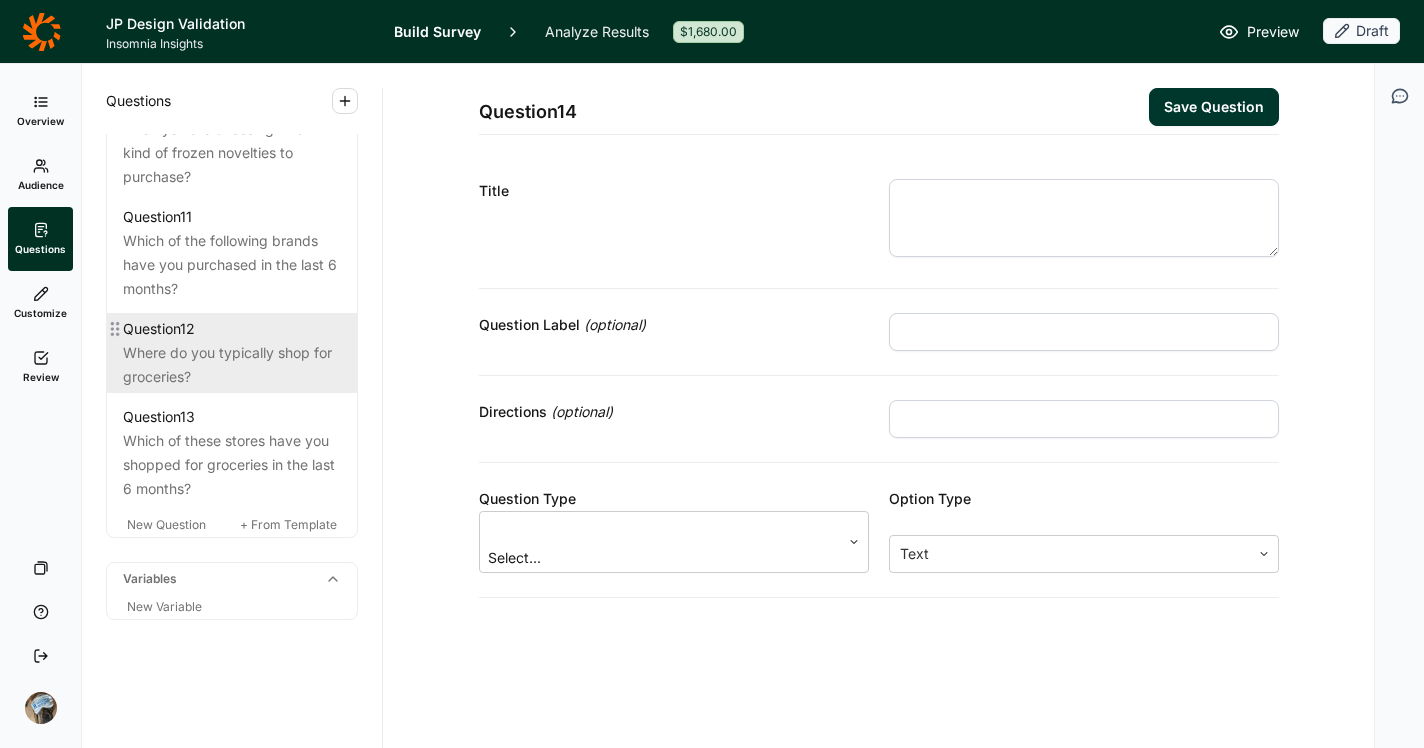 click on "Where do you typically shop for groceries?" at bounding box center (232, 365) 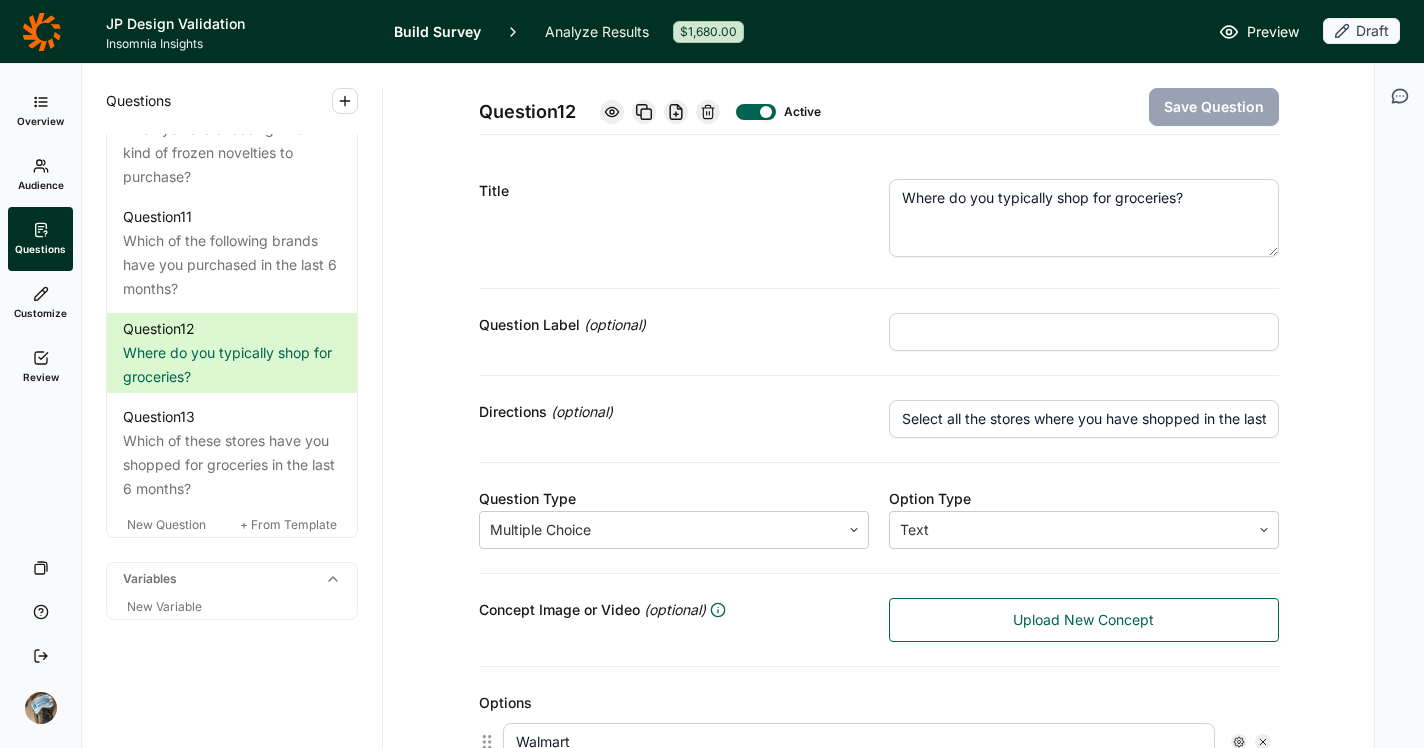 click 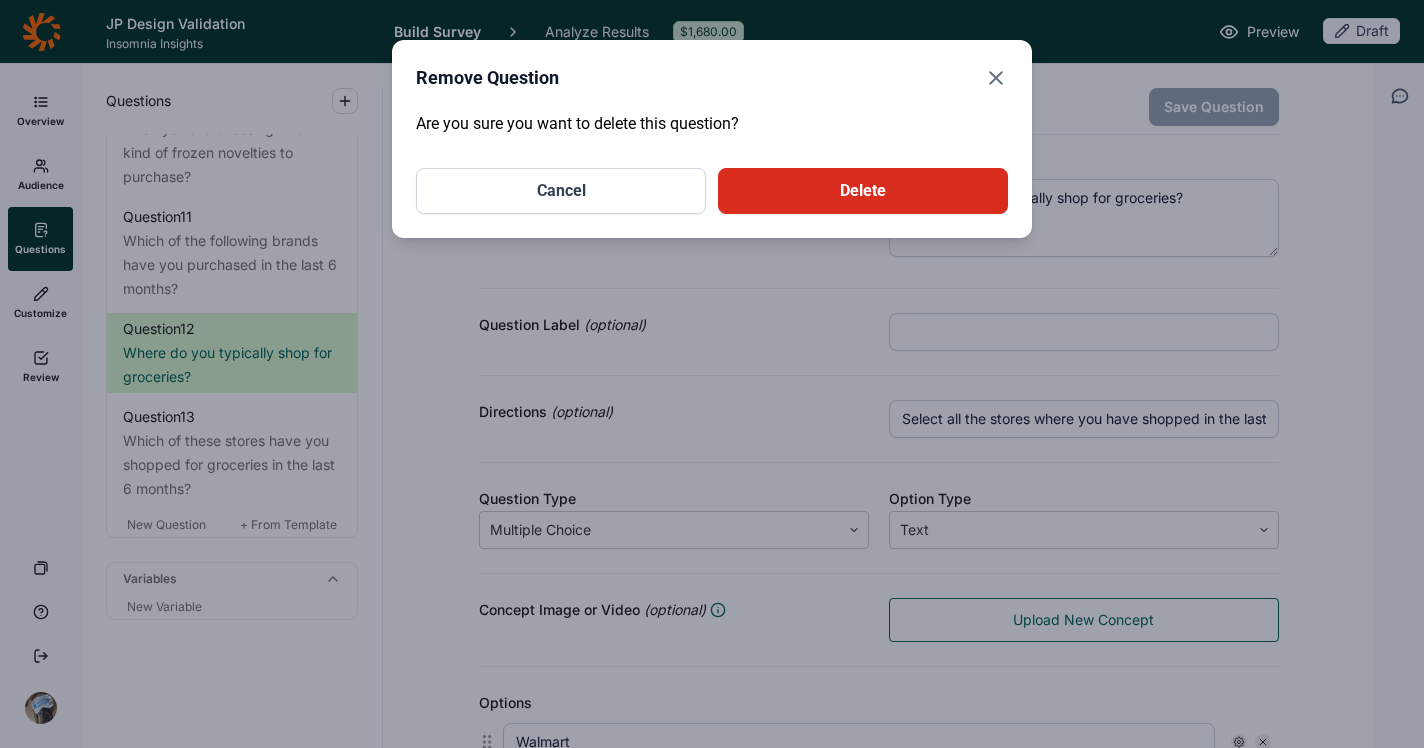 click on "Delete" at bounding box center (863, 191) 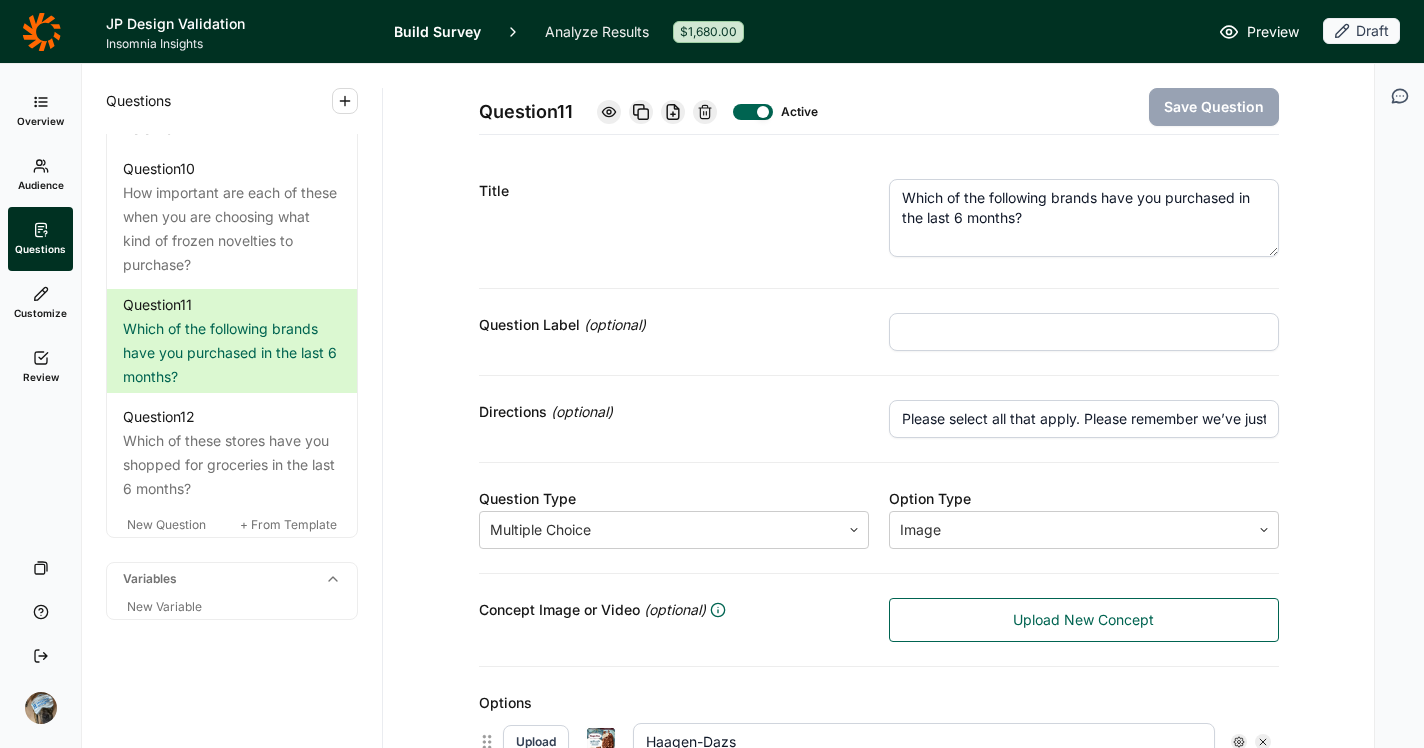 scroll, scrollTop: 1952, scrollLeft: 0, axis: vertical 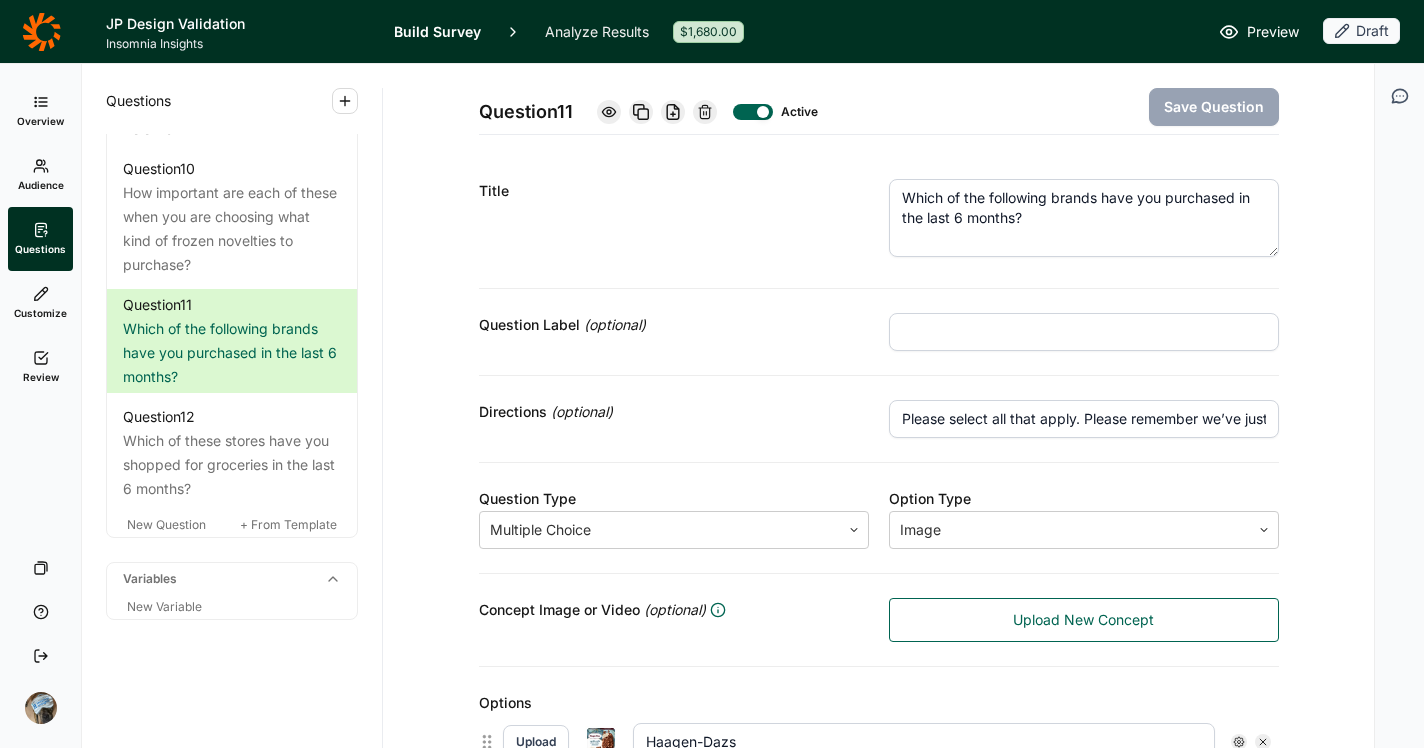 click 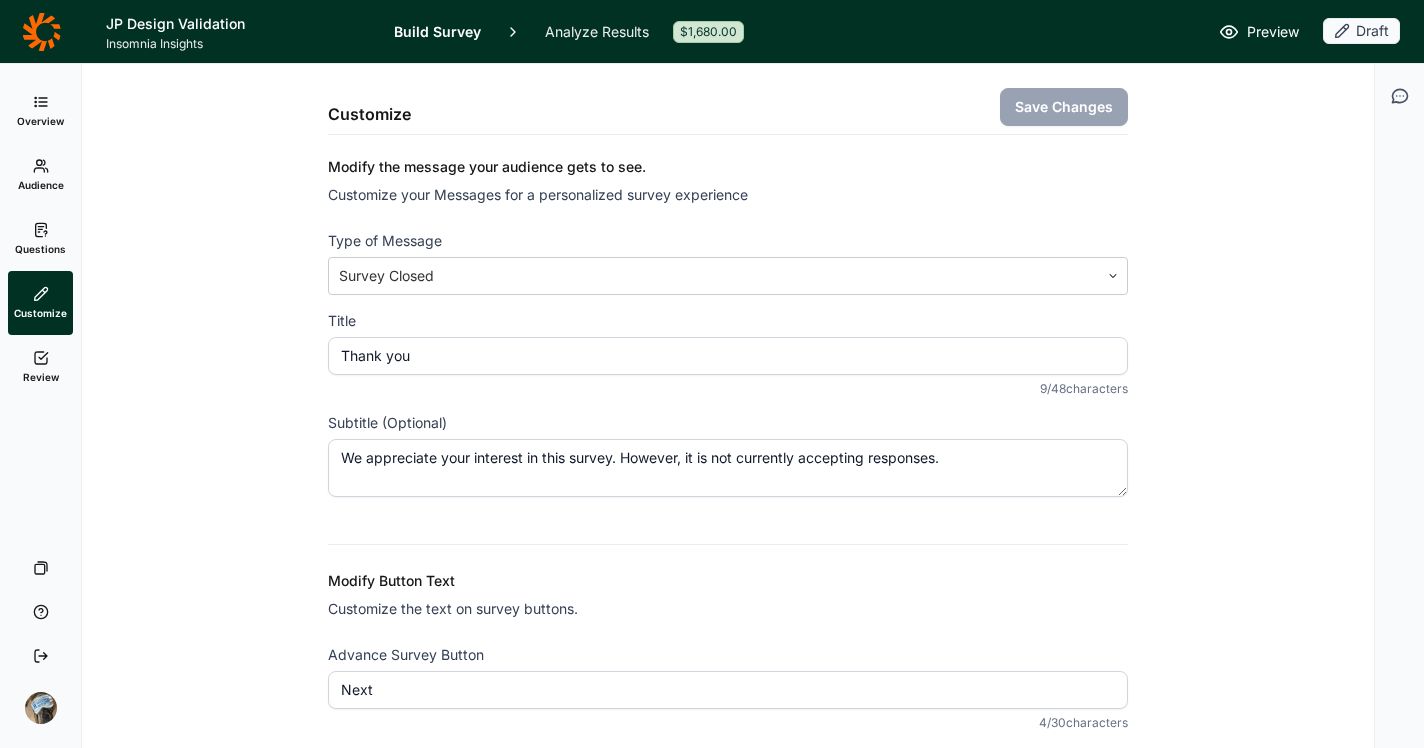 click on "Review" at bounding box center [41, 377] 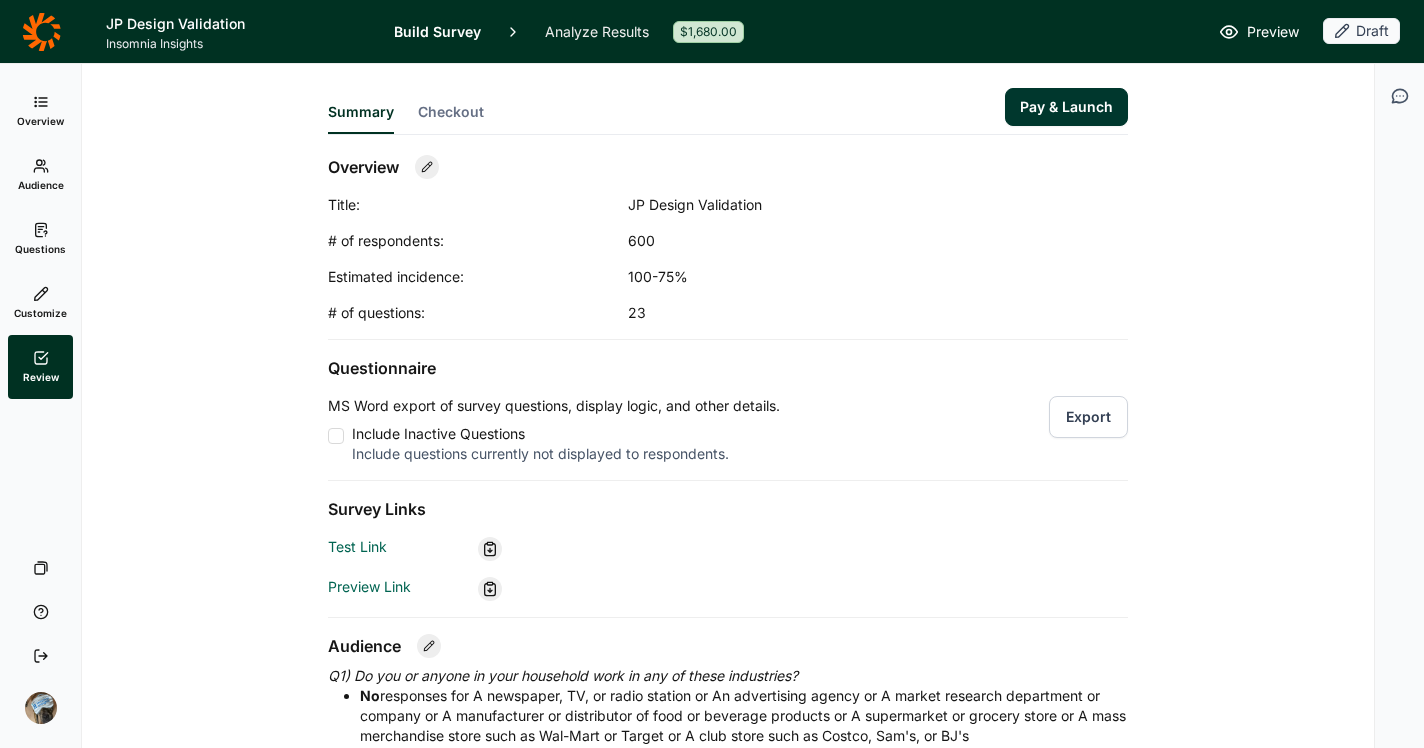 click on "Export" at bounding box center [1088, 417] 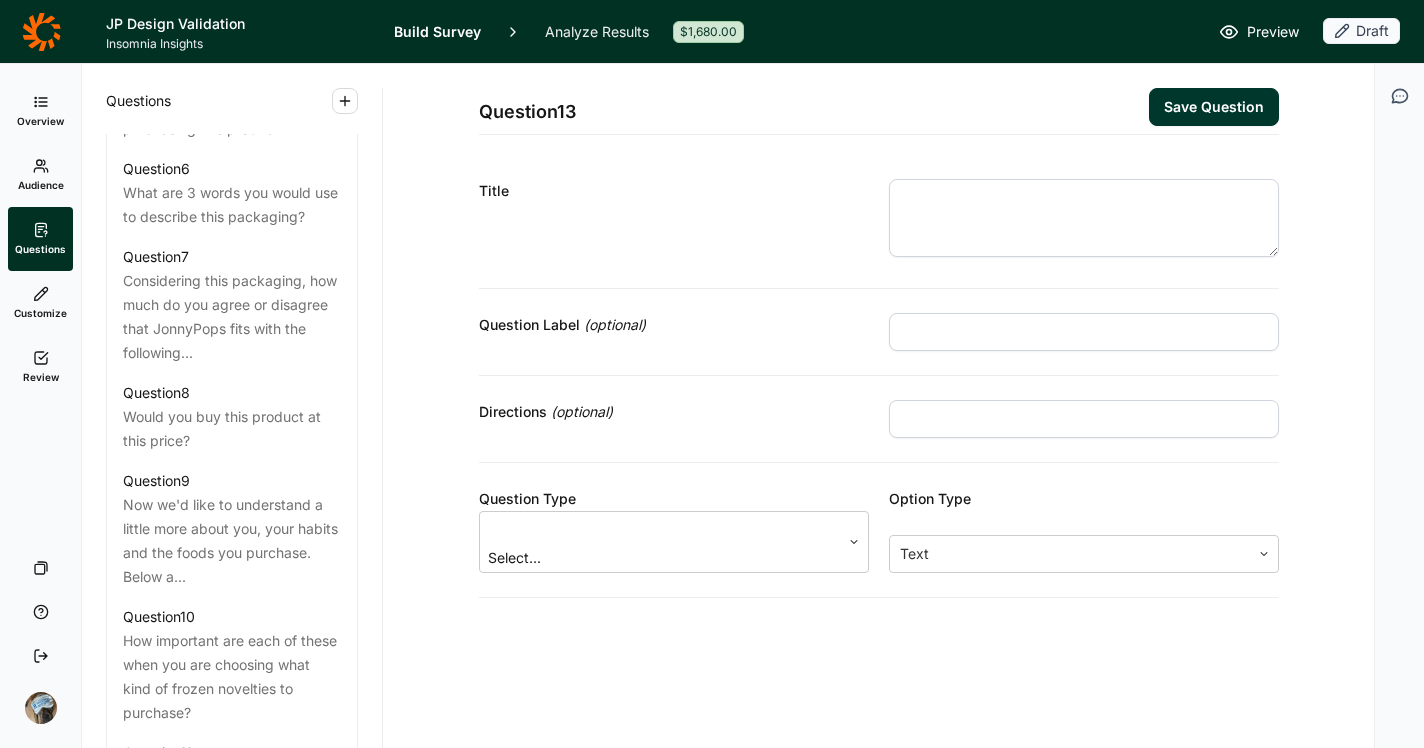 scroll, scrollTop: 1441, scrollLeft: 0, axis: vertical 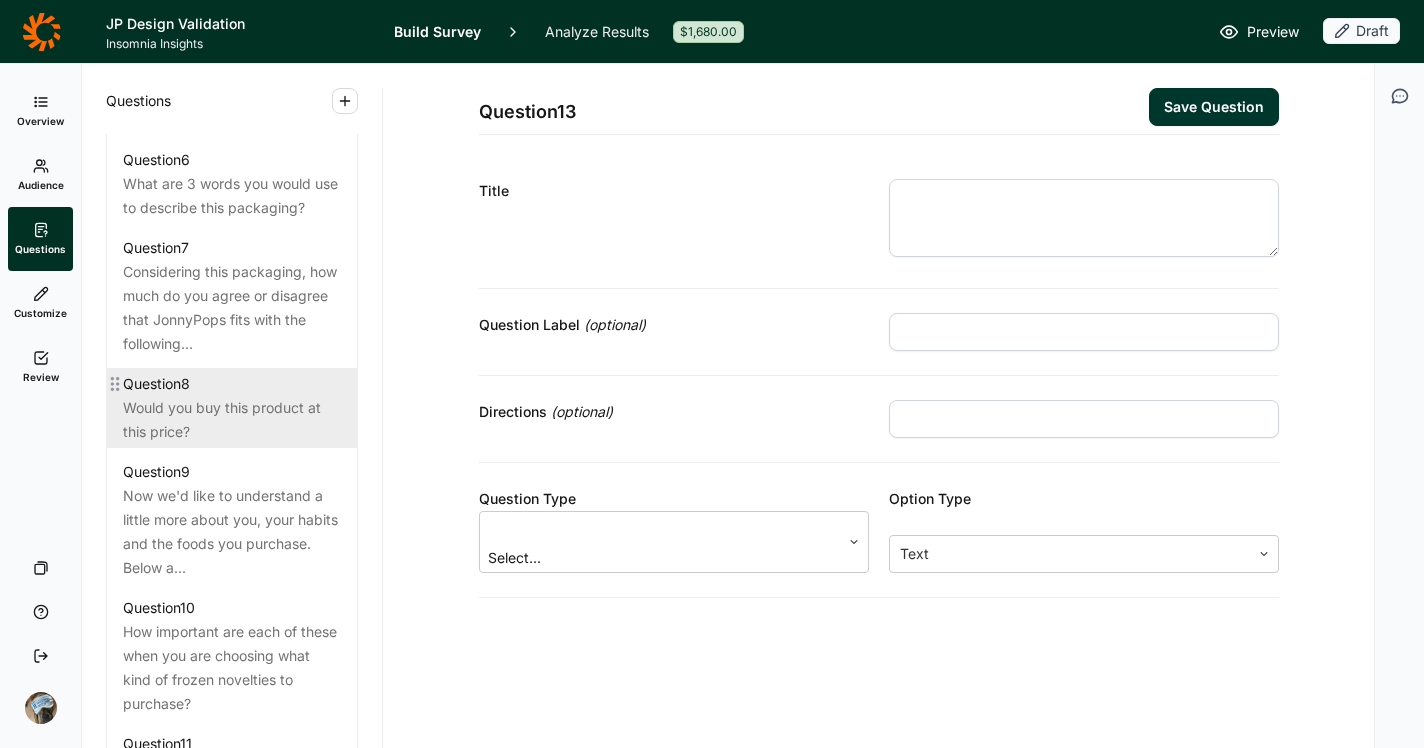 click on "Would you buy this product at this price?" at bounding box center (232, 420) 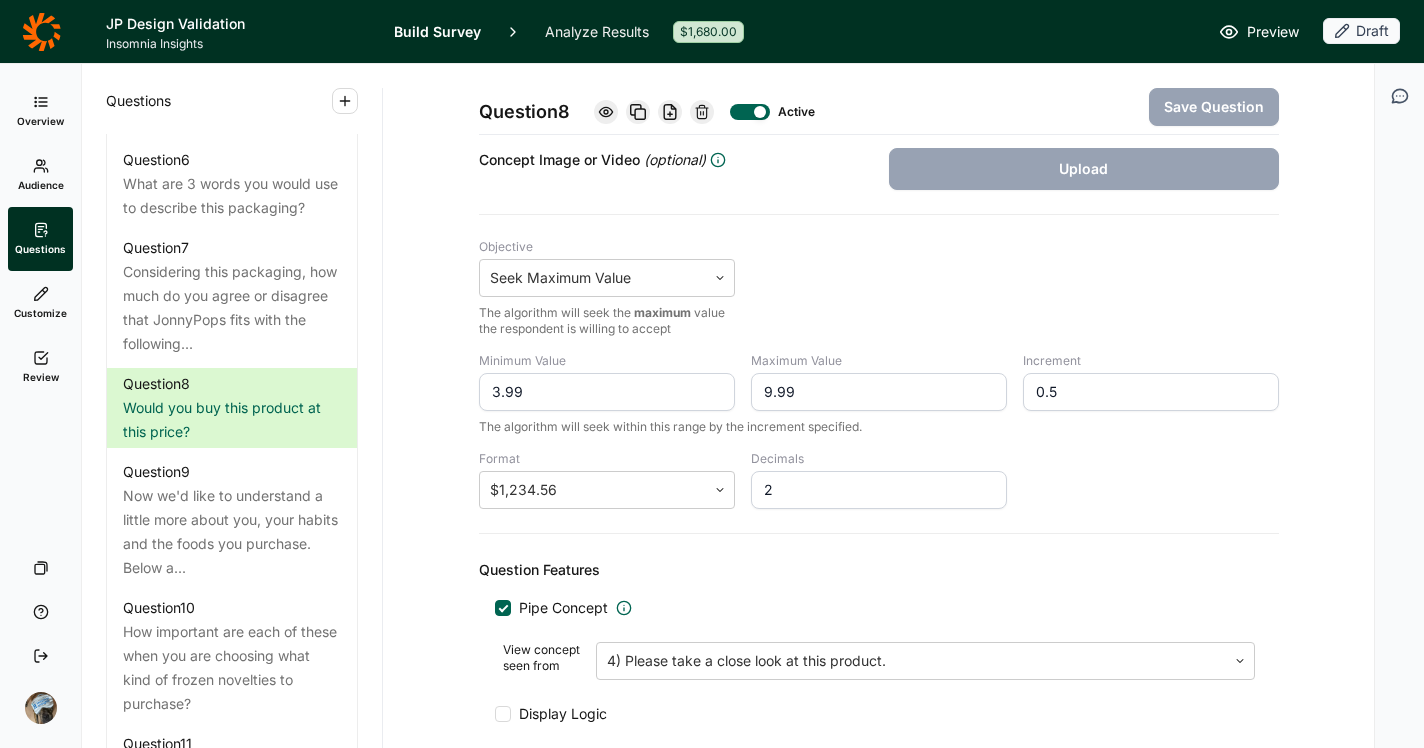 scroll, scrollTop: 487, scrollLeft: 0, axis: vertical 